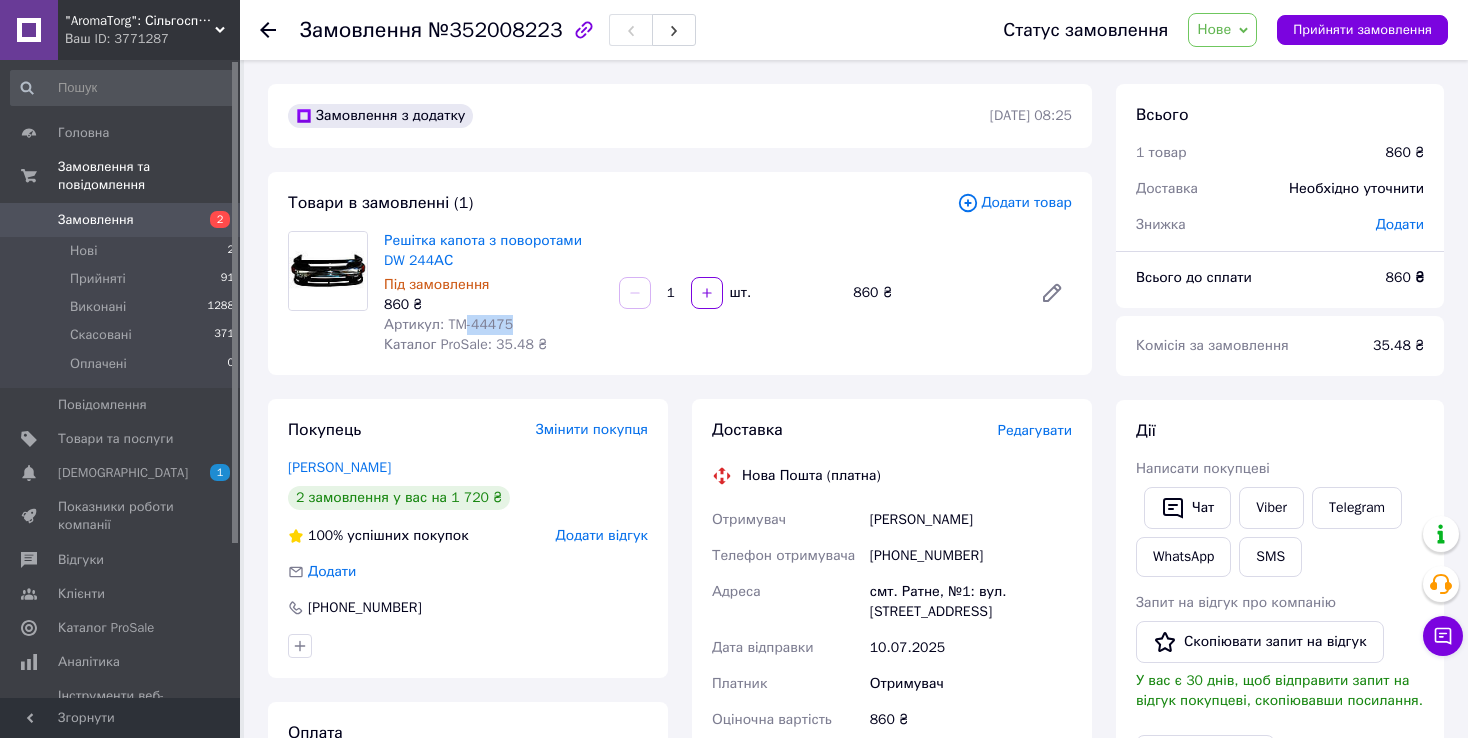 scroll, scrollTop: 100, scrollLeft: 0, axis: vertical 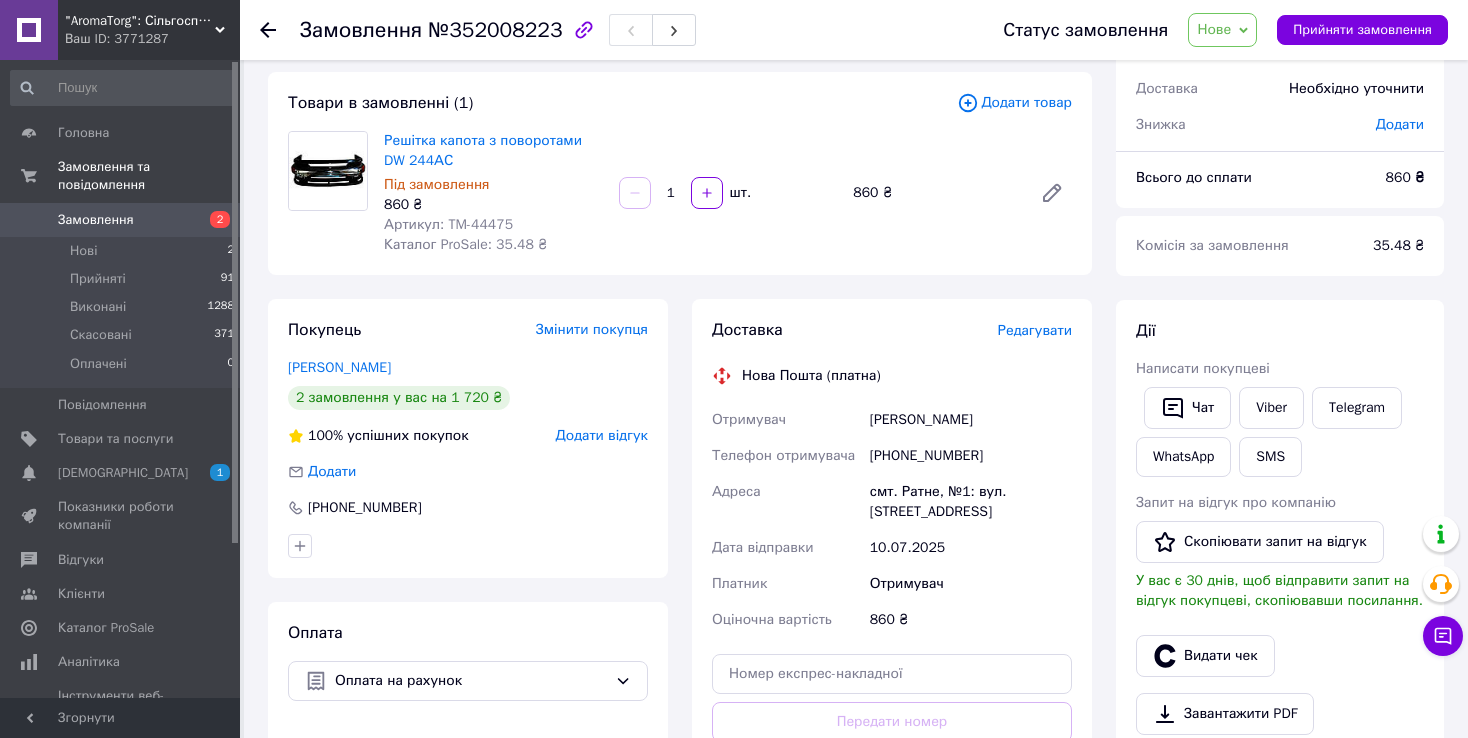 click 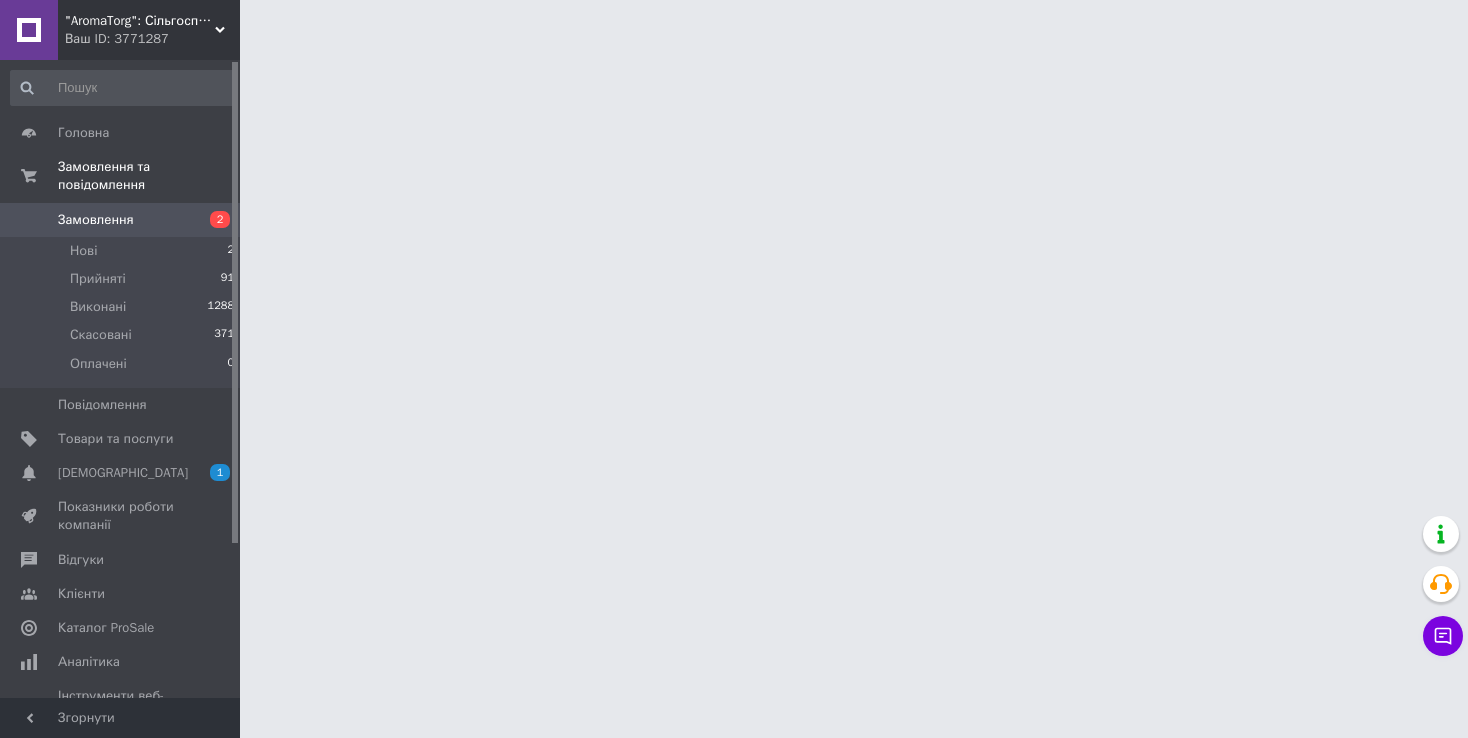 scroll, scrollTop: 0, scrollLeft: 0, axis: both 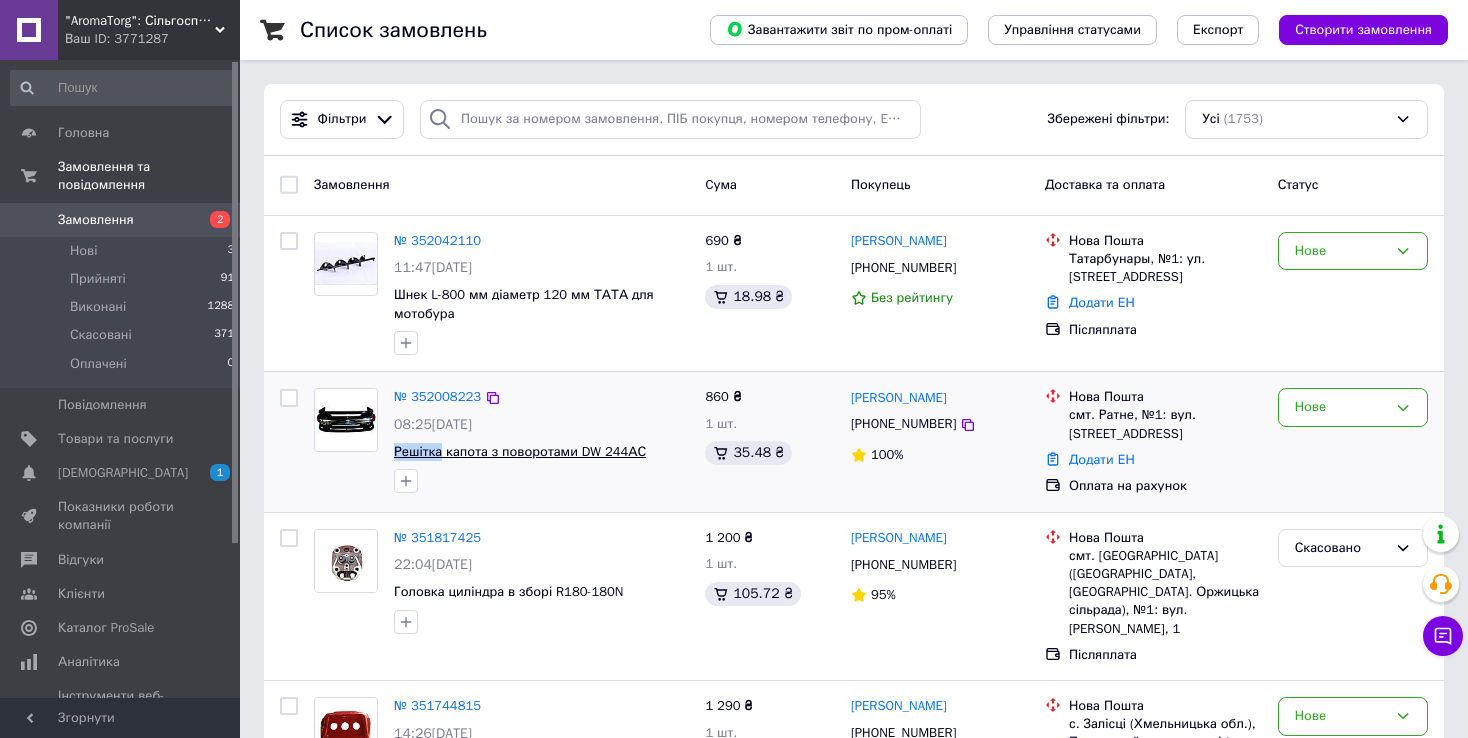 drag, startPoint x: 387, startPoint y: 454, endPoint x: 438, endPoint y: 450, distance: 51.156624 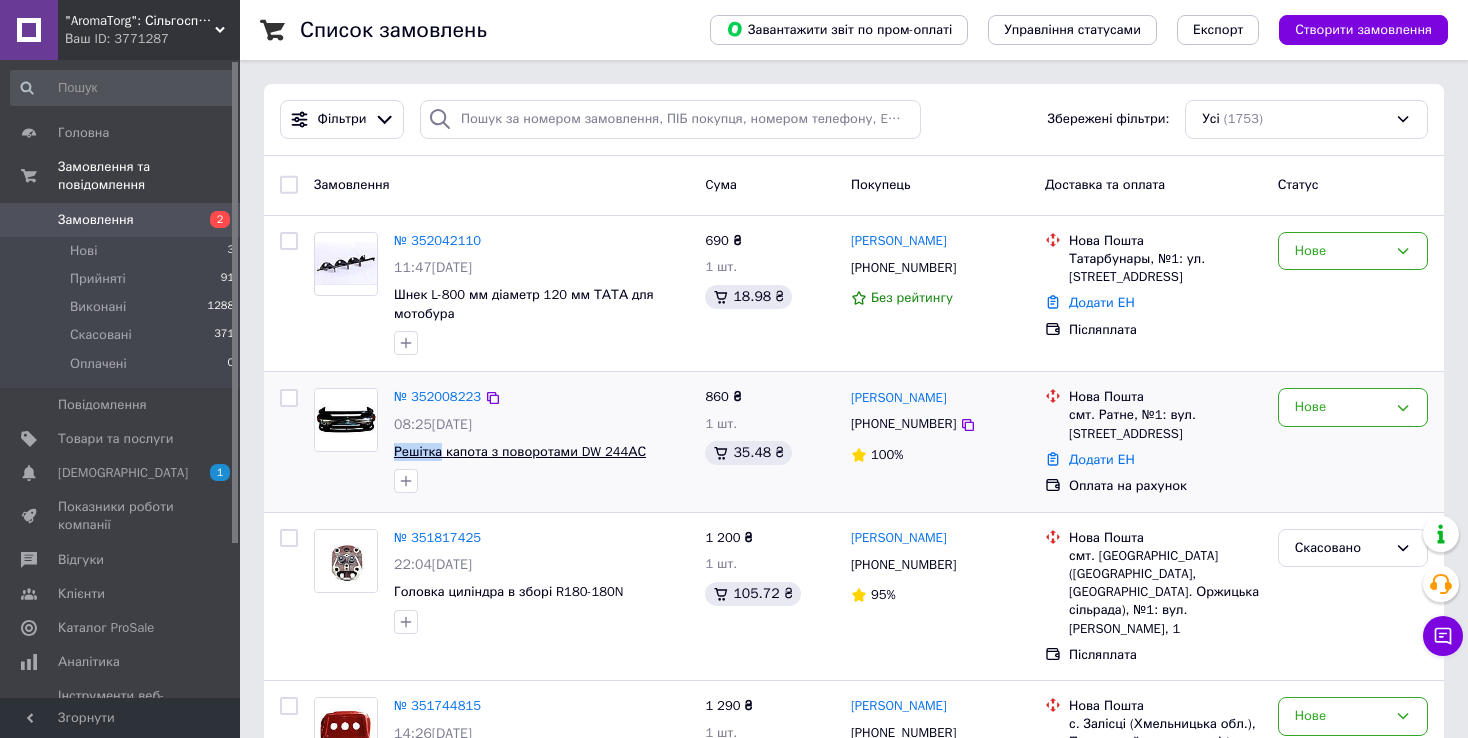 copy on "Решітка" 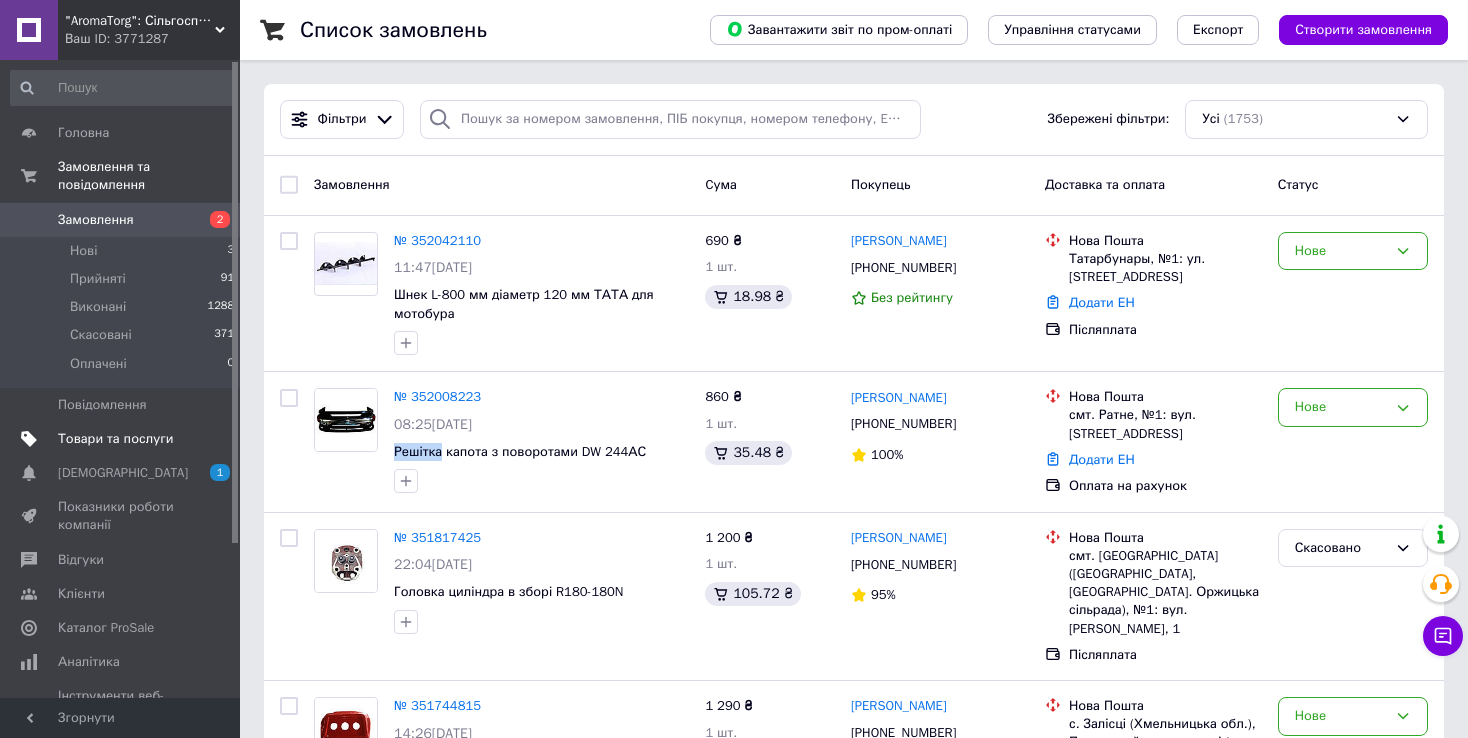 click on "Товари та послуги" at bounding box center [115, 439] 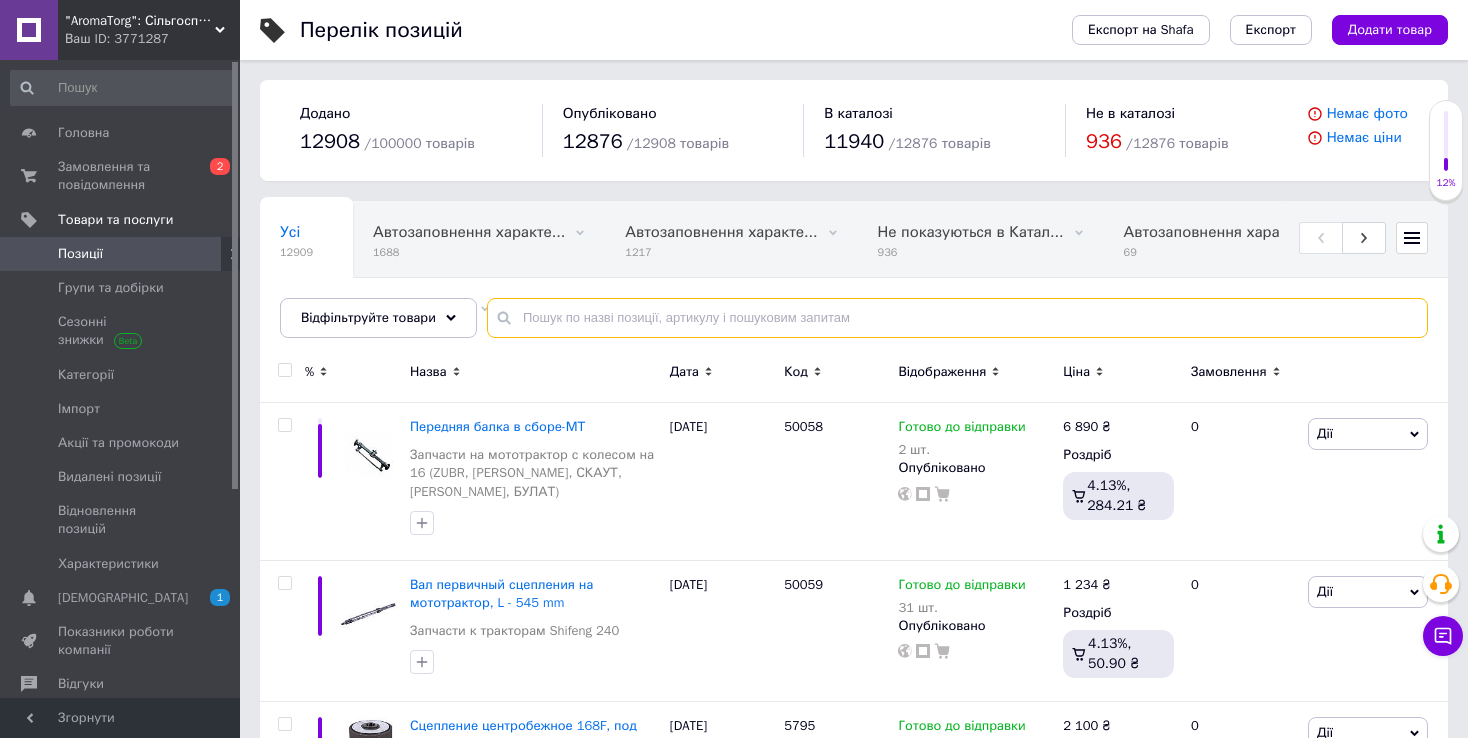 click at bounding box center (957, 318) 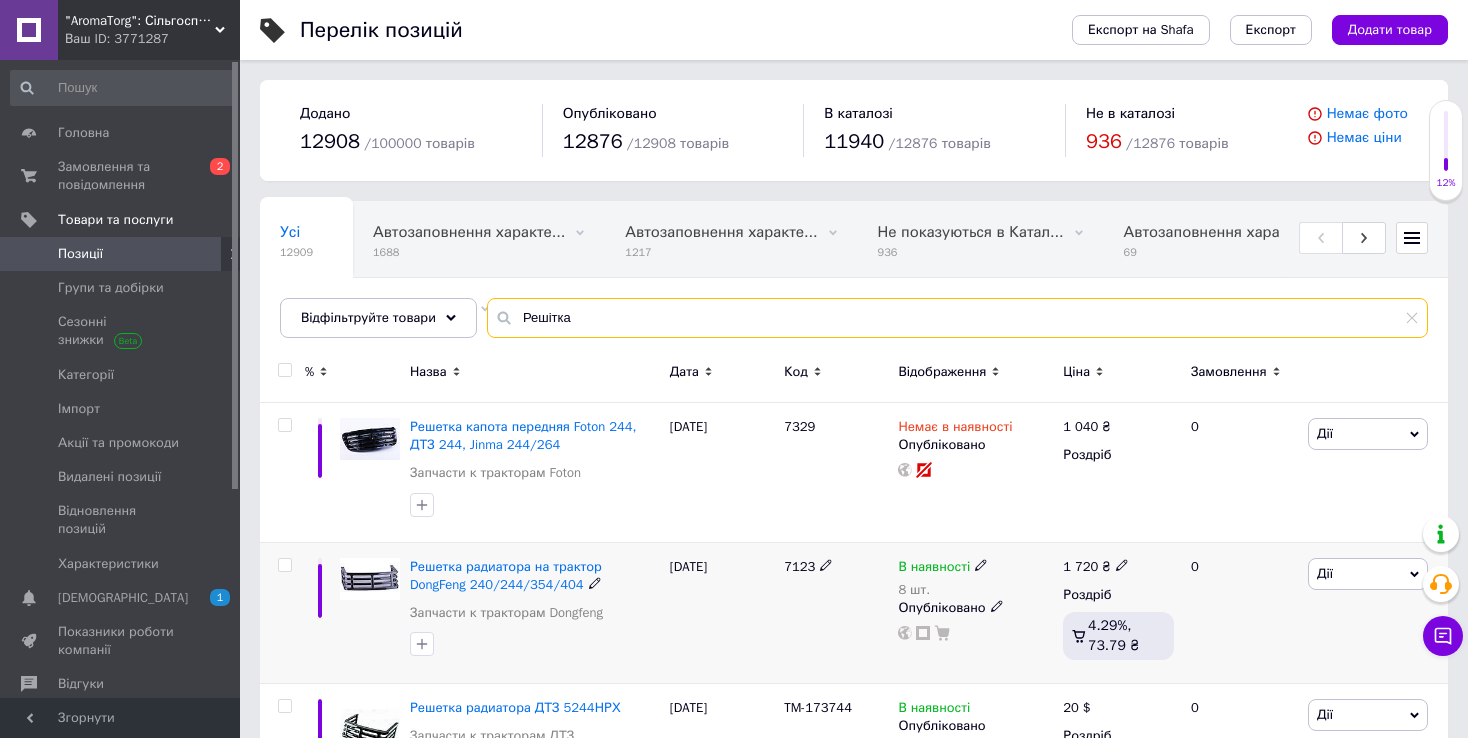 type on "Решітка" 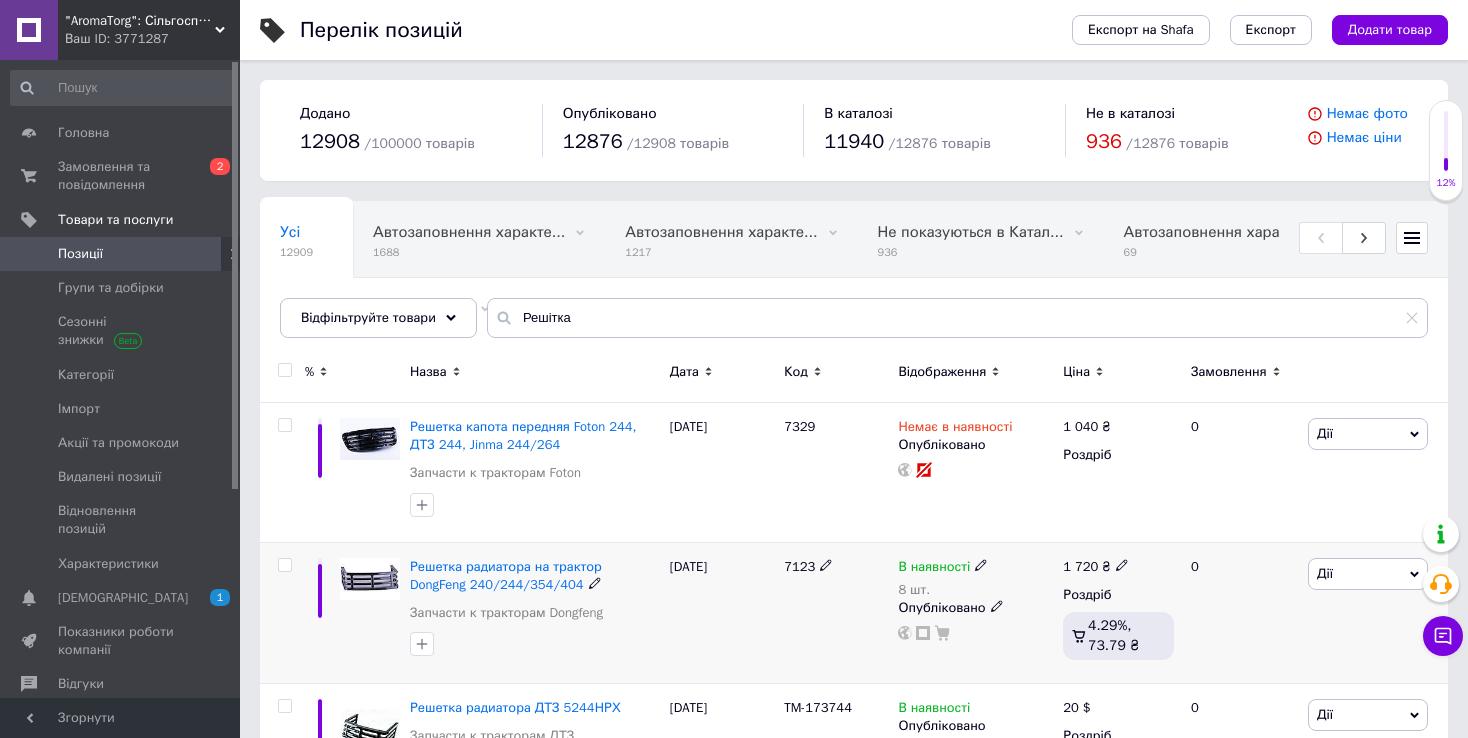 click 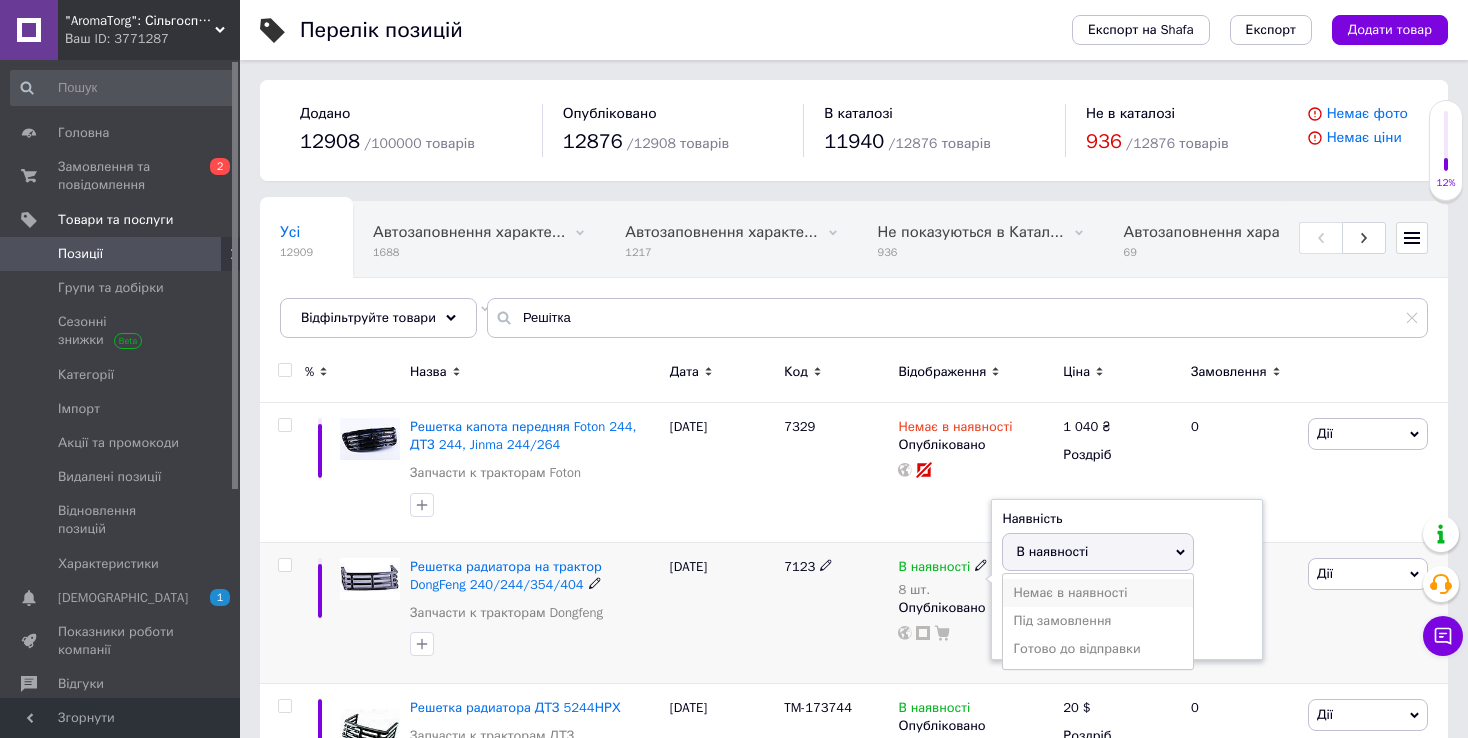 click on "Немає в наявності" at bounding box center [1098, 593] 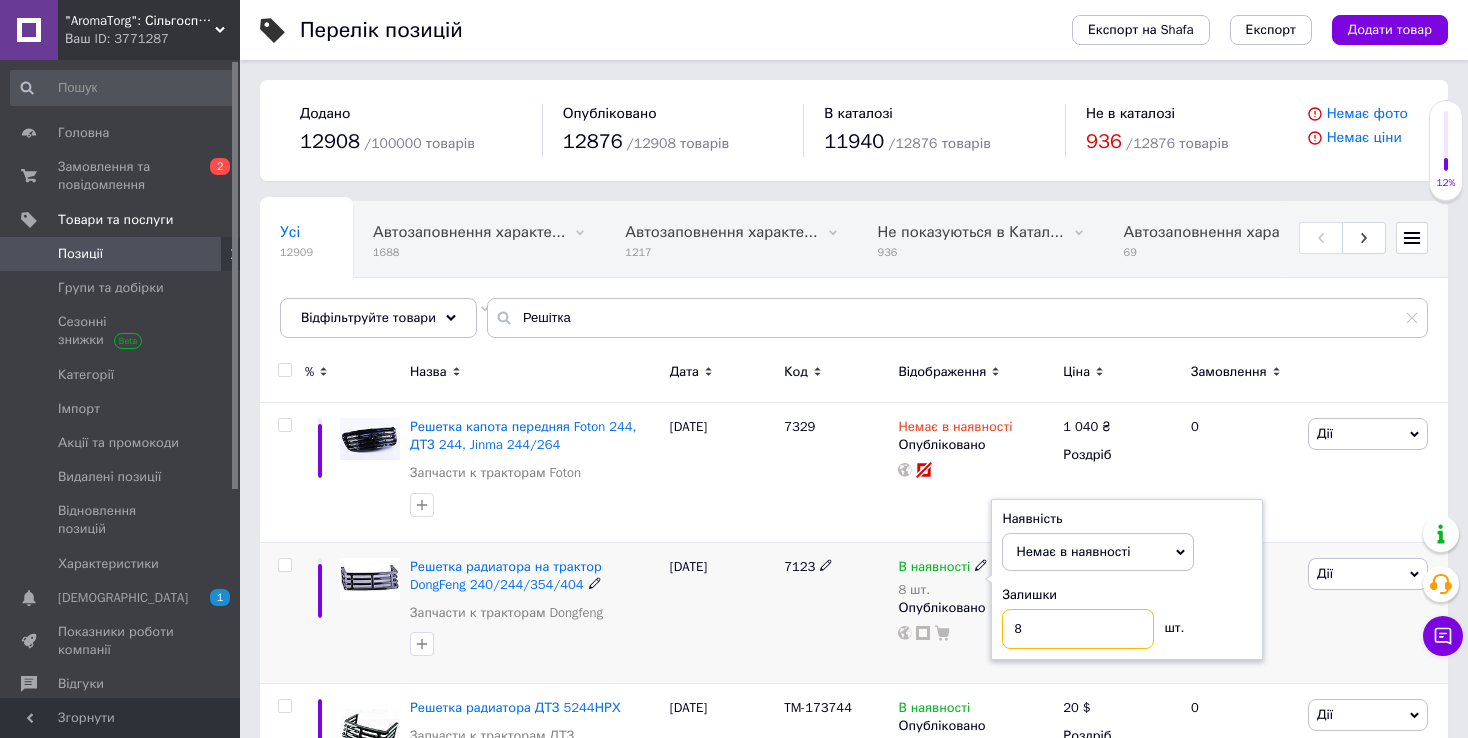 drag, startPoint x: 1052, startPoint y: 630, endPoint x: 1001, endPoint y: 633, distance: 51.088158 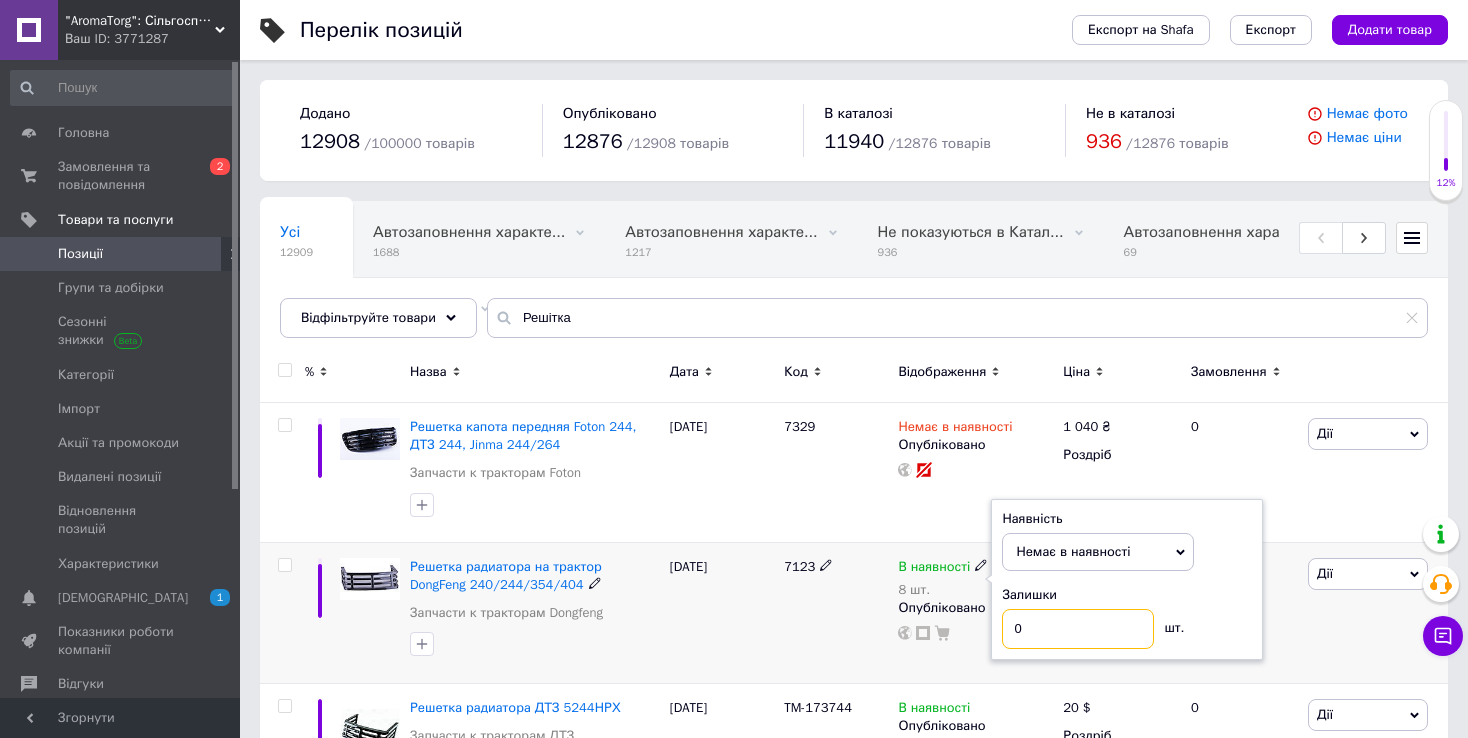 type on "0" 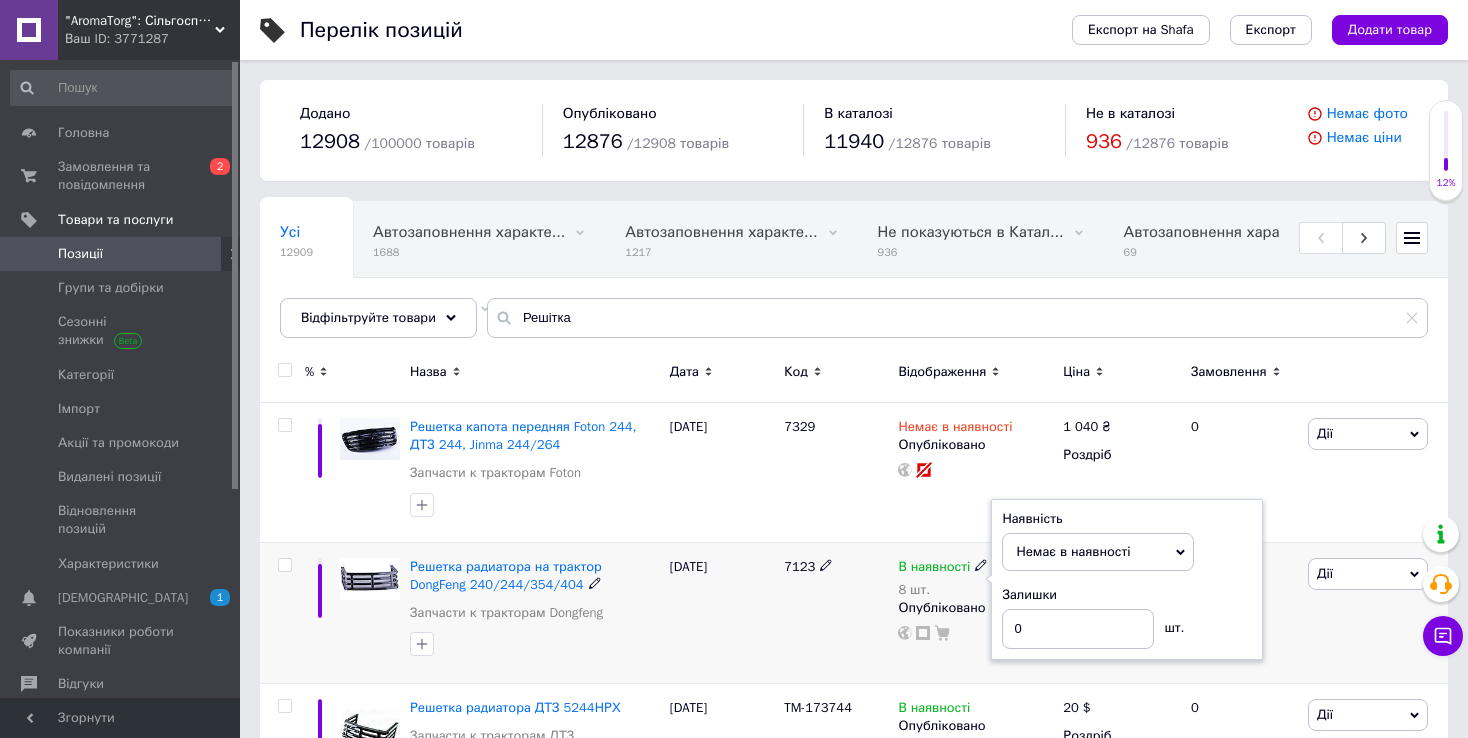 click on "7123" at bounding box center [836, 612] 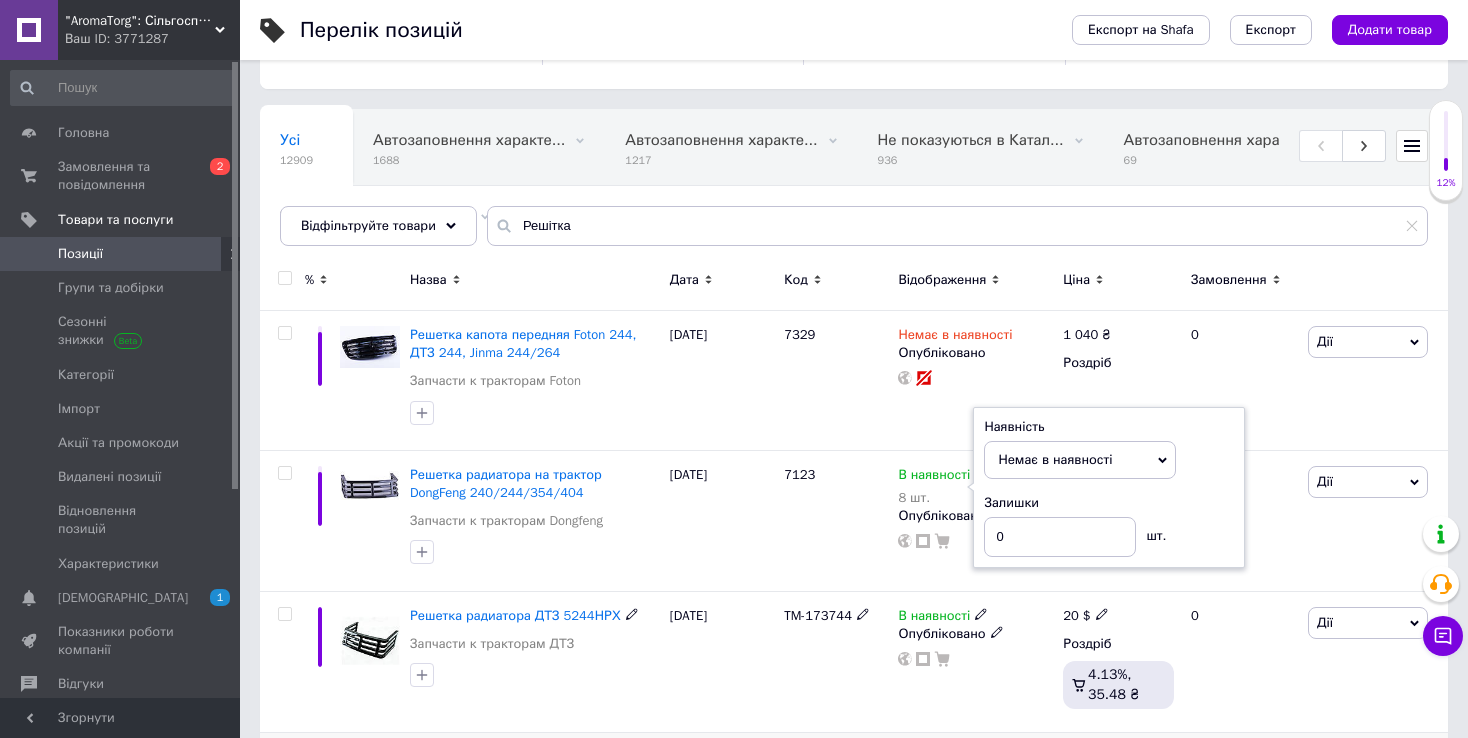 scroll, scrollTop: 200, scrollLeft: 0, axis: vertical 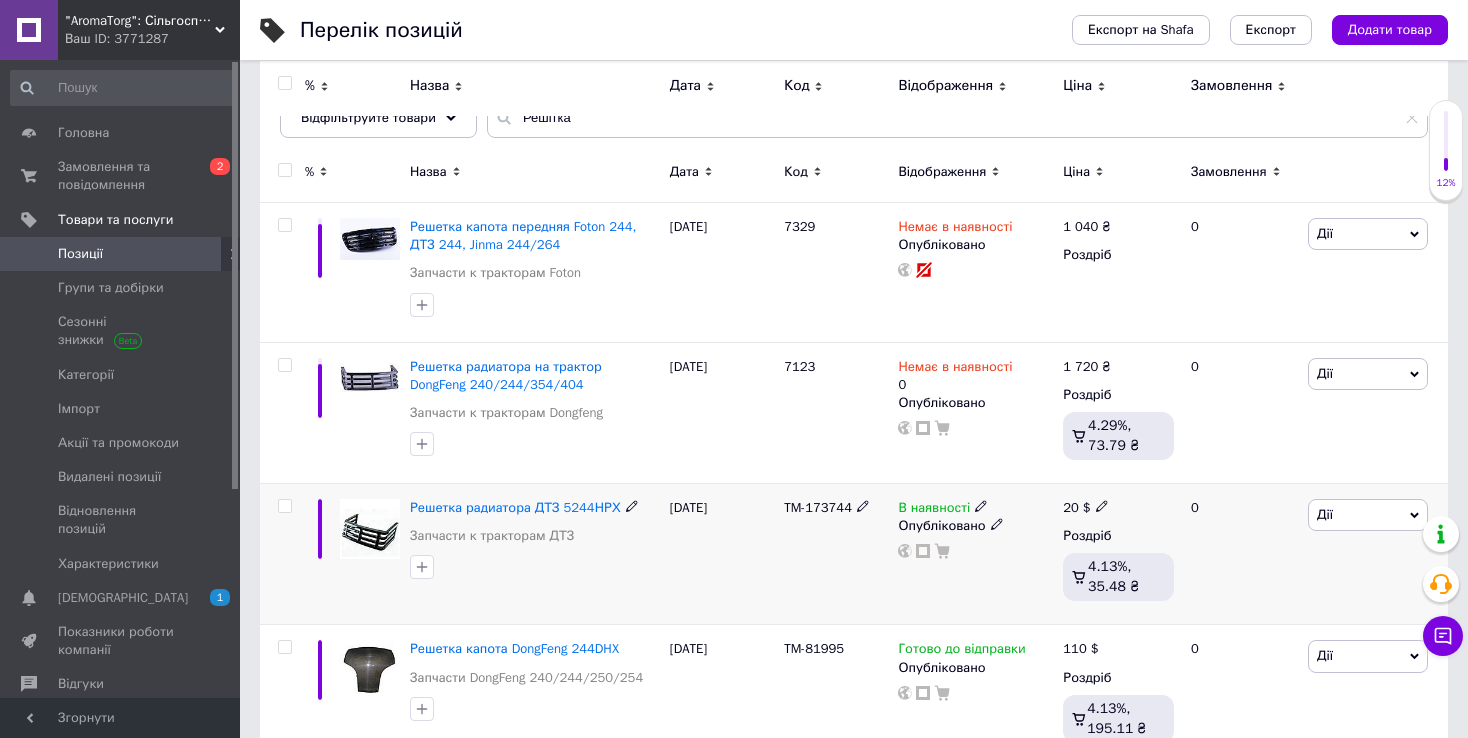click 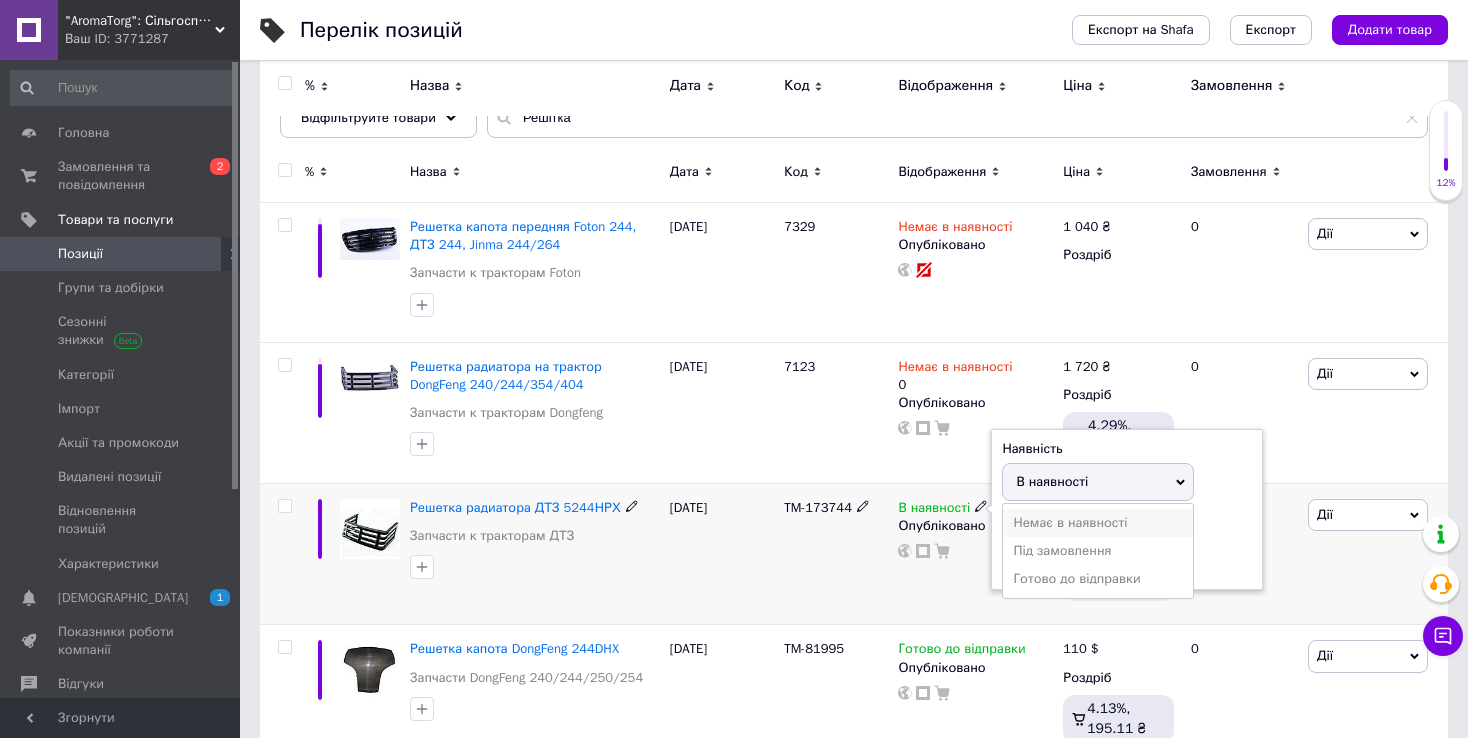 click on "Немає в наявності" at bounding box center (1098, 523) 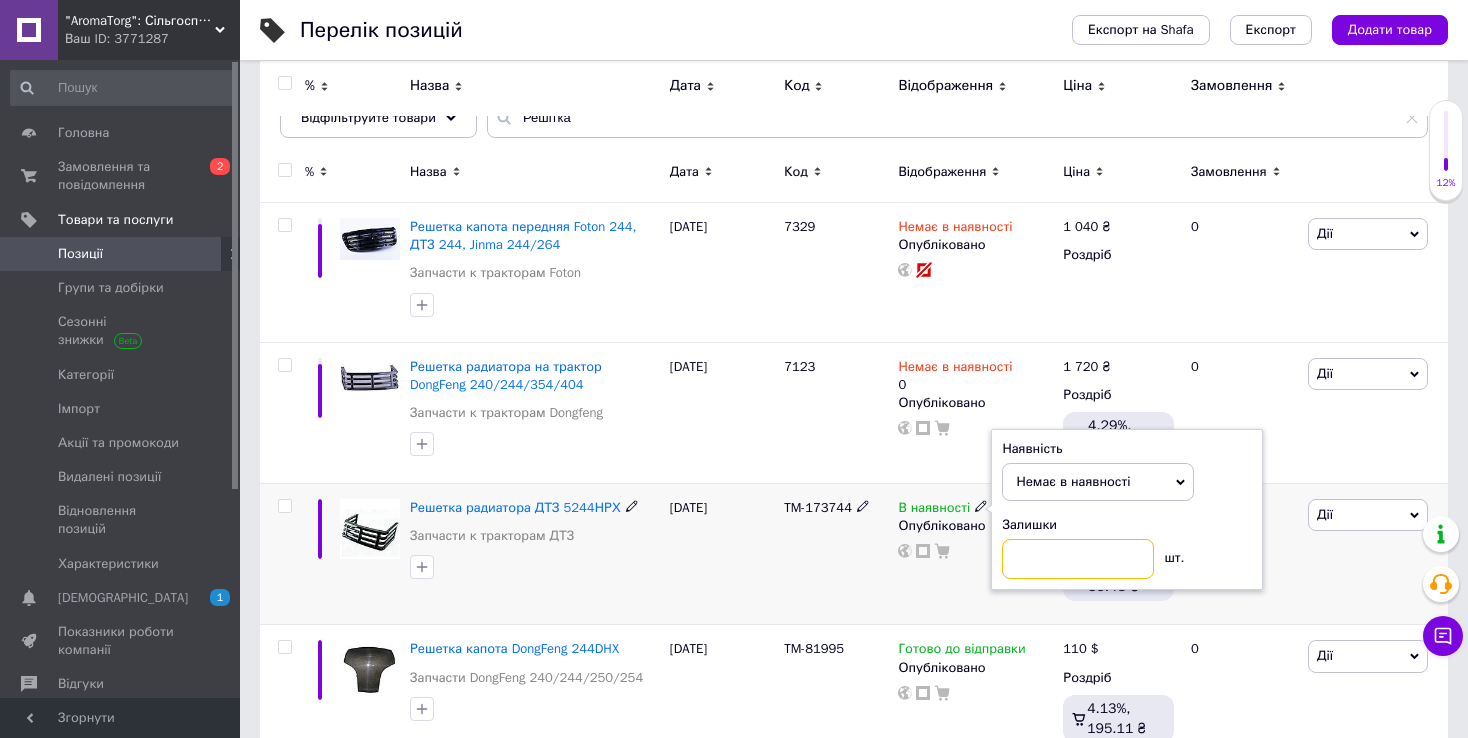click at bounding box center (1078, 559) 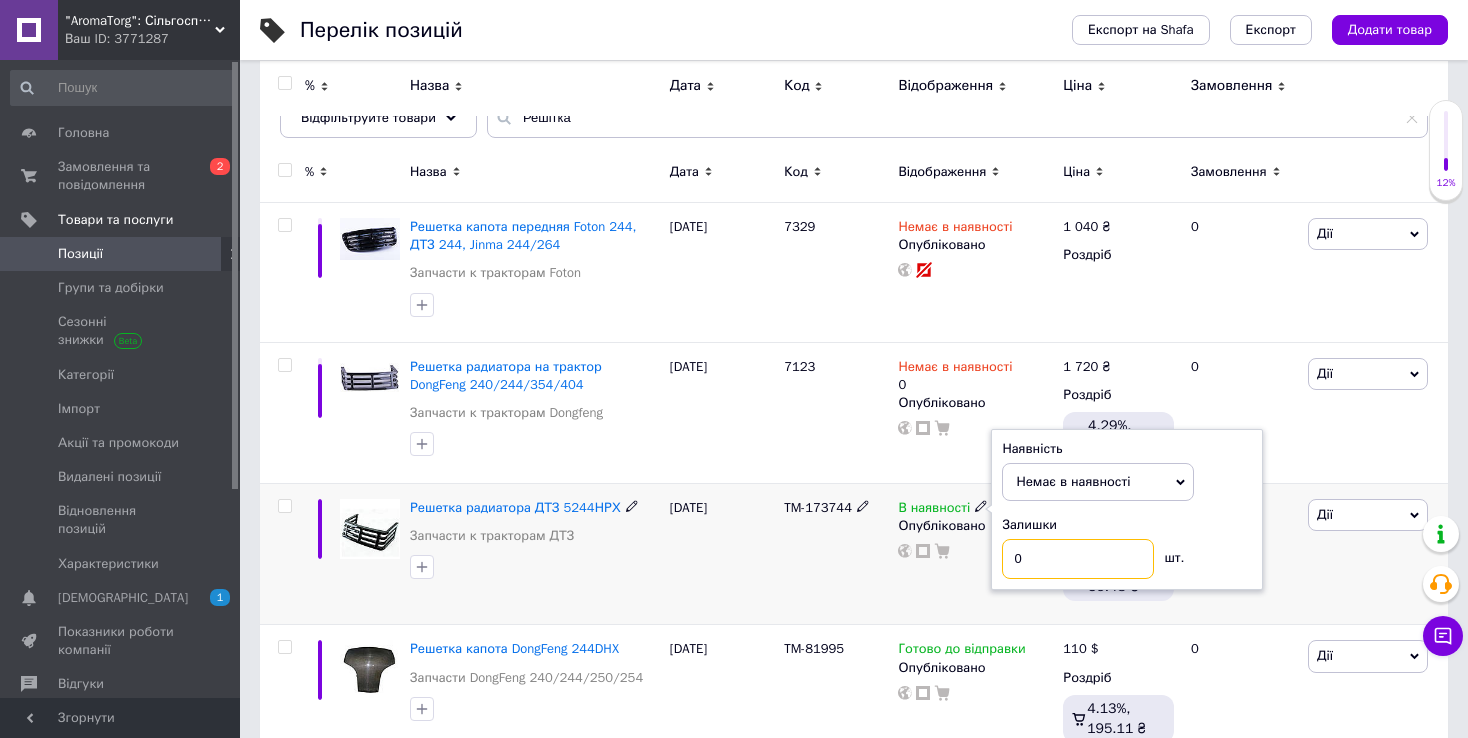 type on "0" 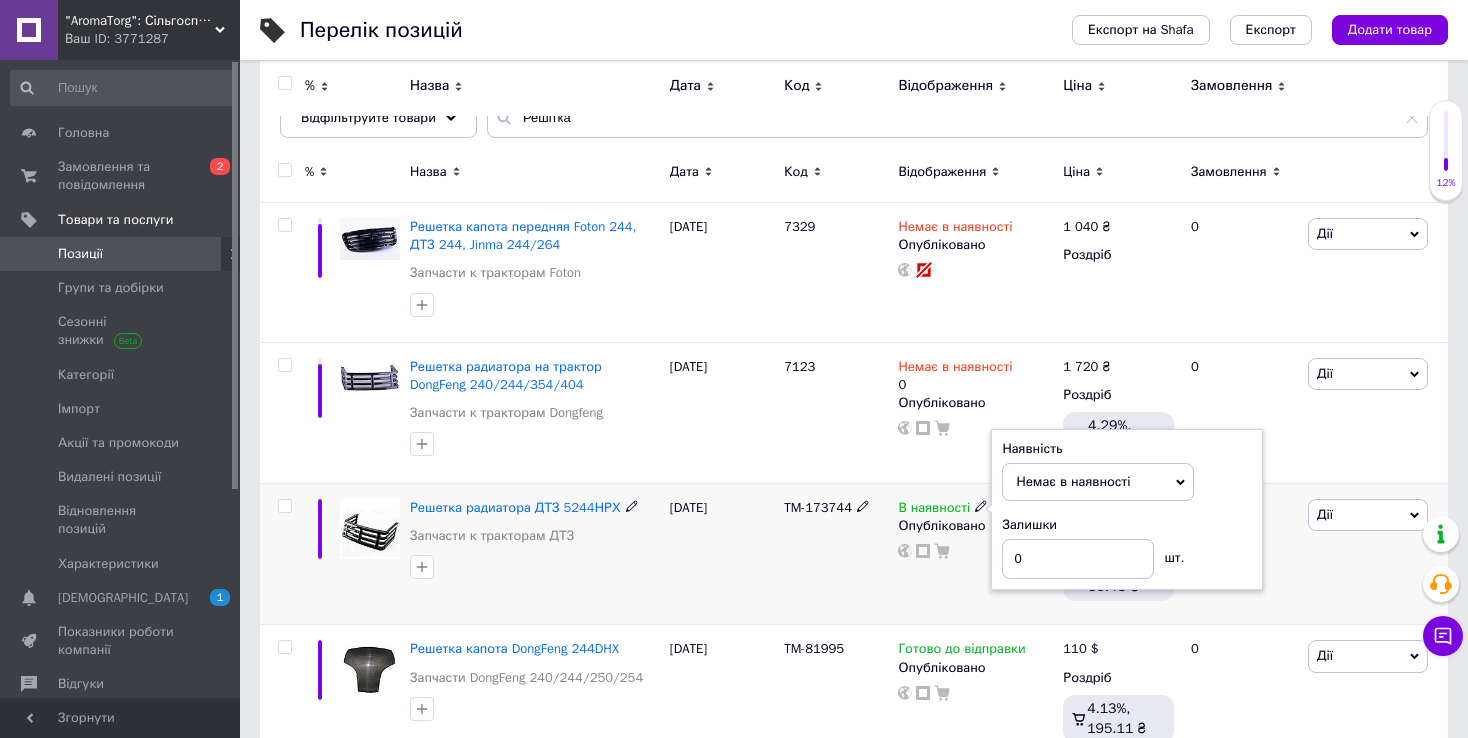 click on "TM-173744" at bounding box center [836, 554] 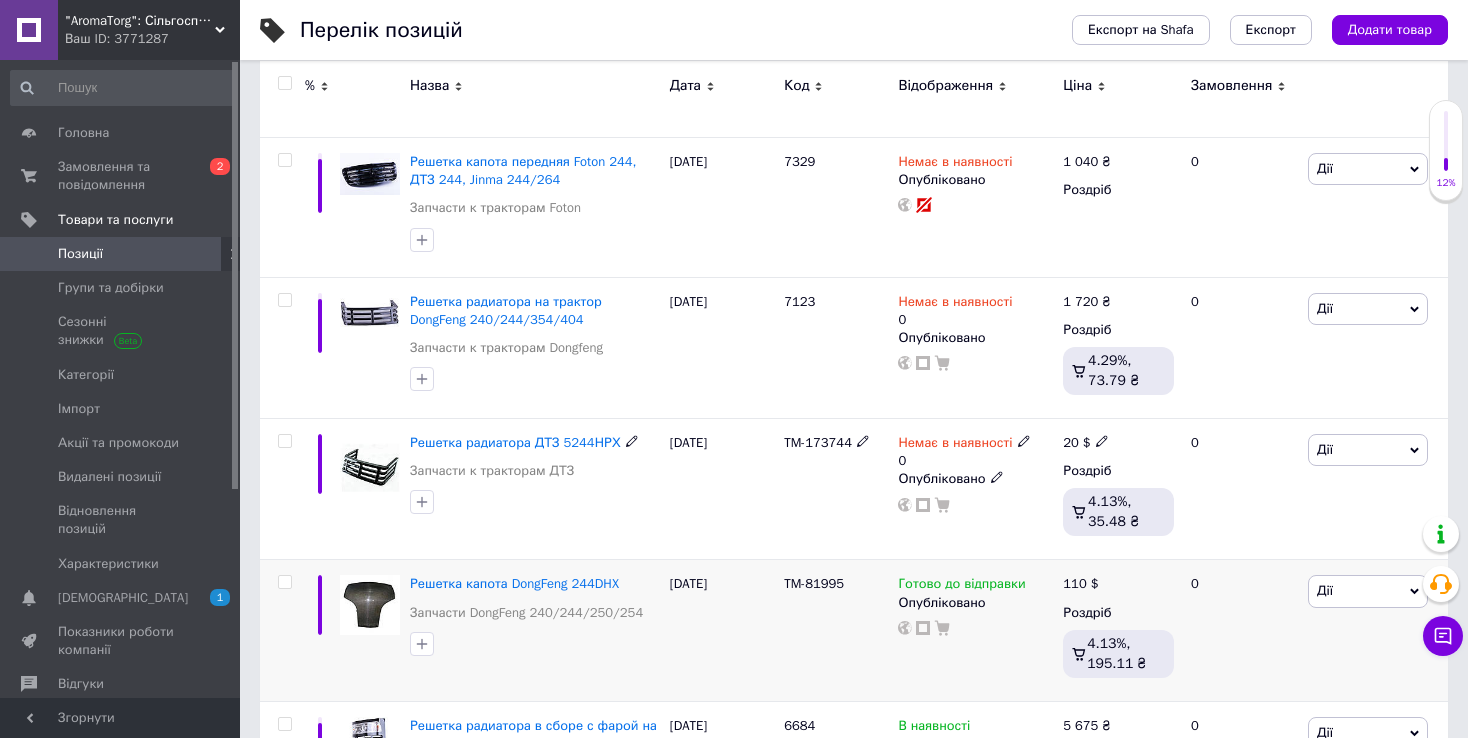 scroll, scrollTop: 400, scrollLeft: 0, axis: vertical 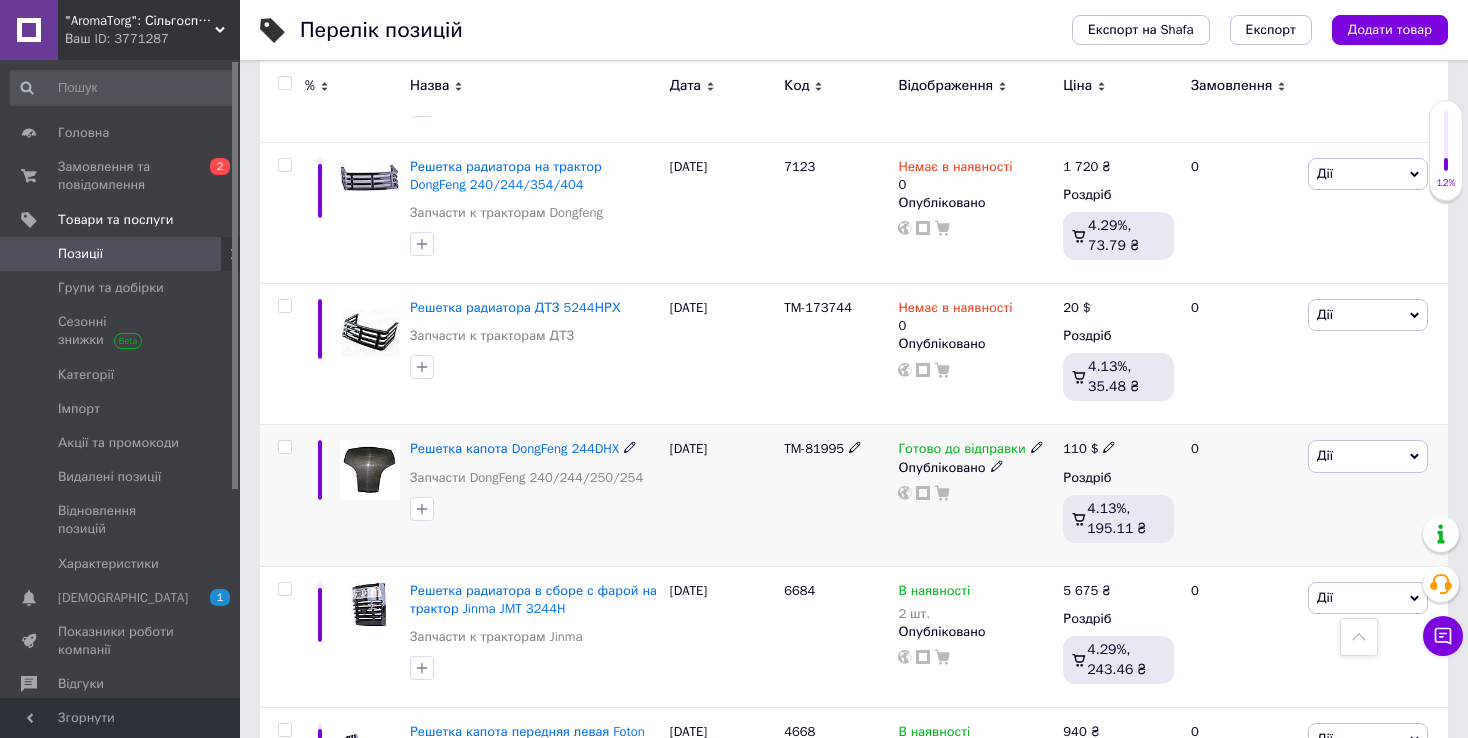 click 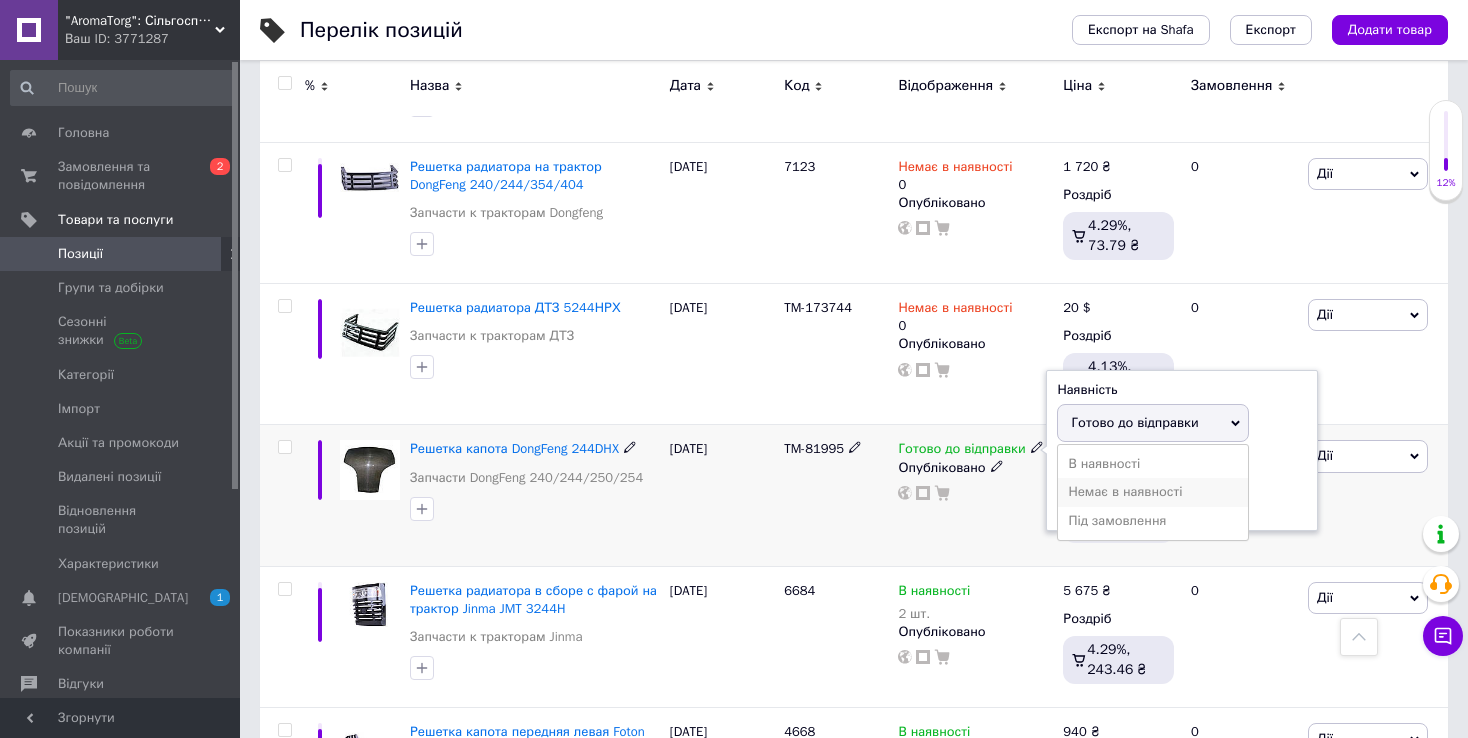 click on "Немає в наявності" at bounding box center (1153, 492) 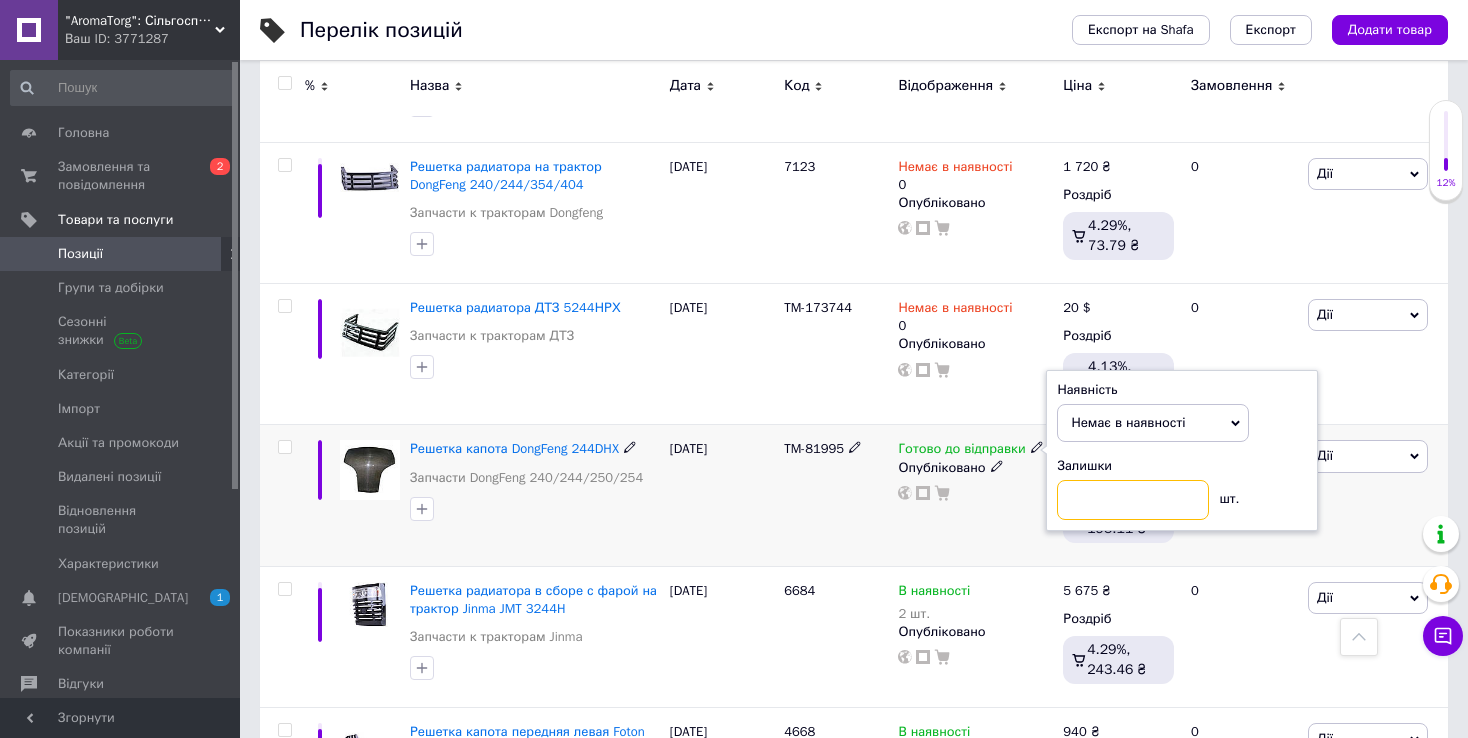 click at bounding box center [1133, 500] 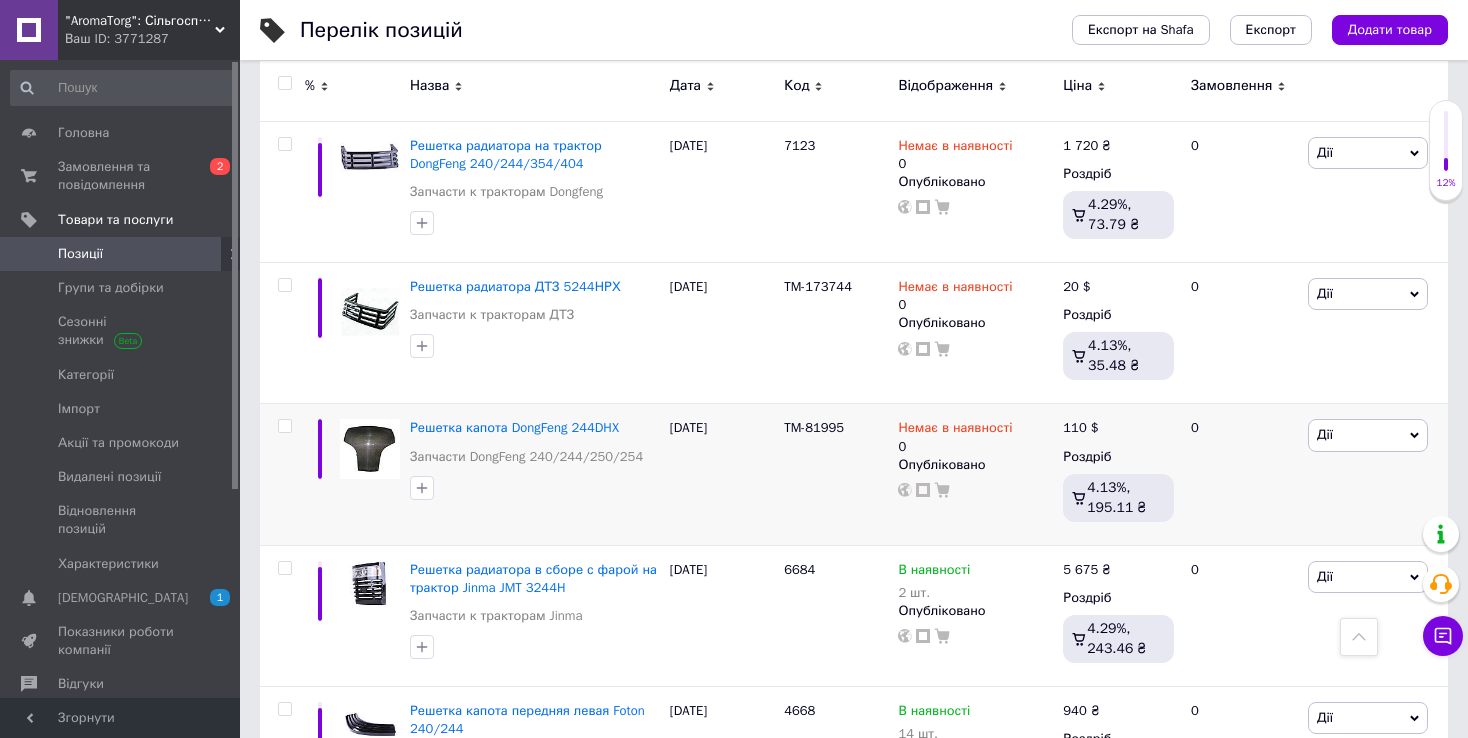 scroll, scrollTop: 410, scrollLeft: 0, axis: vertical 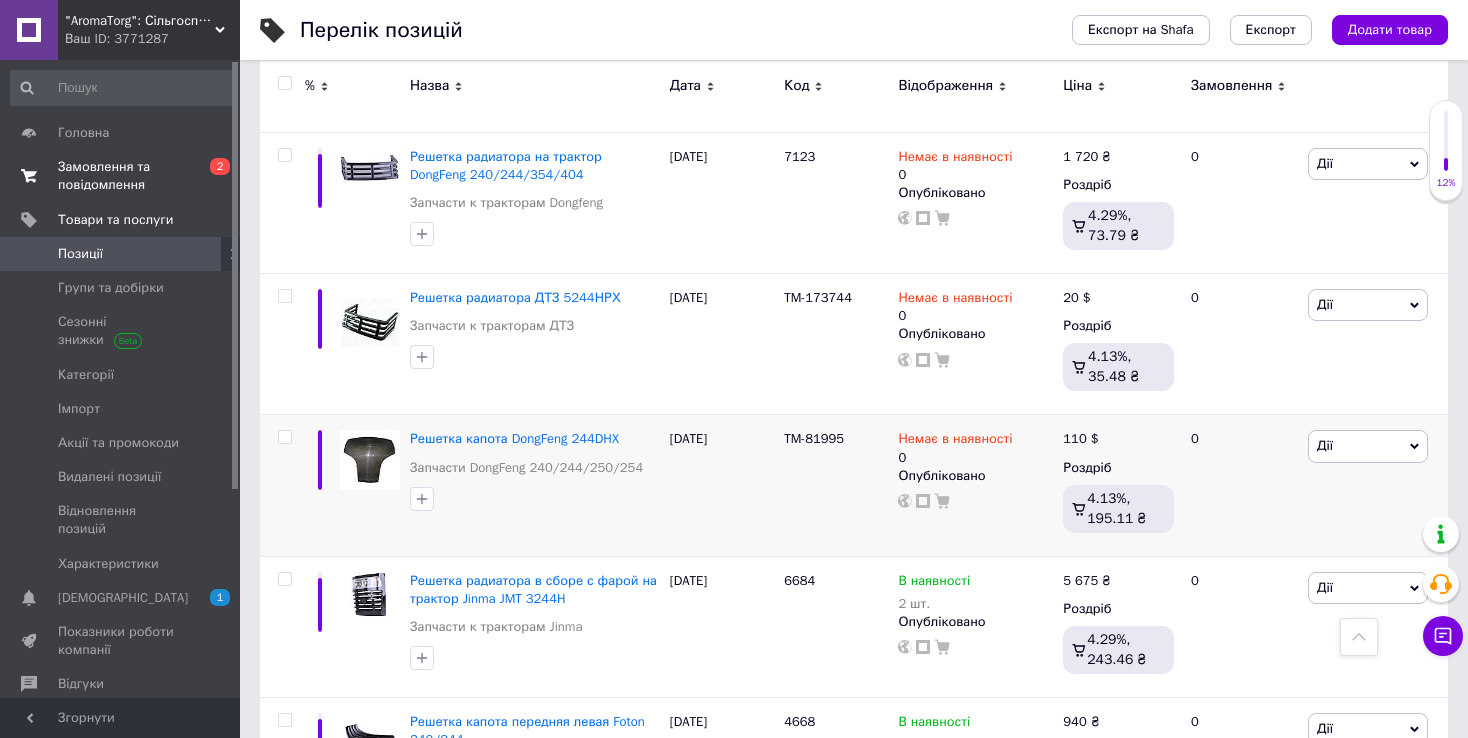 click on "Замовлення та повідомлення" at bounding box center (121, 176) 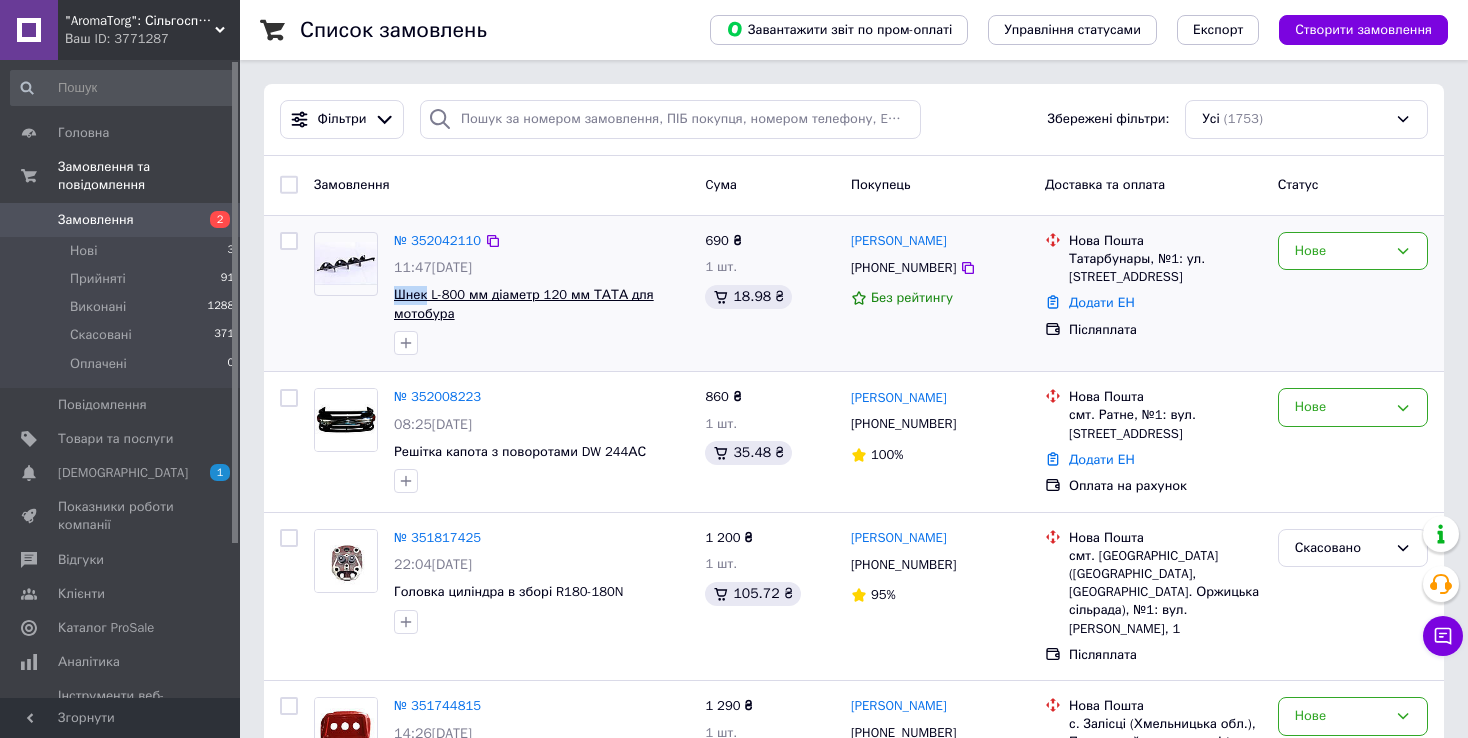 drag, startPoint x: 394, startPoint y: 296, endPoint x: 427, endPoint y: 302, distance: 33.54102 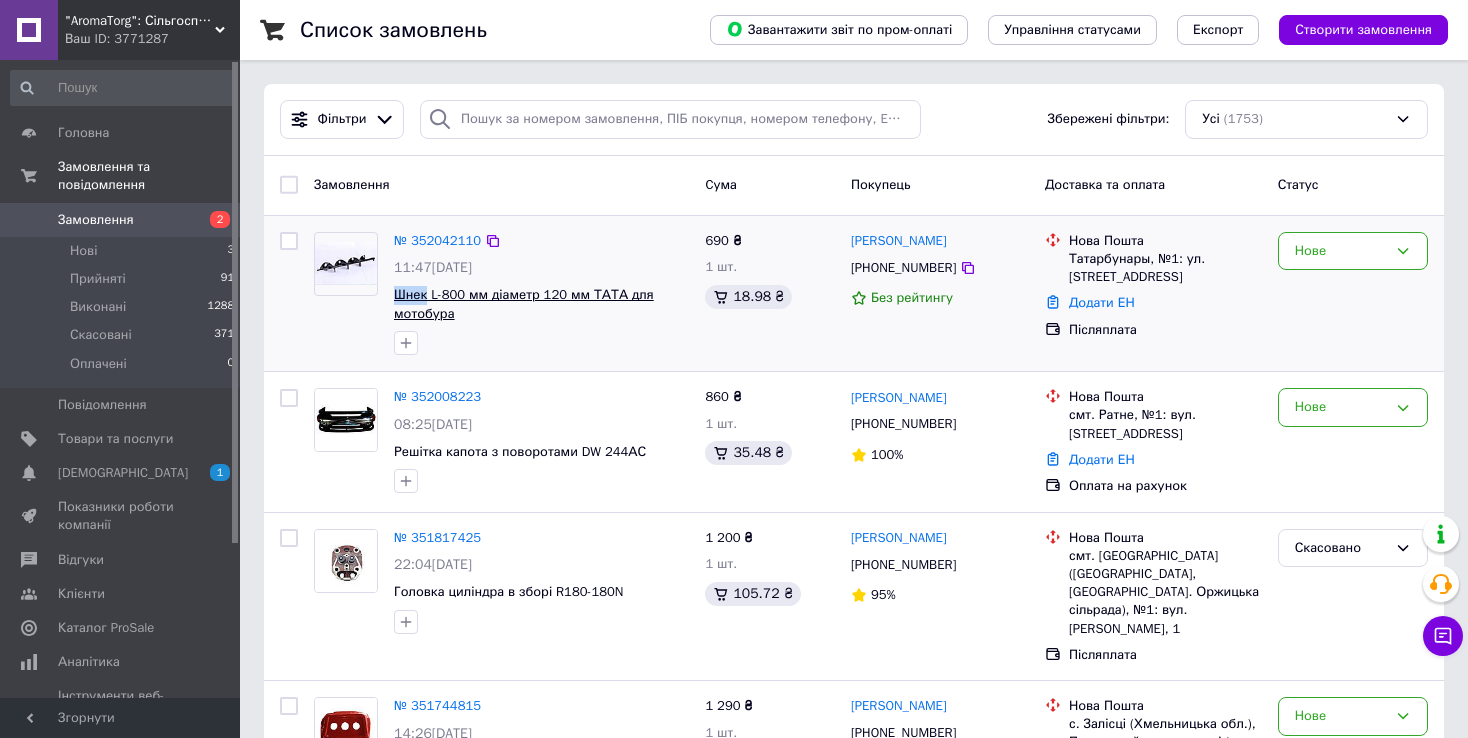 click on "Шнек L-800 мм діаметр 120 мм ТАТА для мотобура" at bounding box center (524, 304) 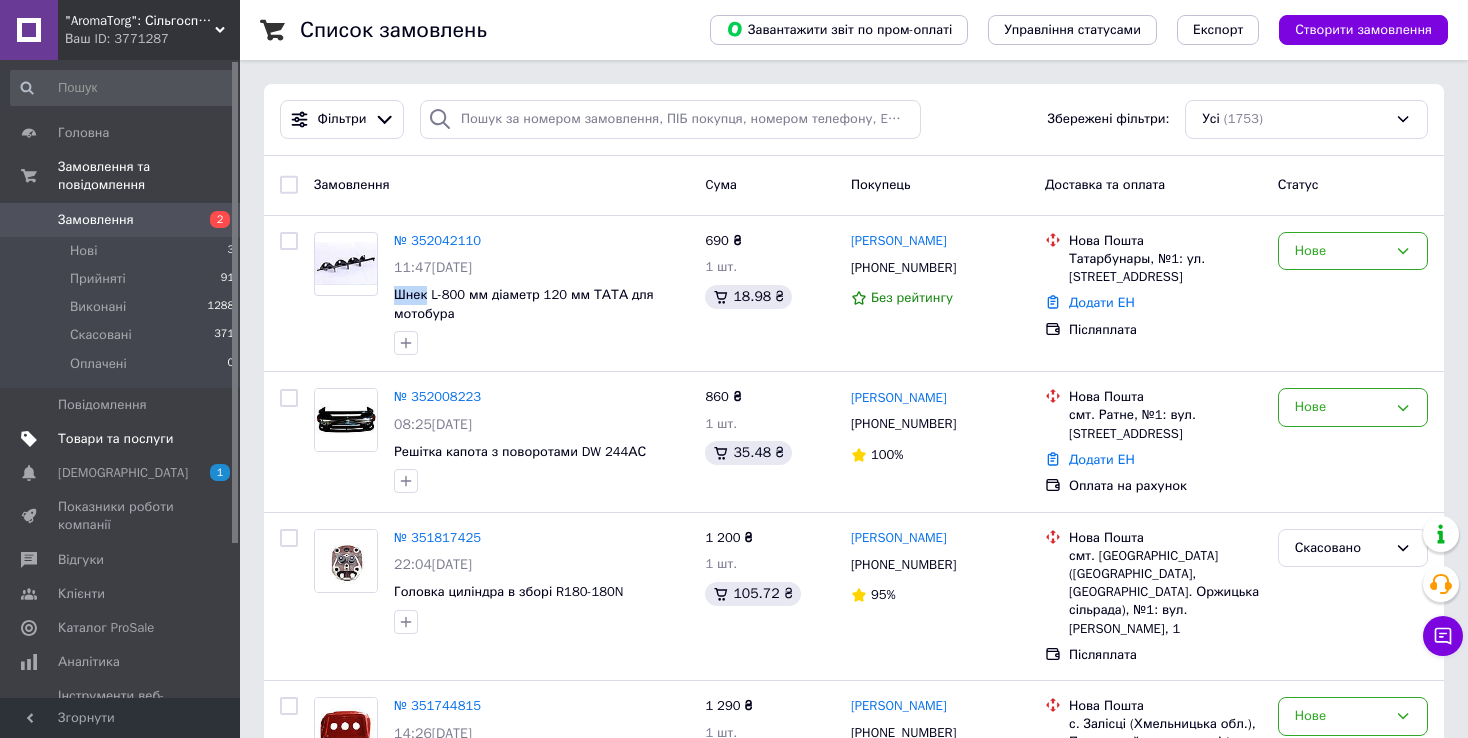 click on "Товари та послуги" at bounding box center (115, 439) 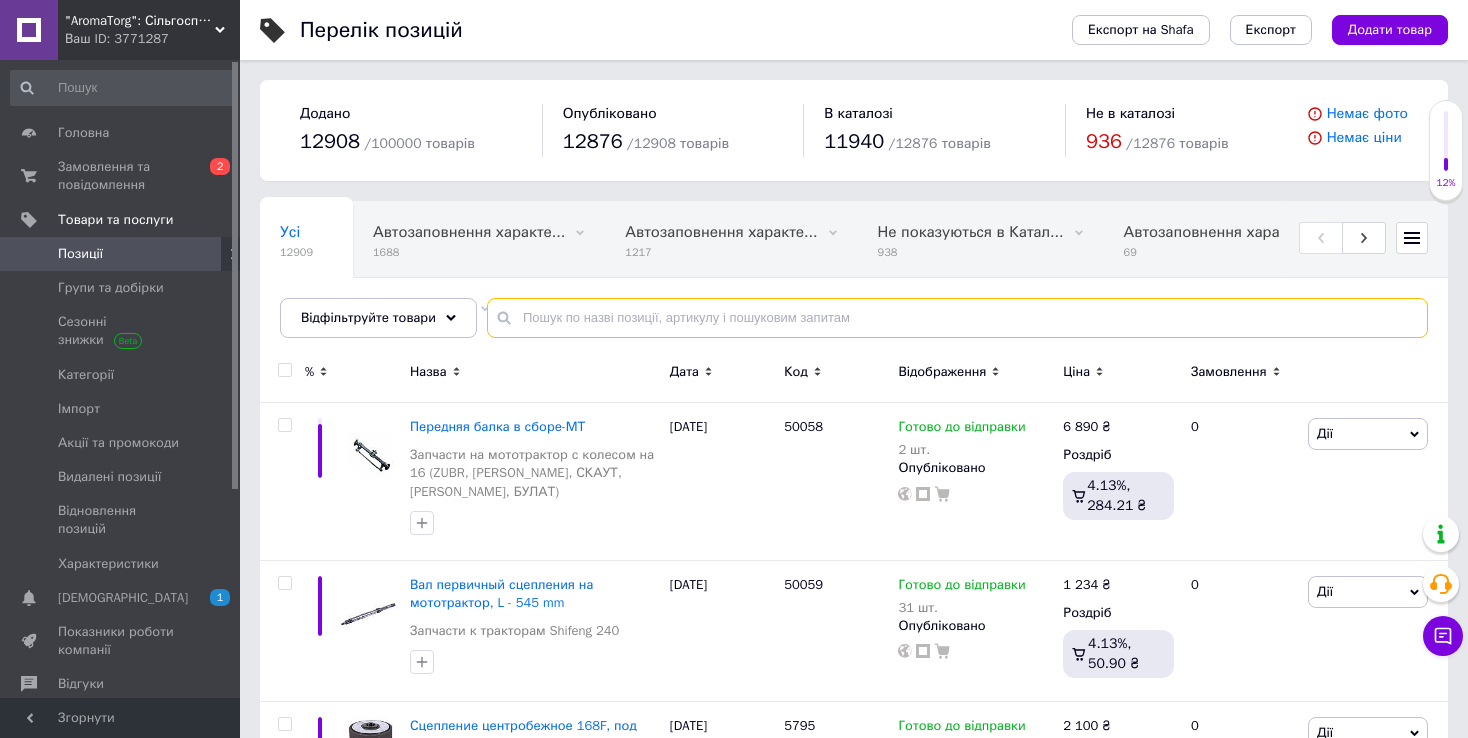 click at bounding box center [957, 318] 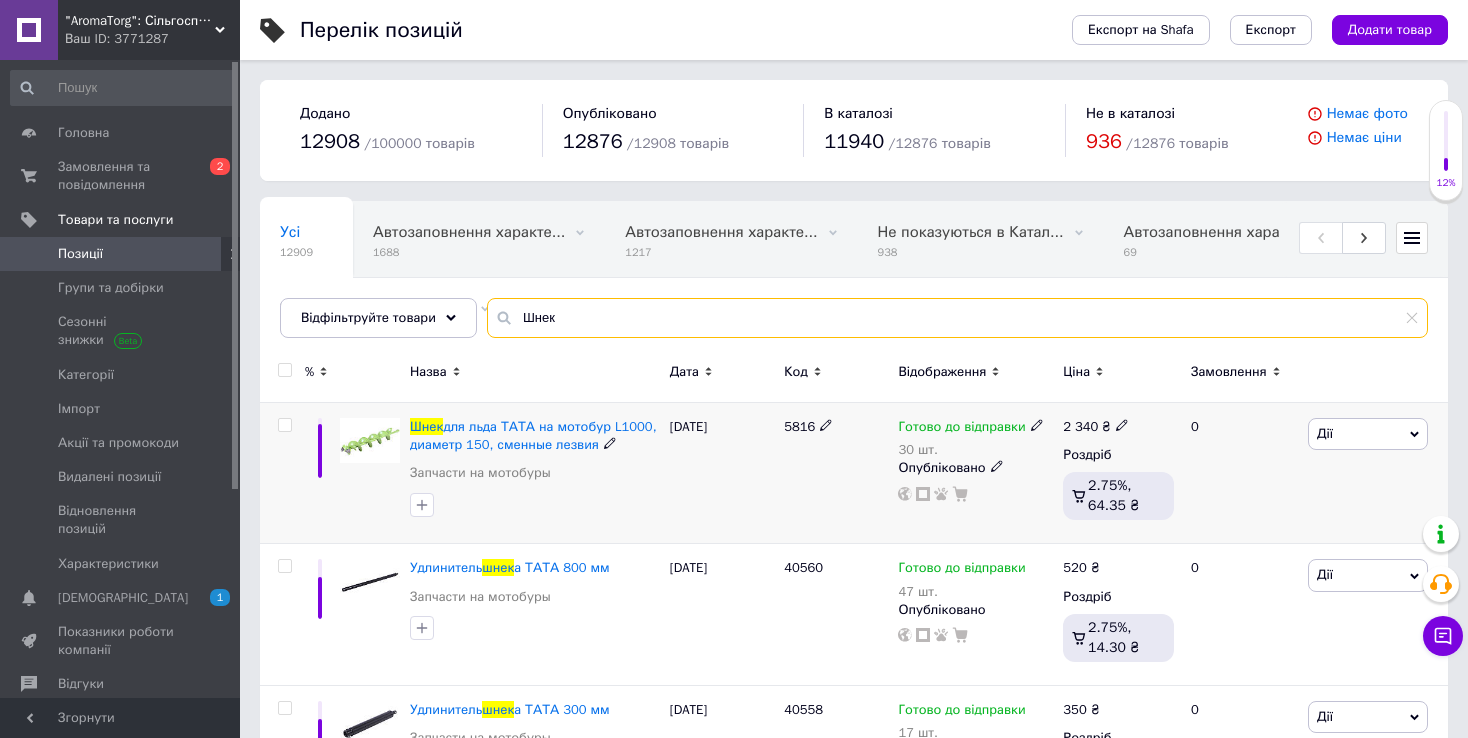 type on "Шнек" 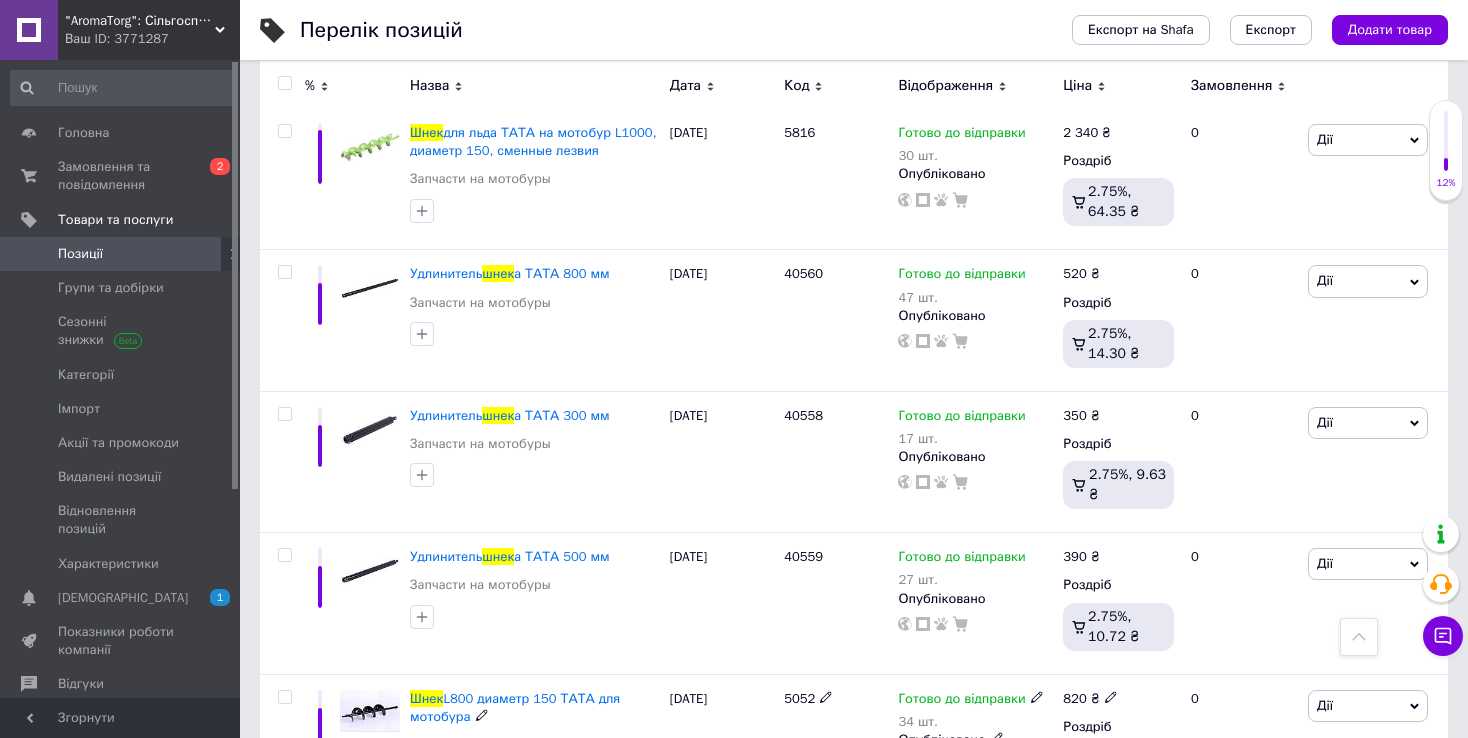 scroll, scrollTop: 0, scrollLeft: 0, axis: both 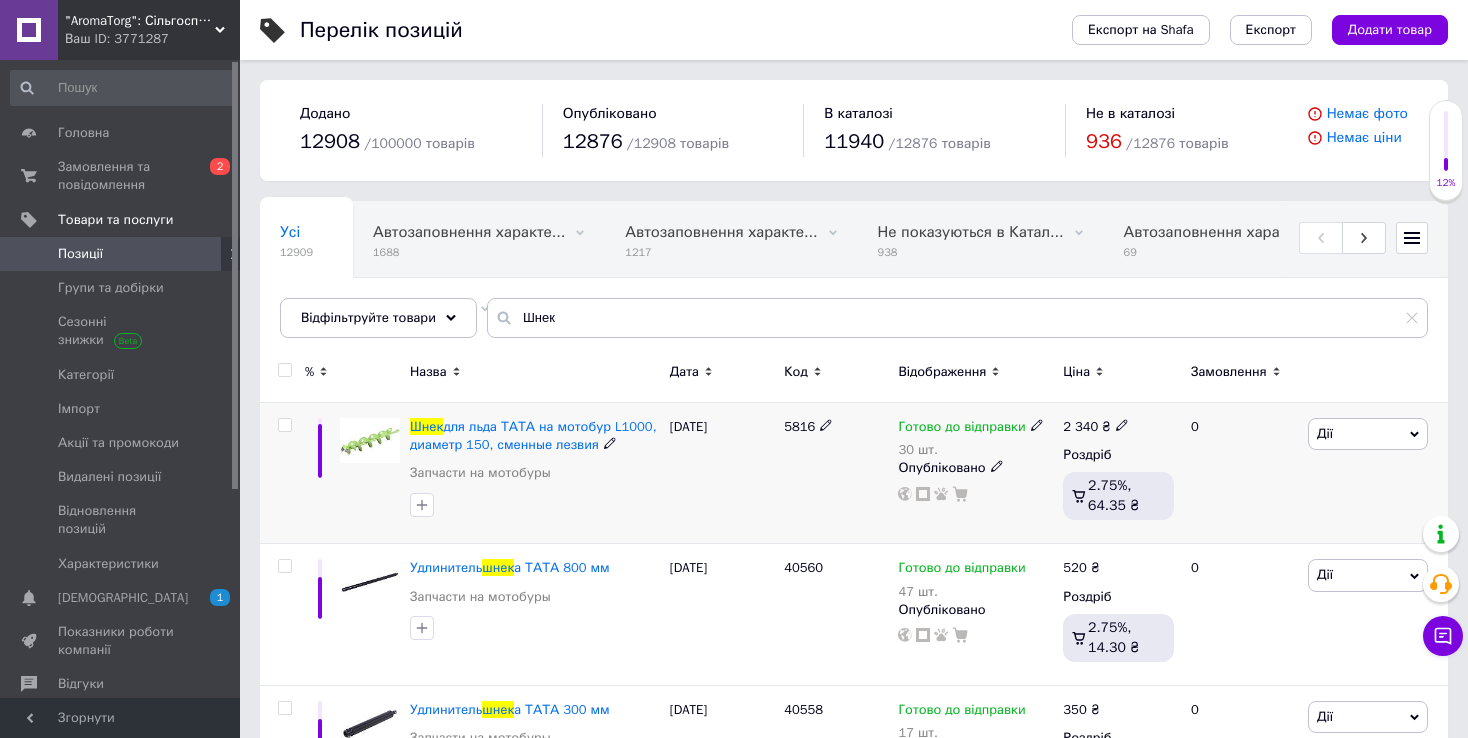drag, startPoint x: 772, startPoint y: 428, endPoint x: 815, endPoint y: 430, distance: 43.046486 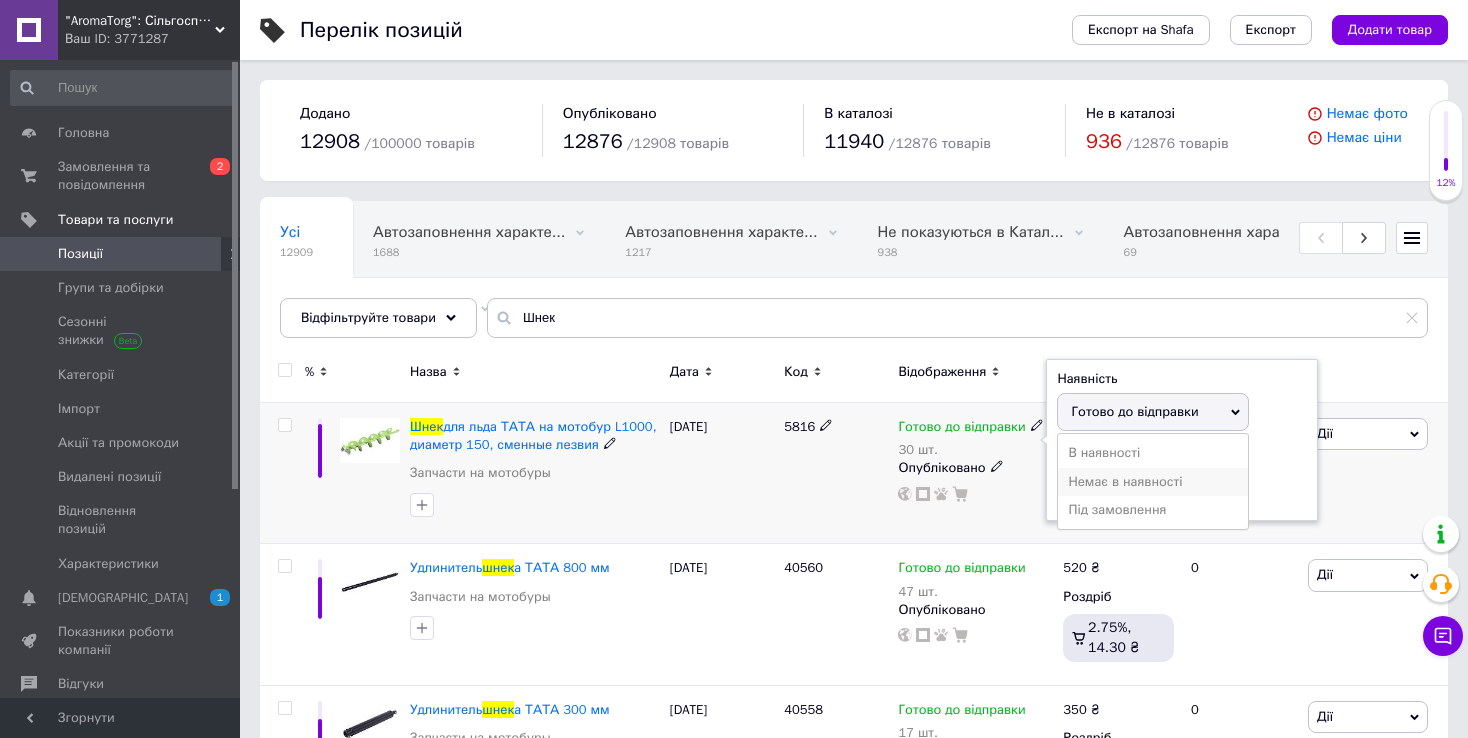 click on "Немає в наявності" at bounding box center (1153, 482) 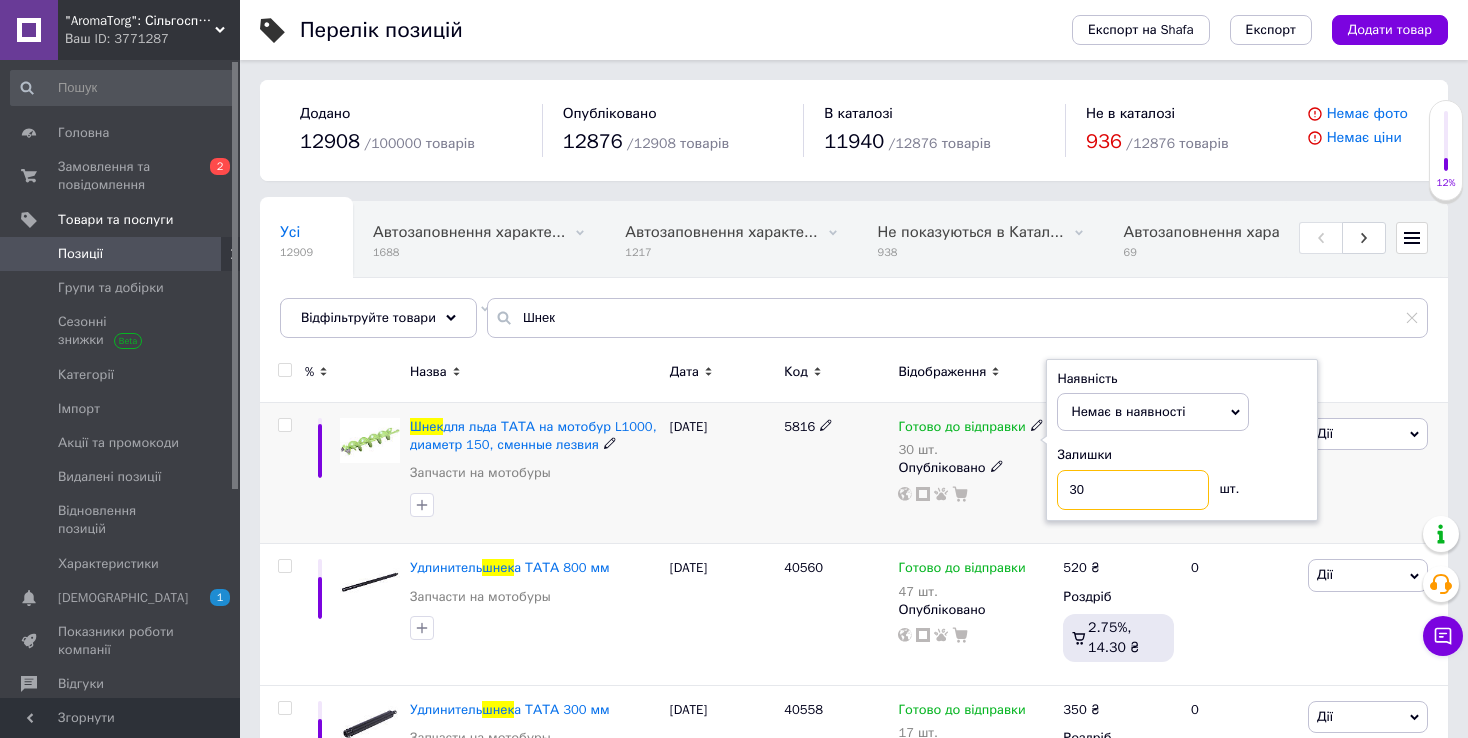 drag, startPoint x: 1095, startPoint y: 492, endPoint x: 1042, endPoint y: 495, distance: 53.08484 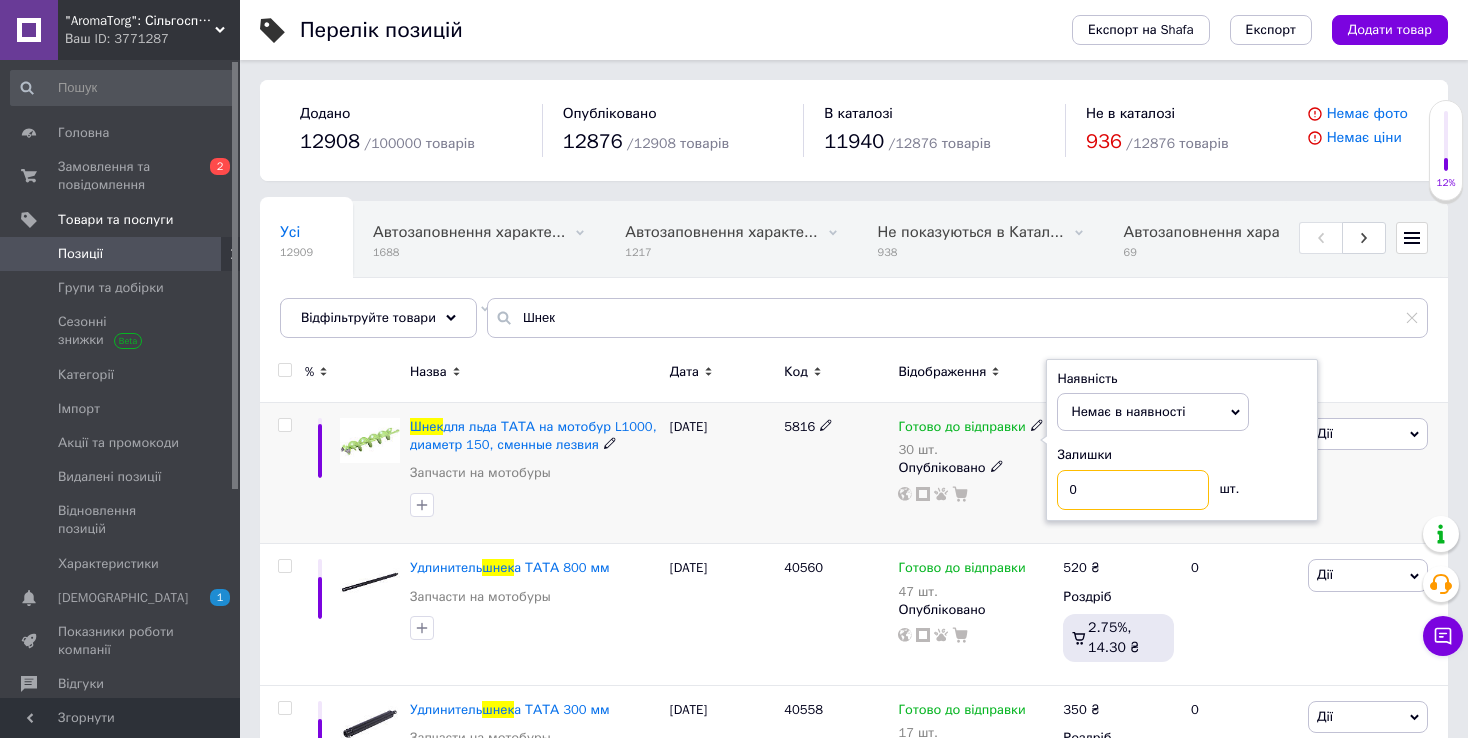 type on "0" 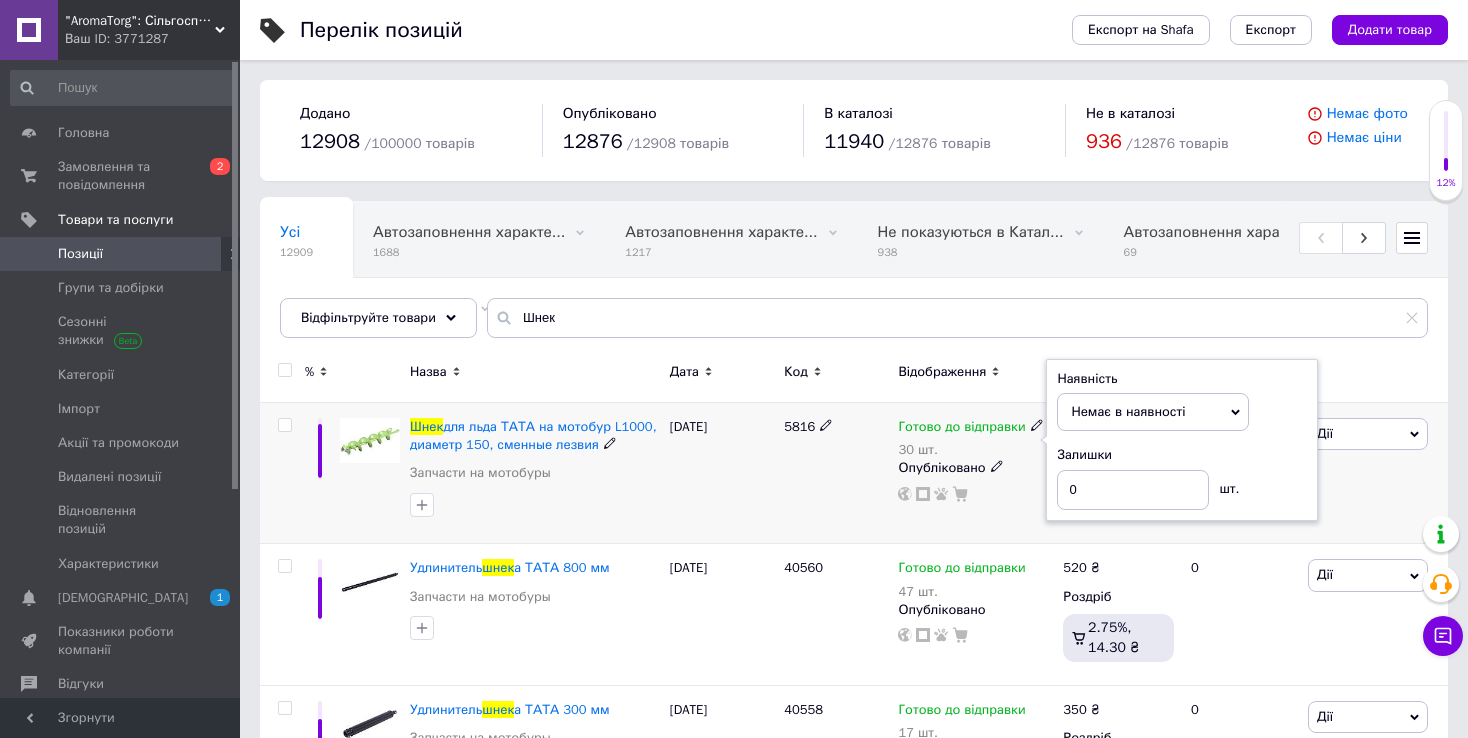 click on "5816" at bounding box center (836, 473) 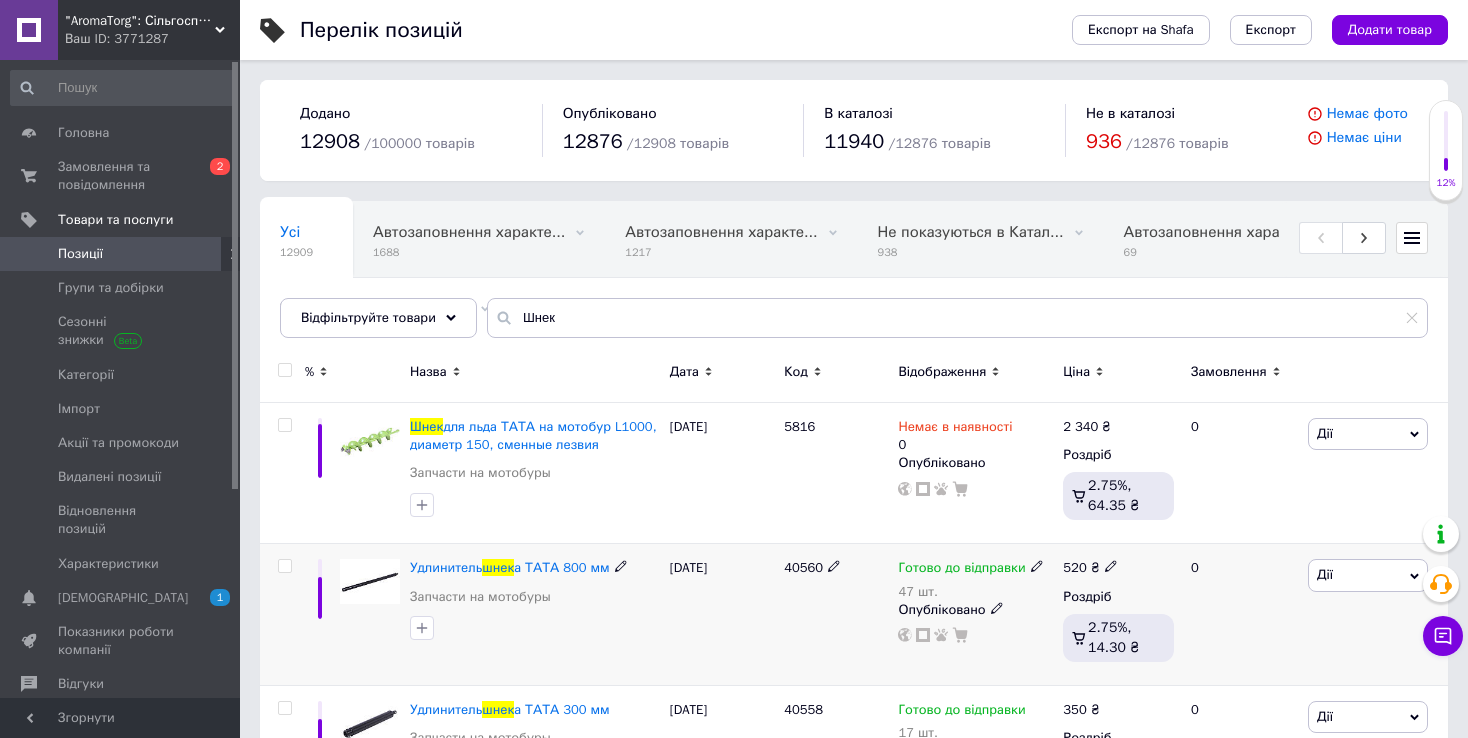 drag, startPoint x: 772, startPoint y: 567, endPoint x: 822, endPoint y: 571, distance: 50.159744 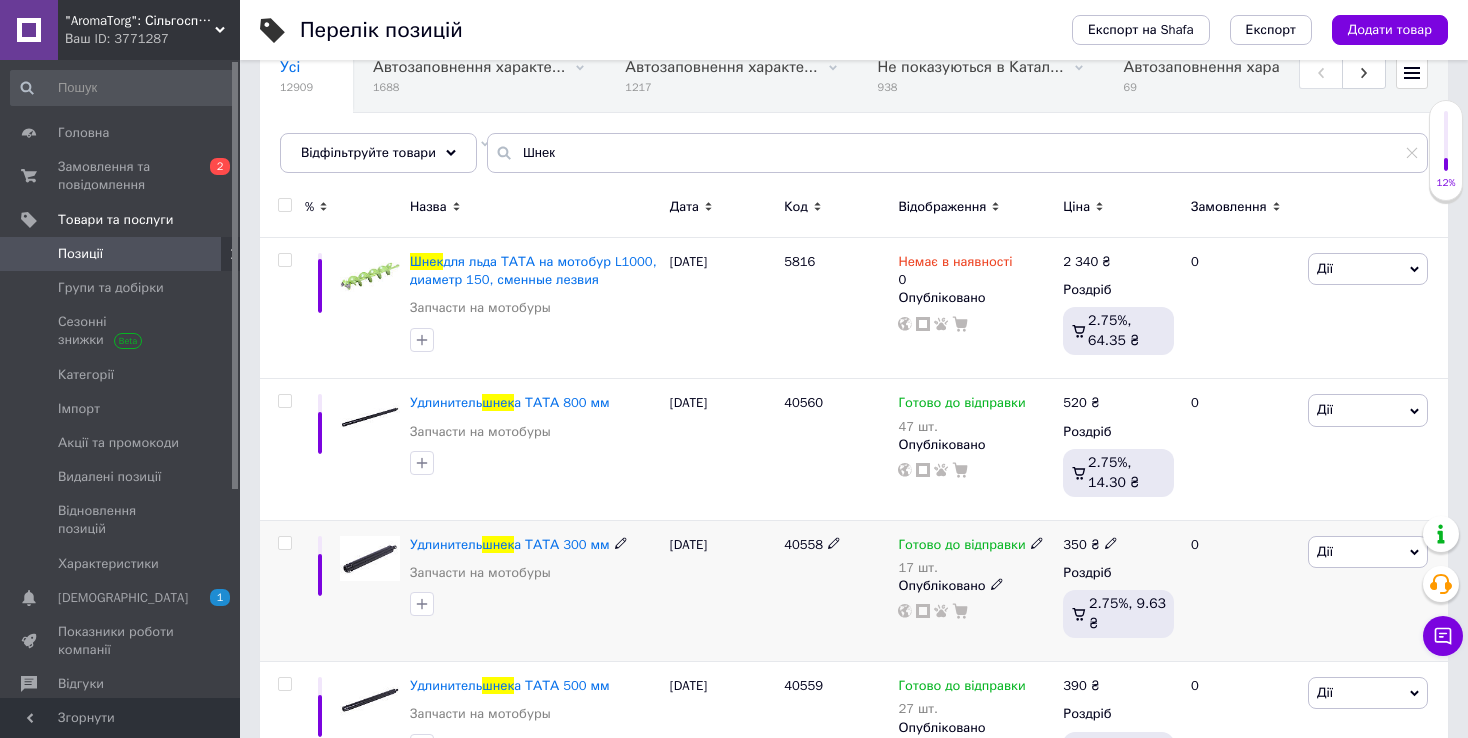 scroll, scrollTop: 200, scrollLeft: 0, axis: vertical 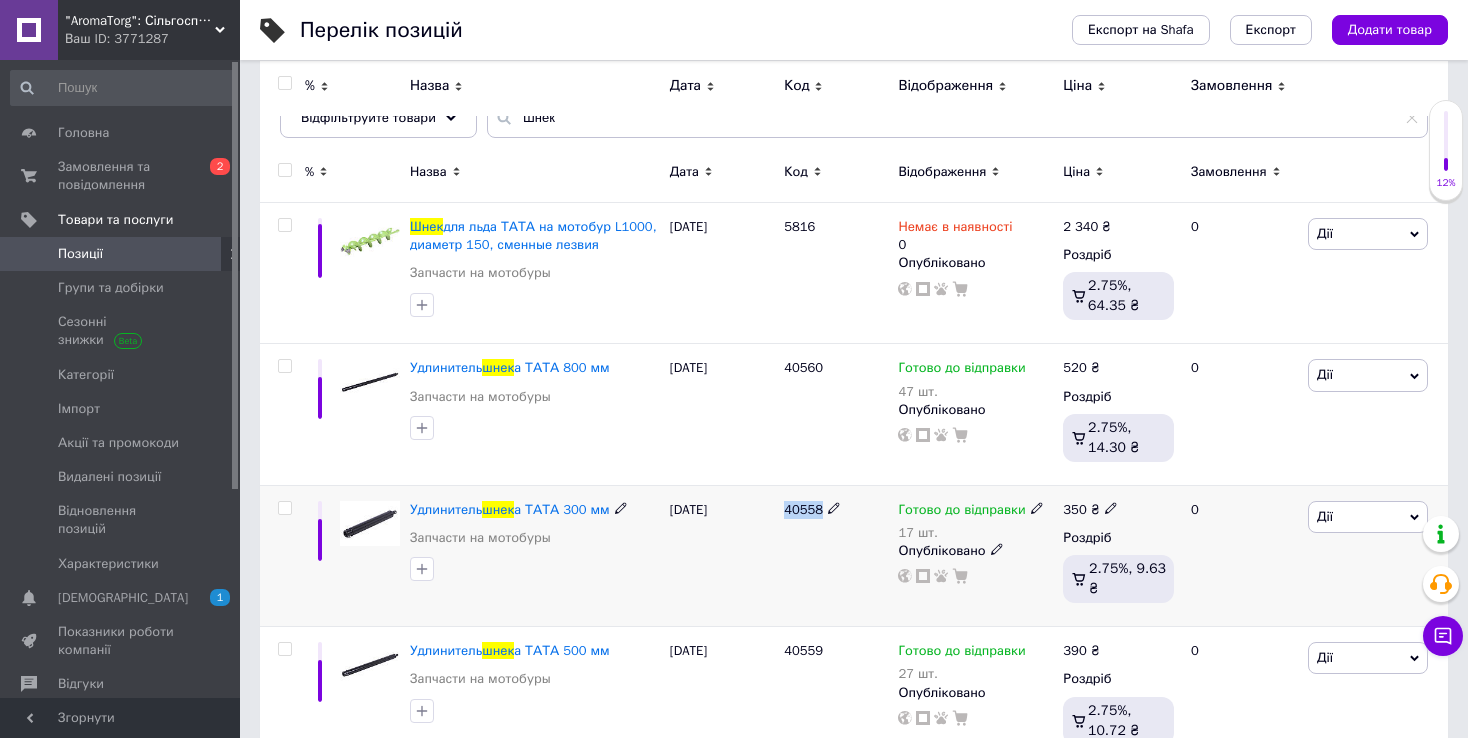 drag, startPoint x: 780, startPoint y: 511, endPoint x: 823, endPoint y: 510, distance: 43.011627 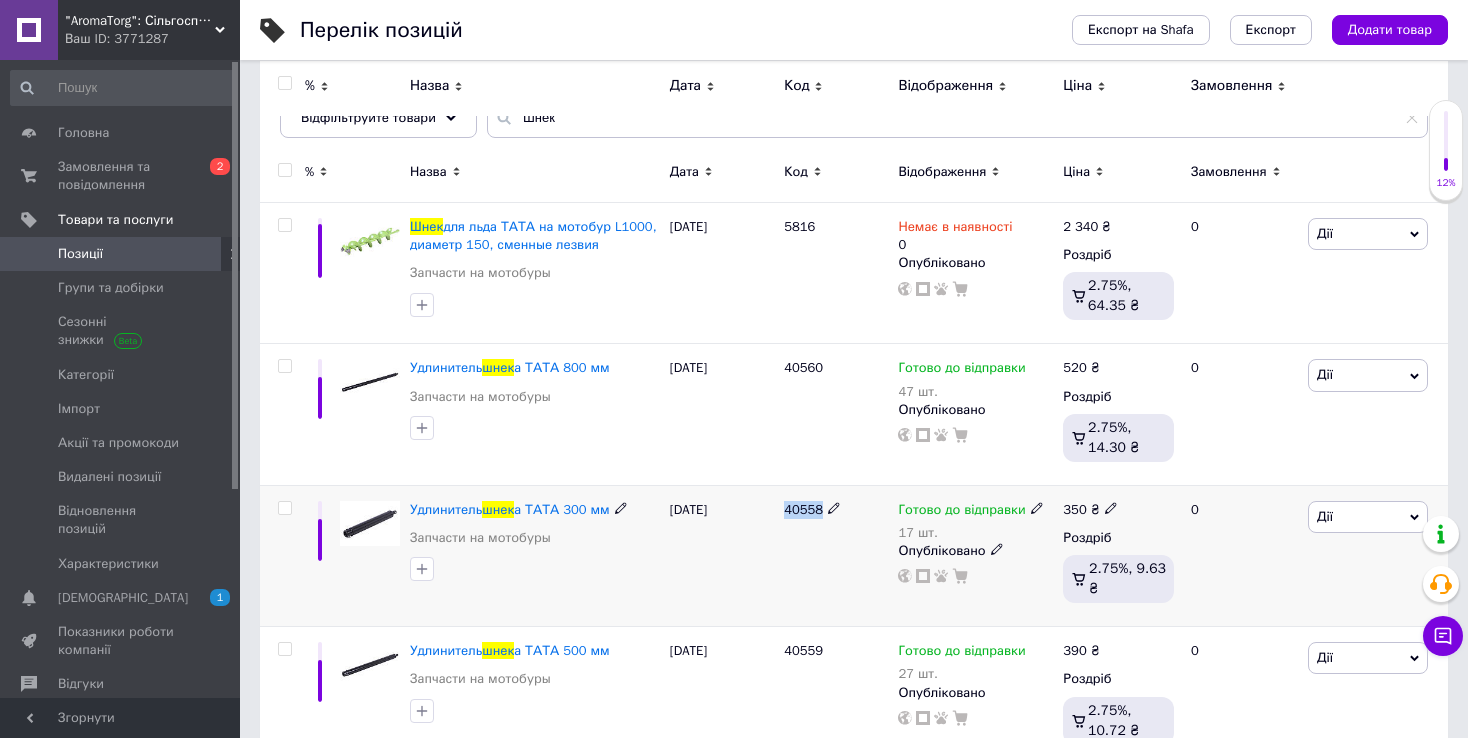 click on "40558" at bounding box center (803, 509) 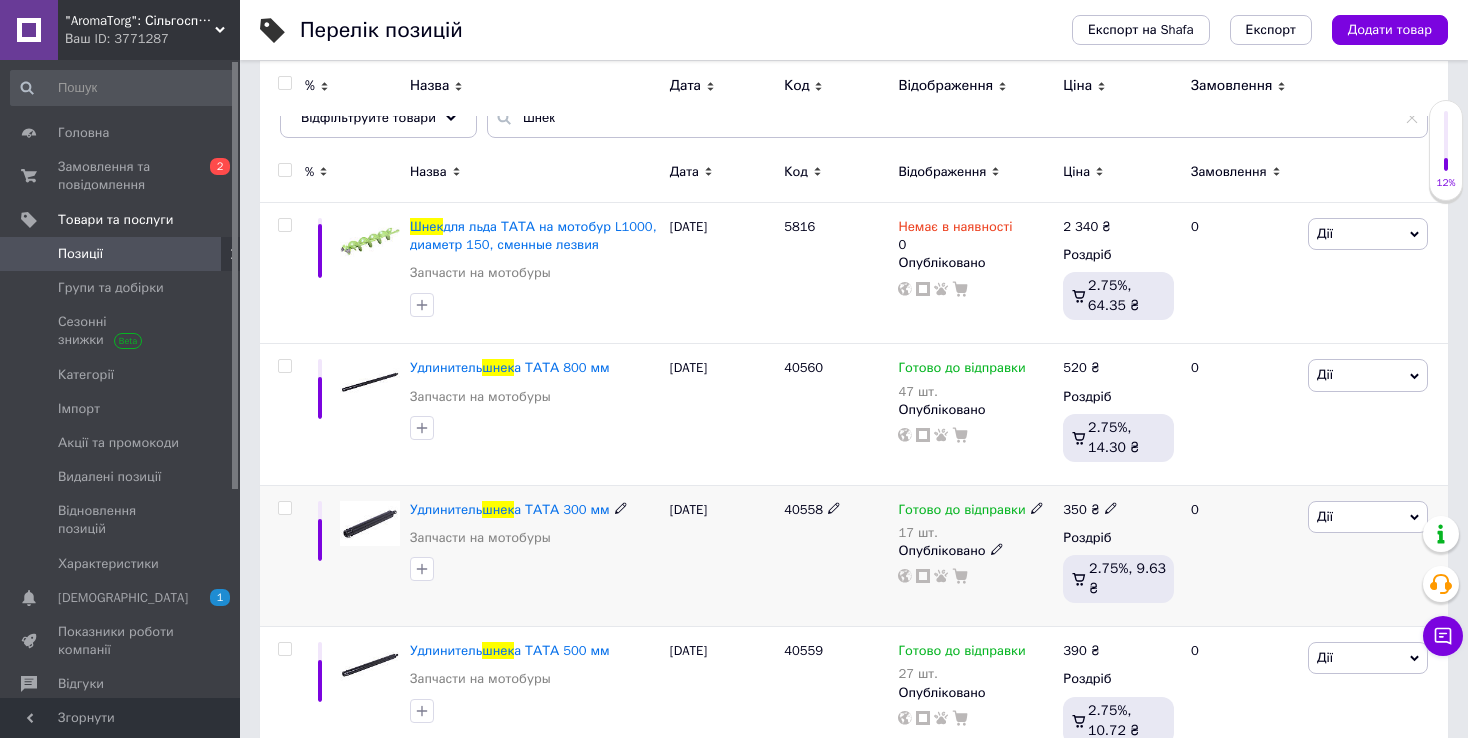 click 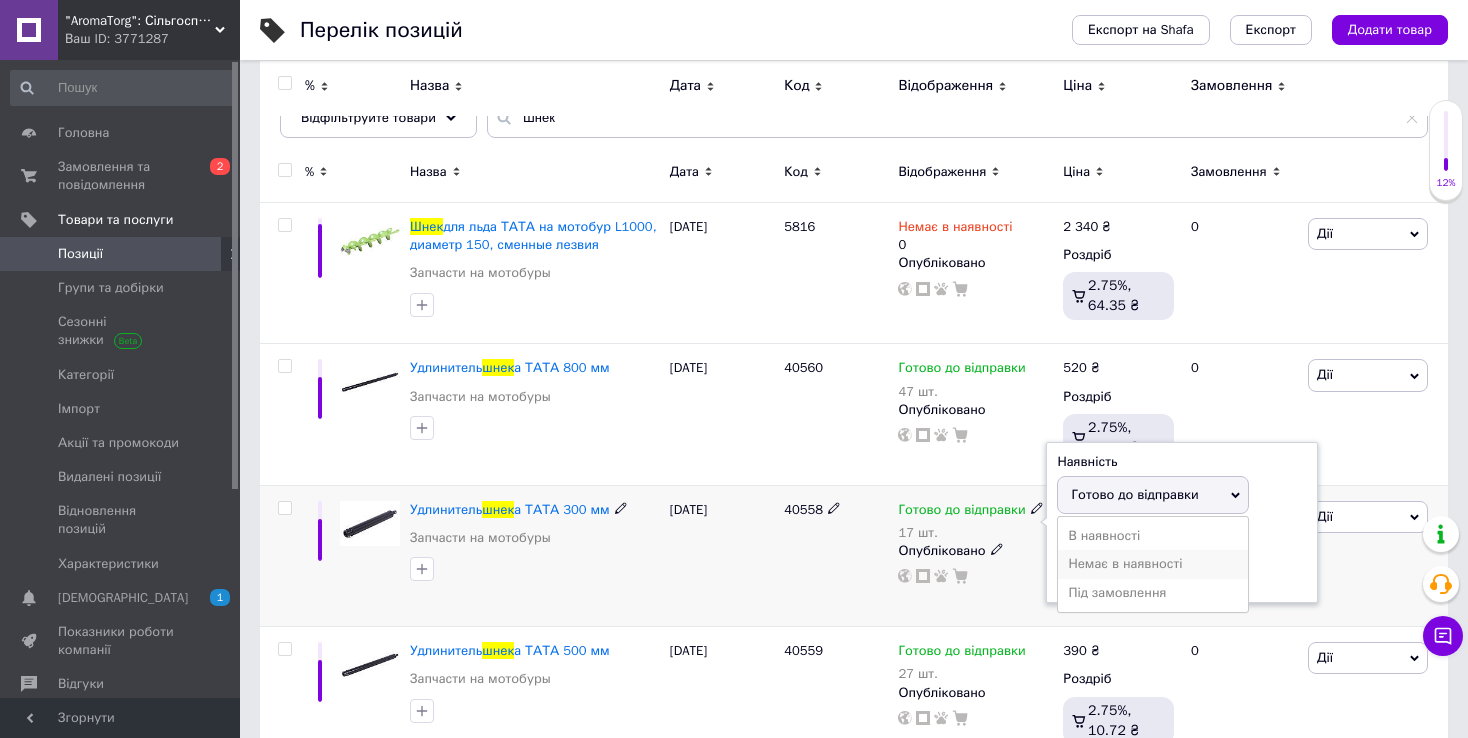 click on "Немає в наявності" at bounding box center (1153, 564) 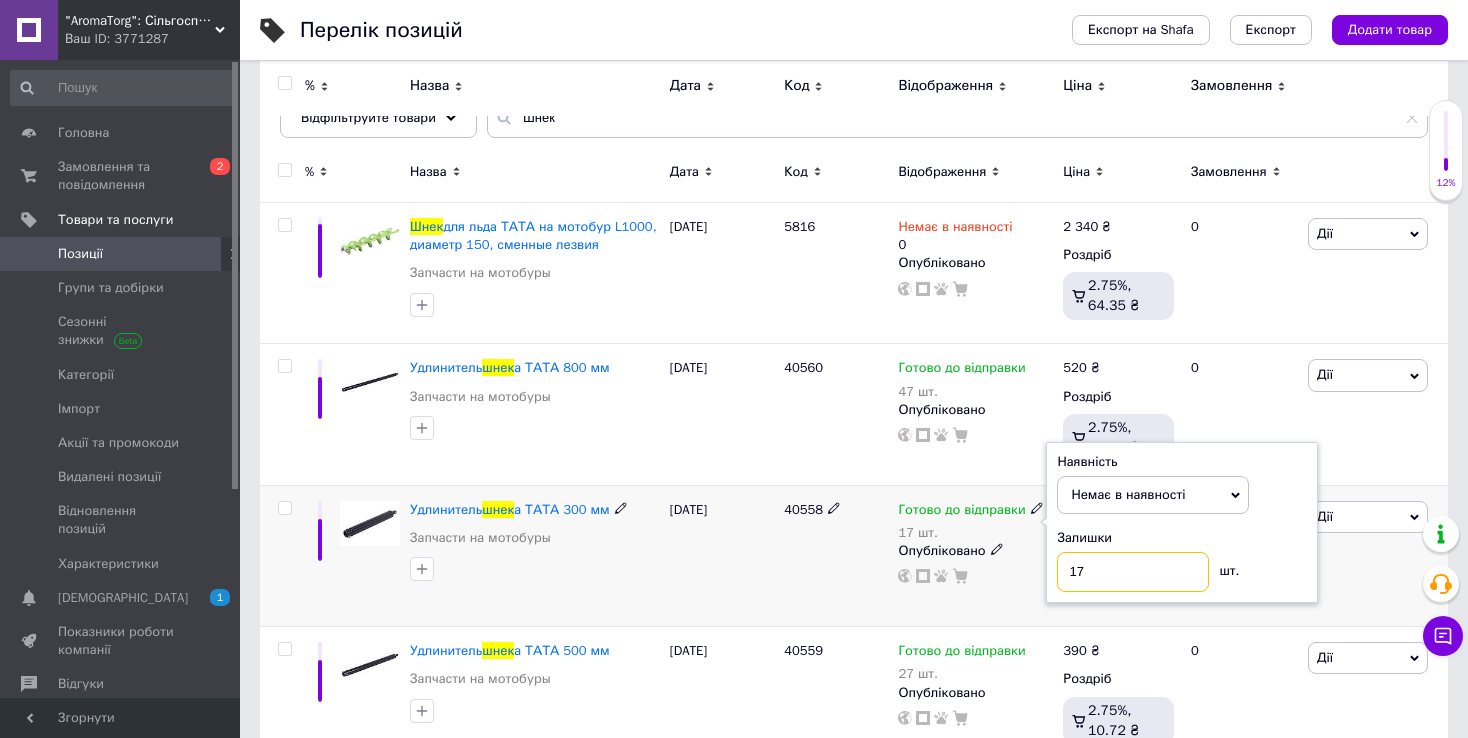 drag, startPoint x: 1096, startPoint y: 559, endPoint x: 1023, endPoint y: 575, distance: 74.73286 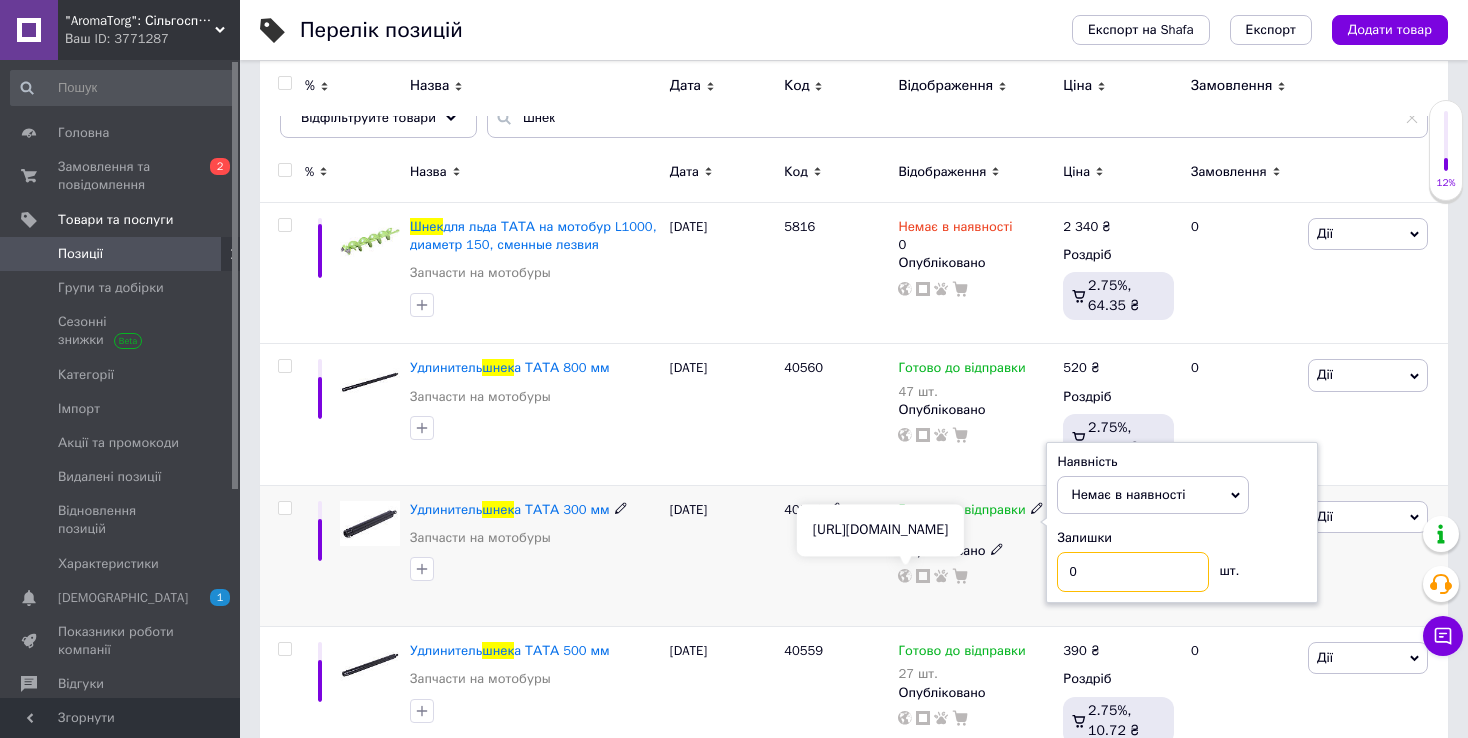 type on "0" 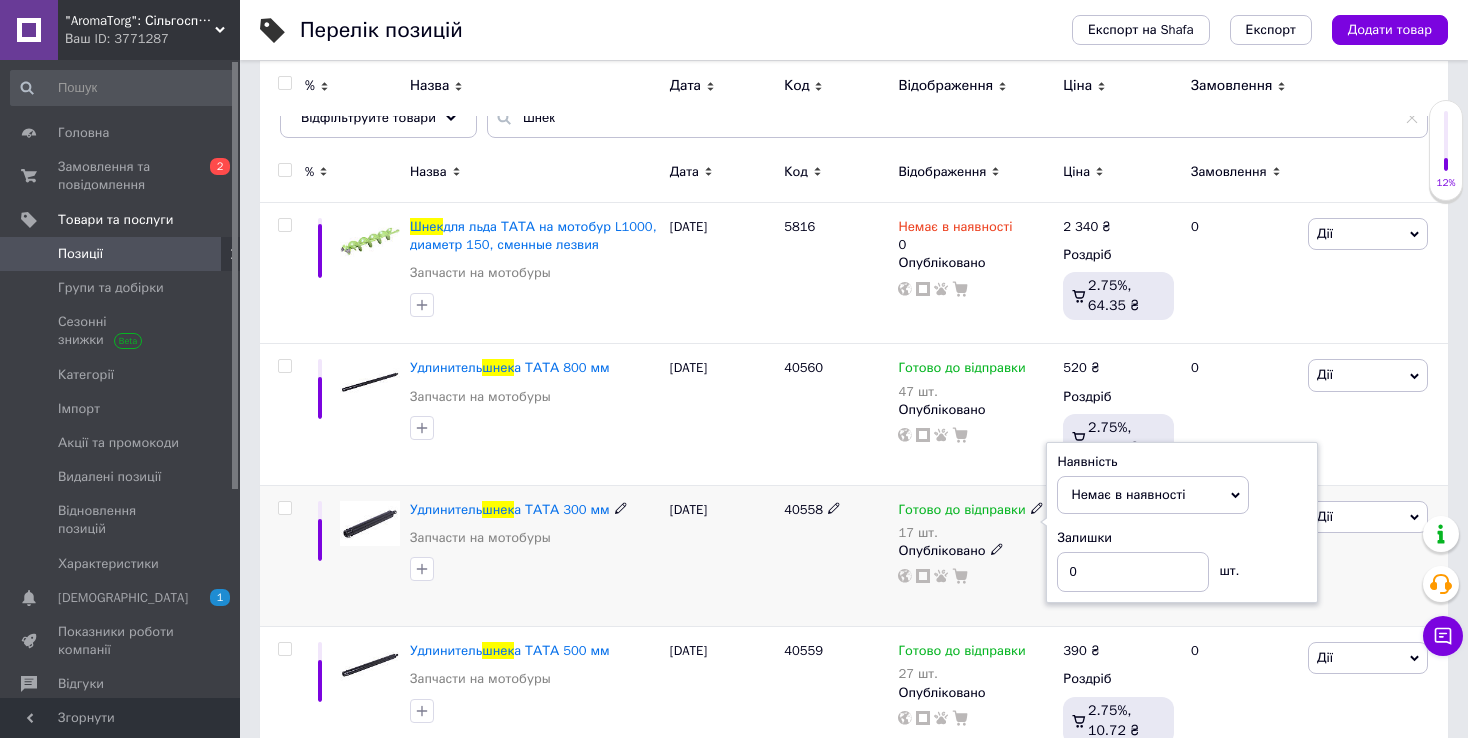 click on "40558" at bounding box center (836, 555) 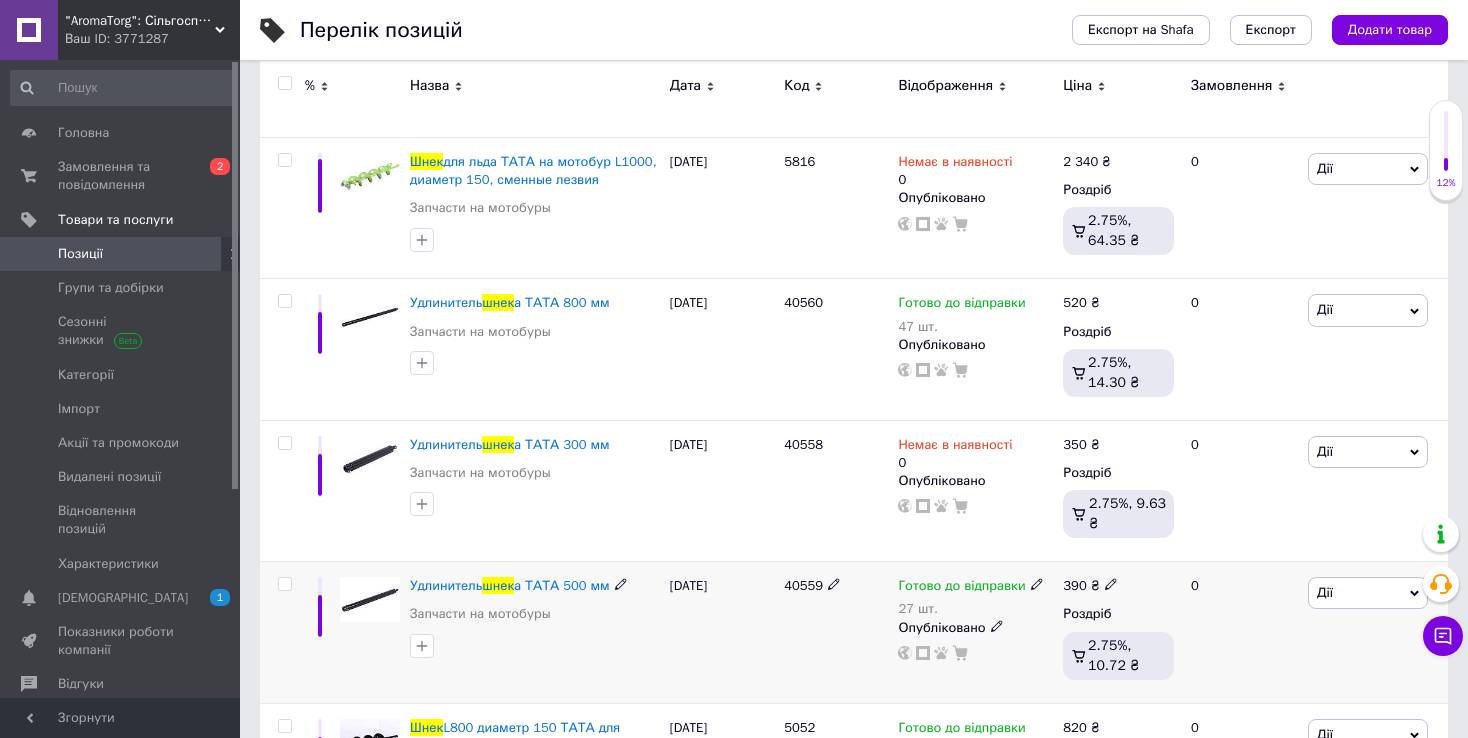 scroll, scrollTop: 400, scrollLeft: 0, axis: vertical 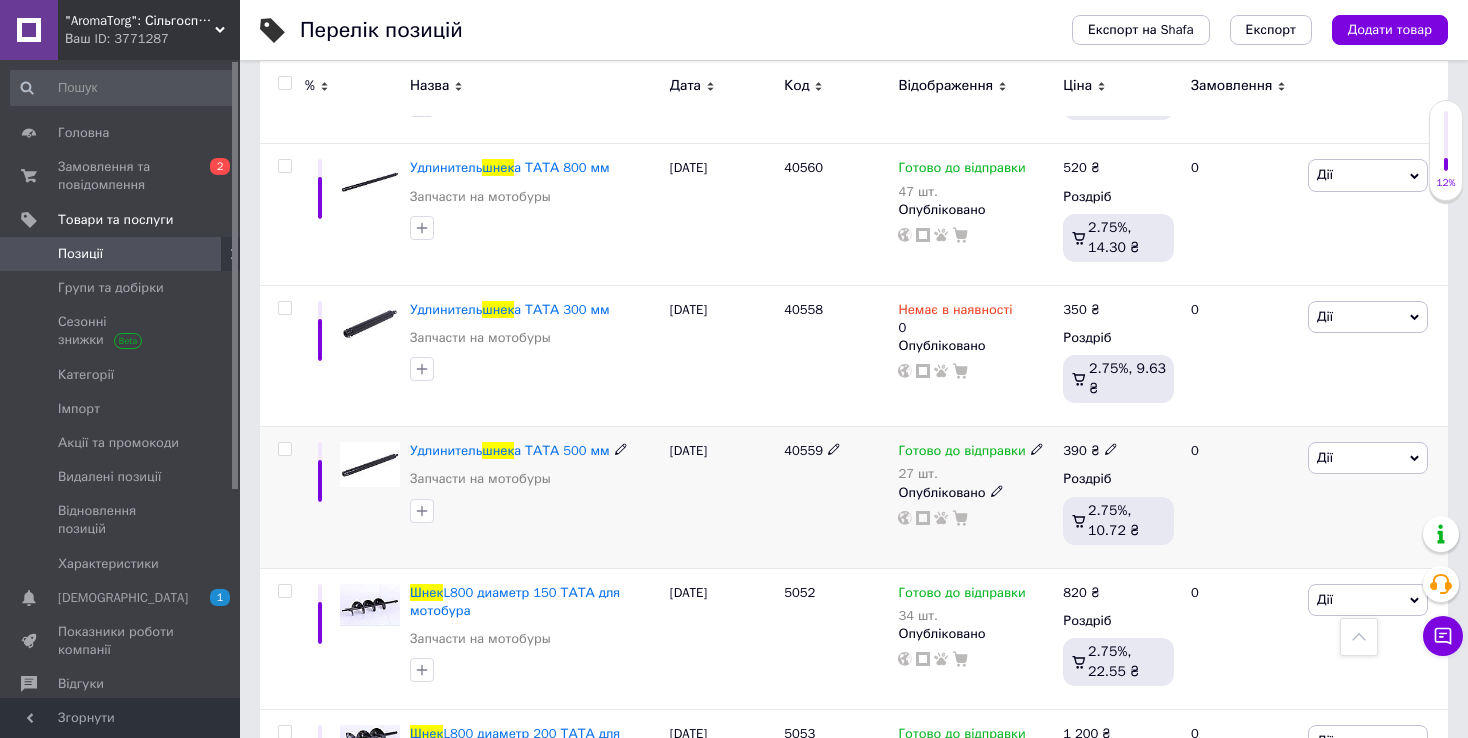 drag, startPoint x: 775, startPoint y: 451, endPoint x: 831, endPoint y: 456, distance: 56.22277 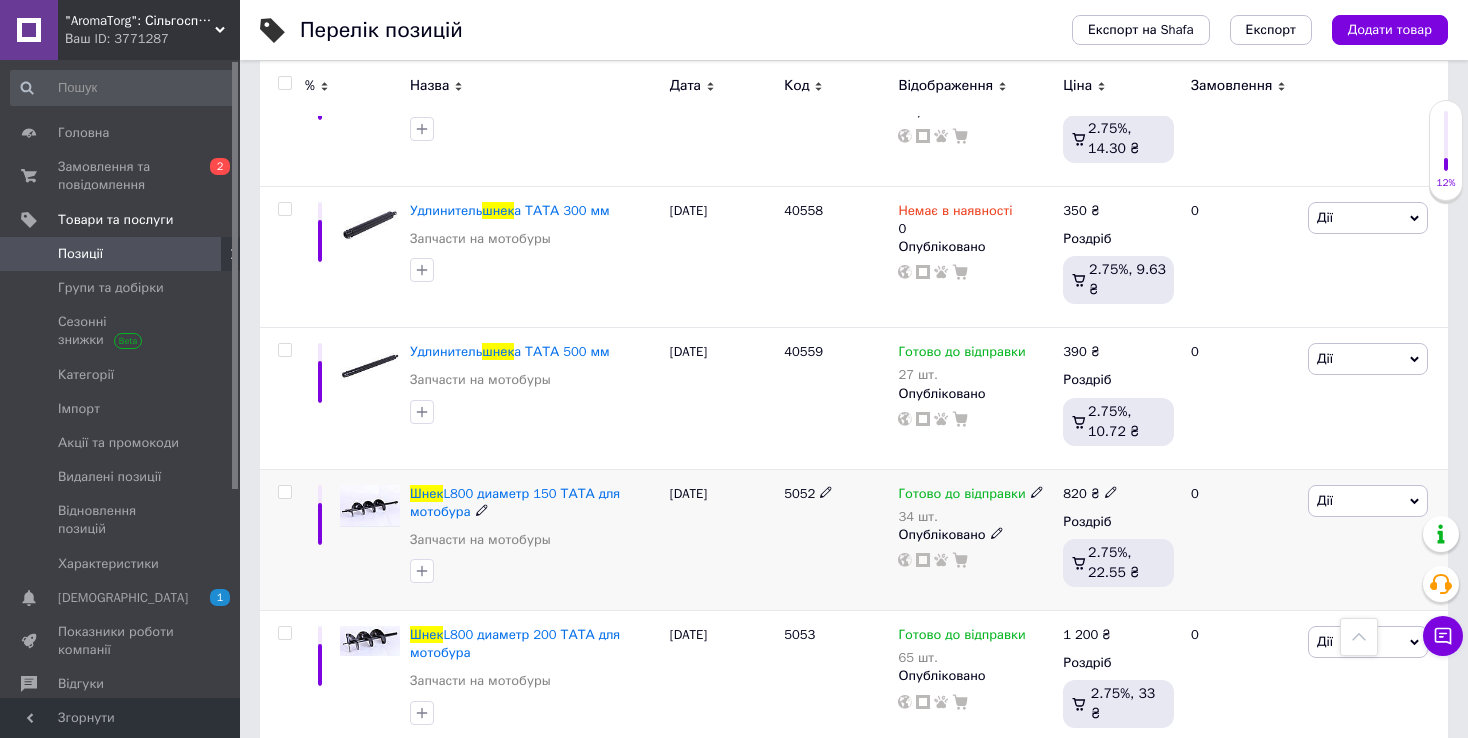 scroll, scrollTop: 500, scrollLeft: 0, axis: vertical 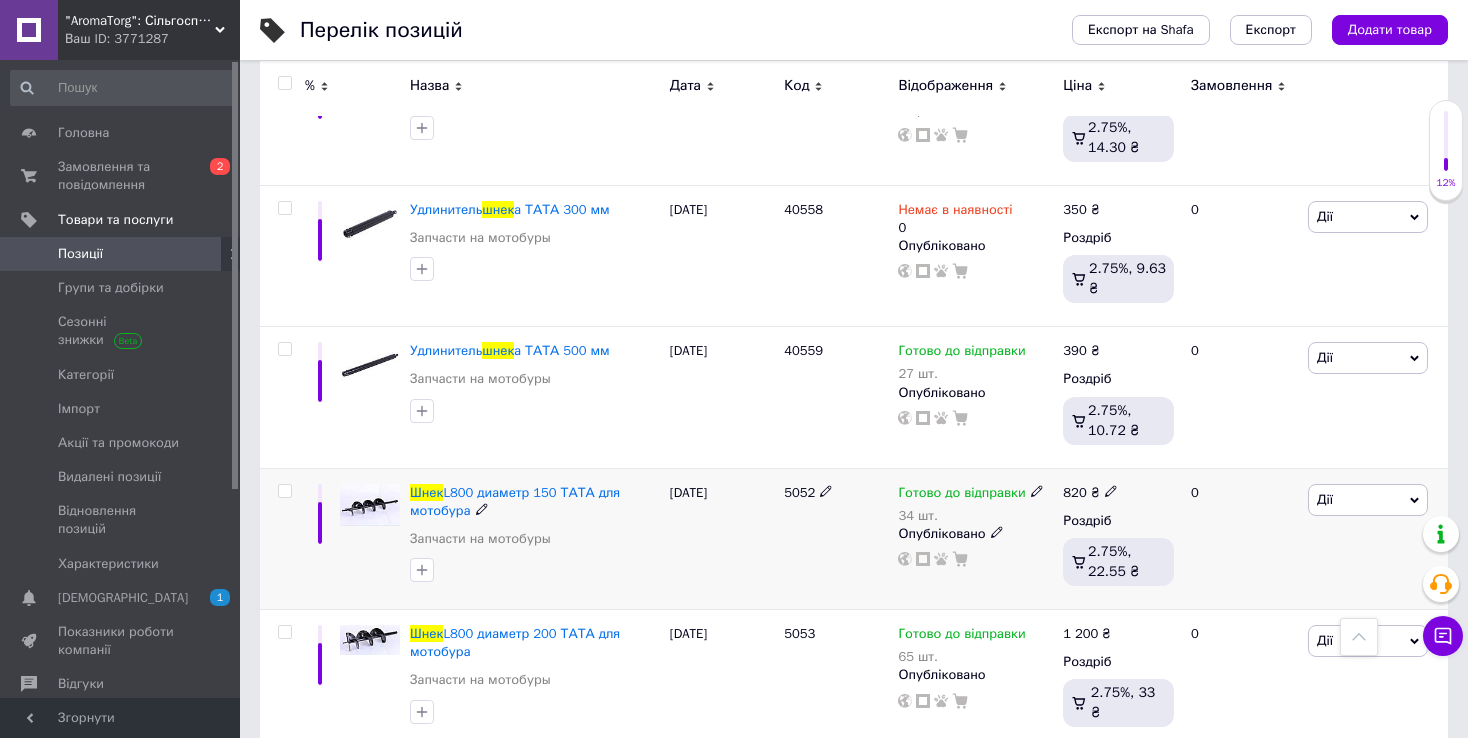 click 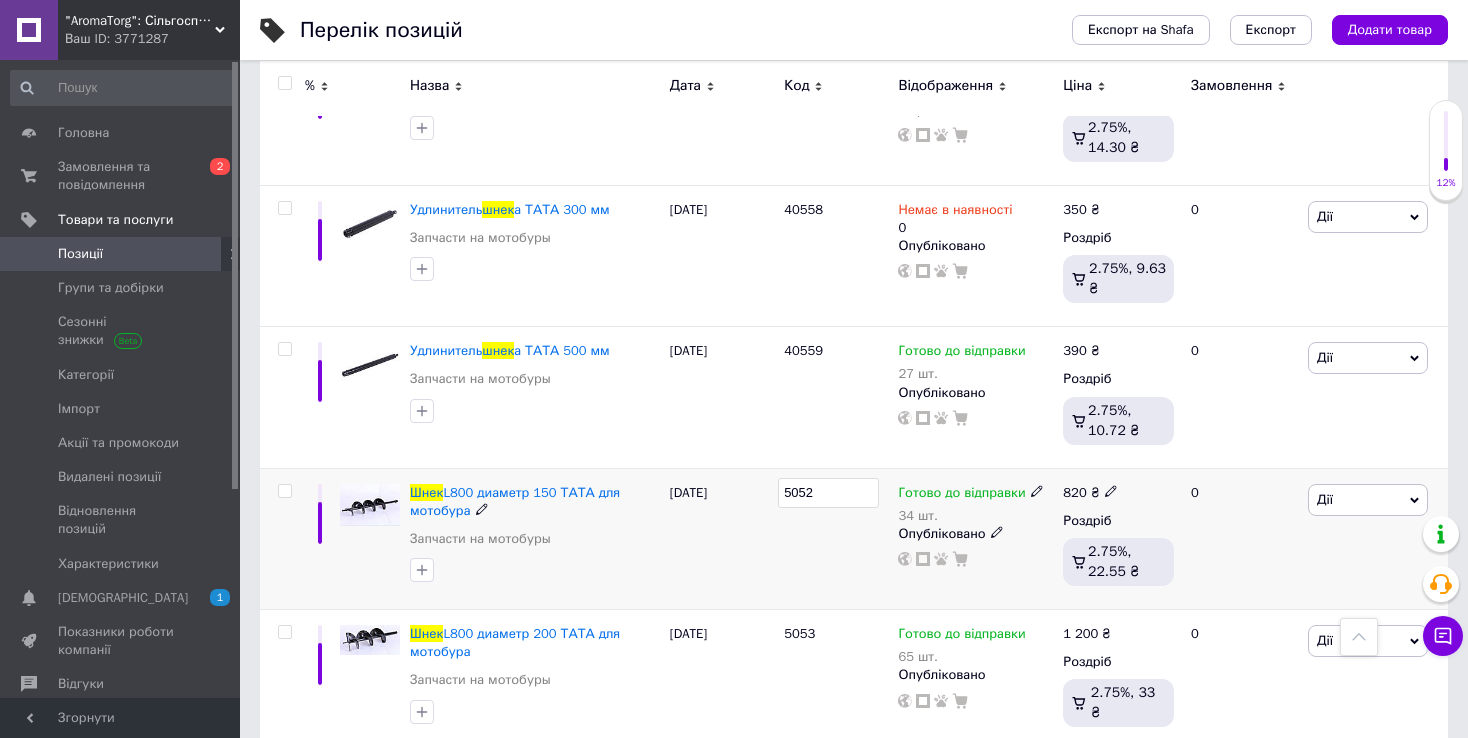 click on "[DATE]" at bounding box center [722, 538] 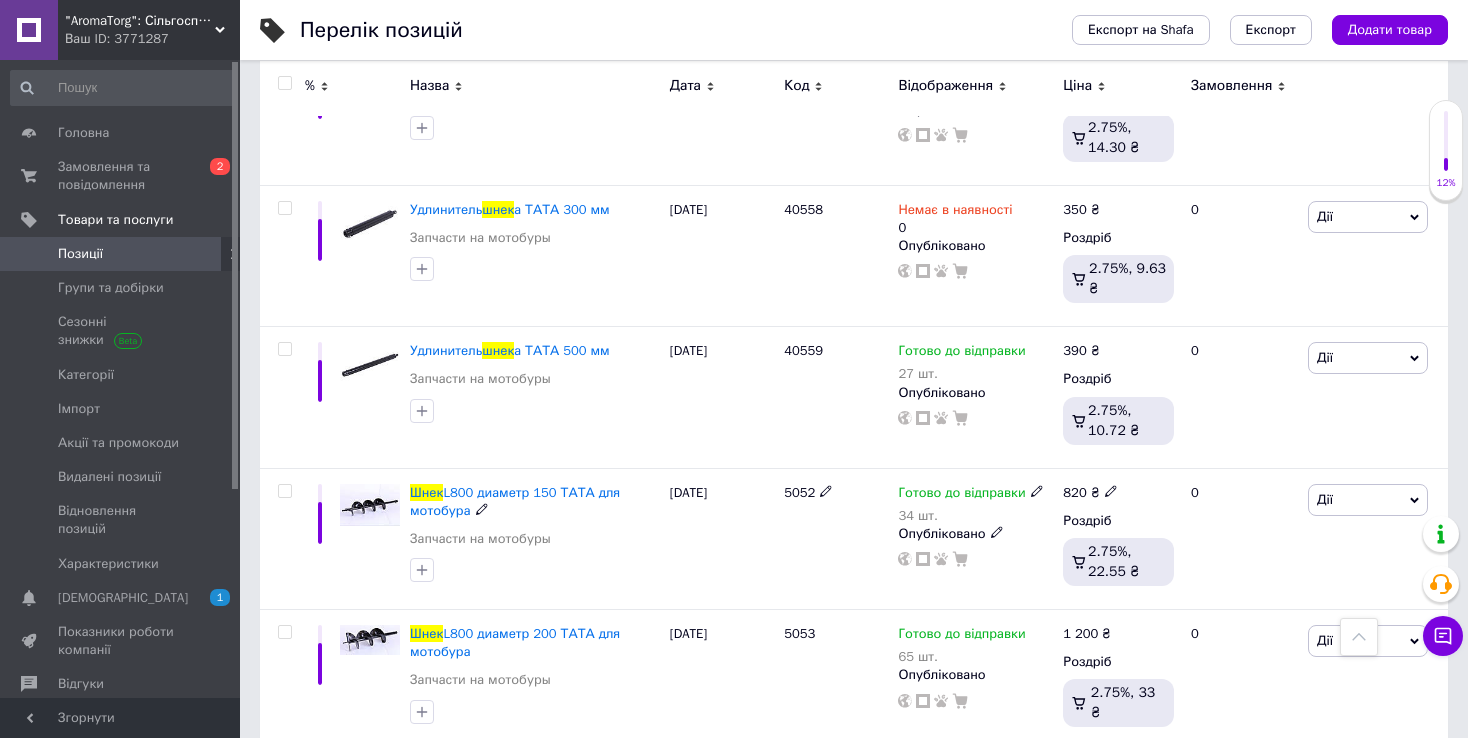 drag, startPoint x: 775, startPoint y: 485, endPoint x: 812, endPoint y: 491, distance: 37.48333 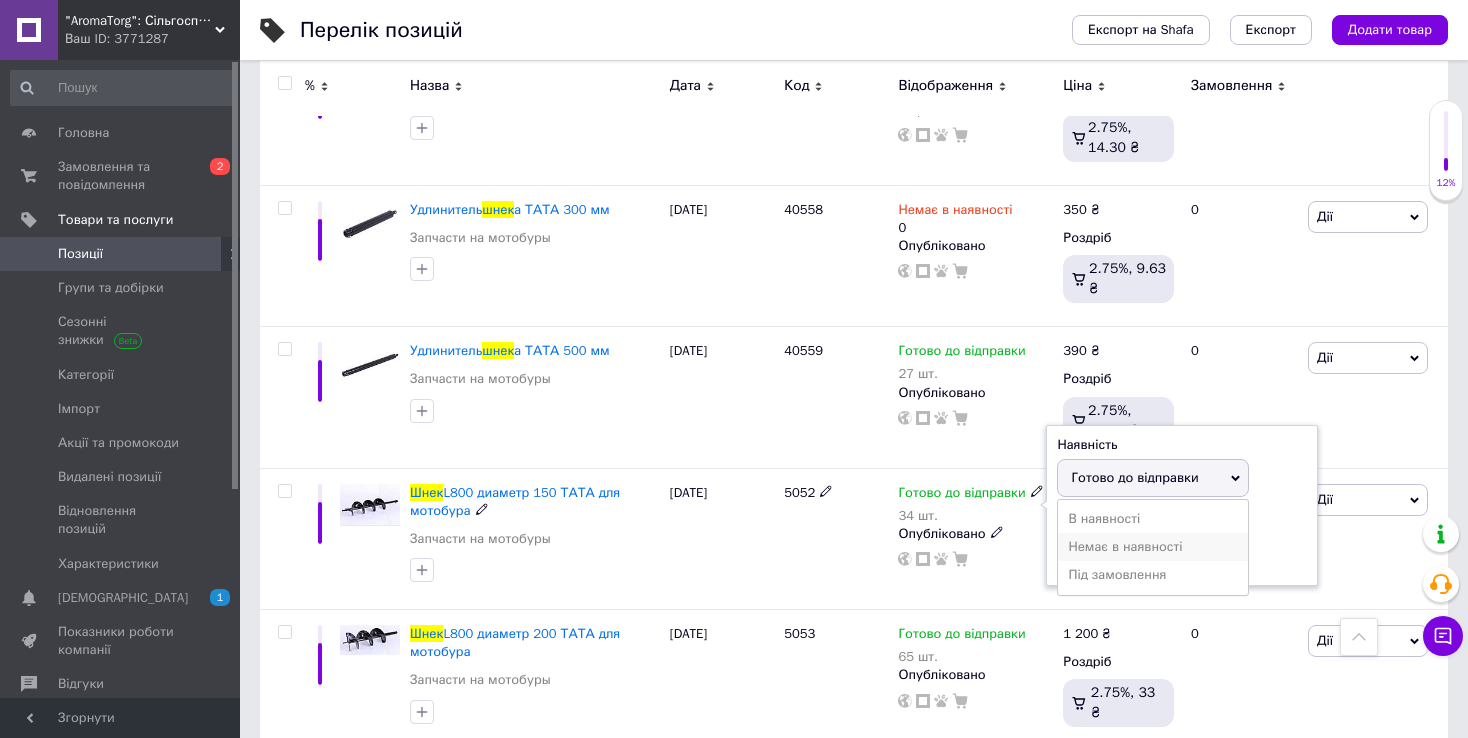click on "Немає в наявності" at bounding box center (1153, 547) 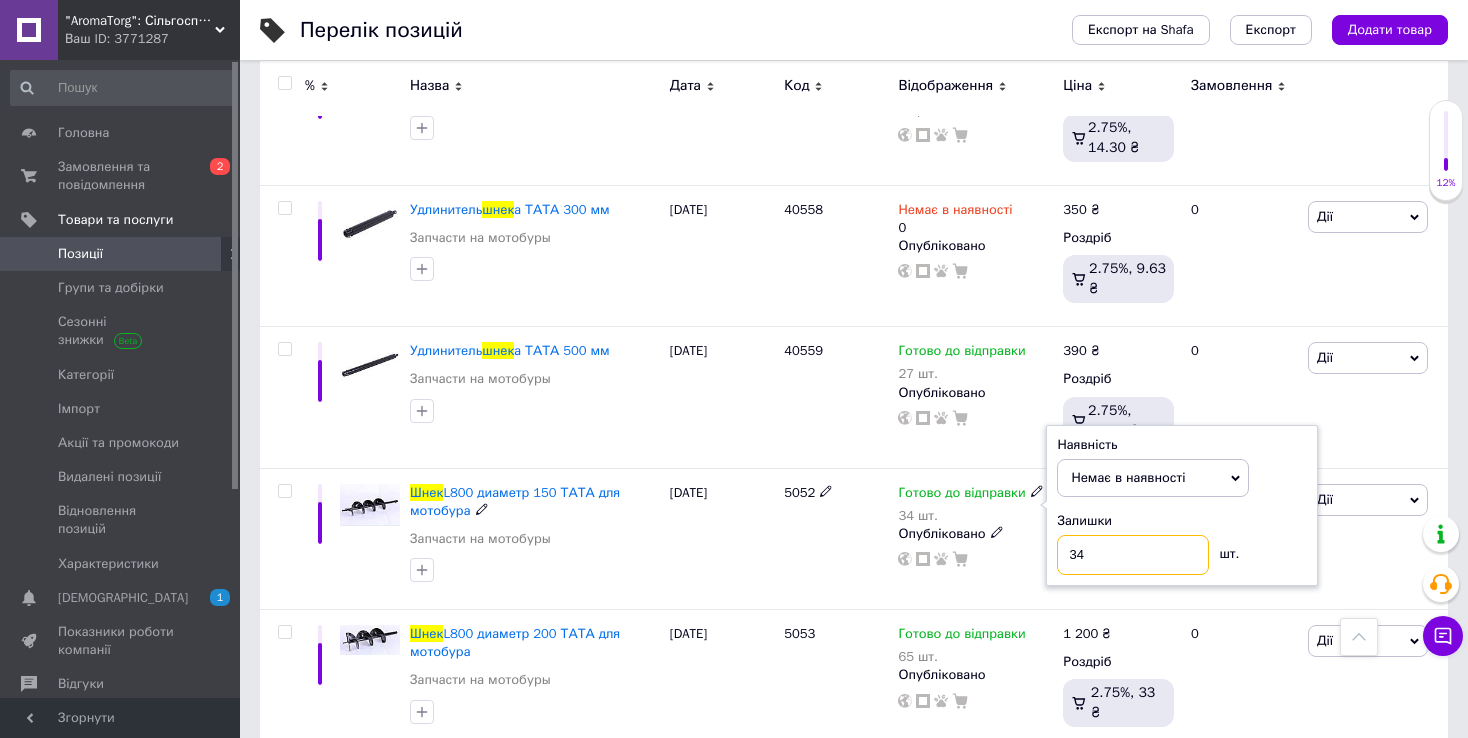 drag, startPoint x: 1087, startPoint y: 545, endPoint x: 1043, endPoint y: 563, distance: 47.539455 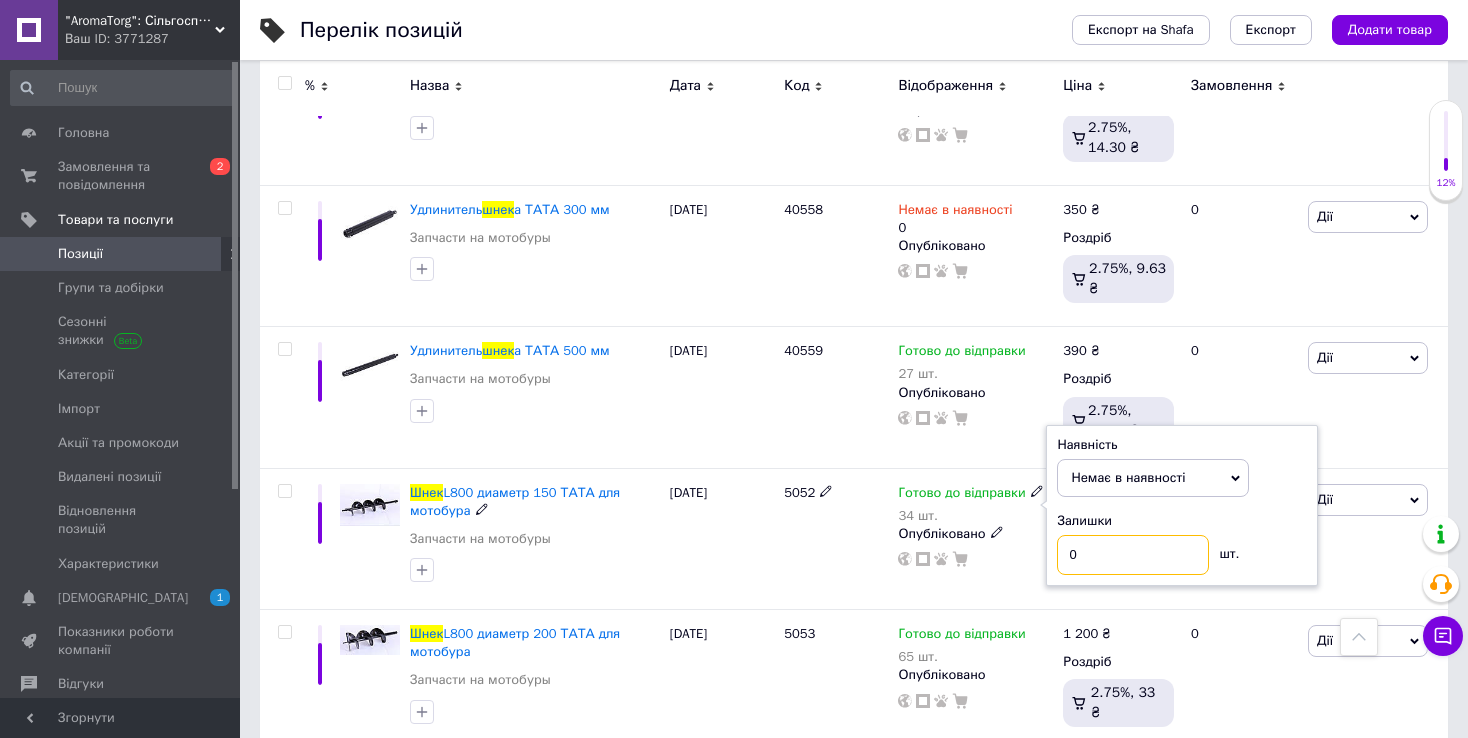 type on "0" 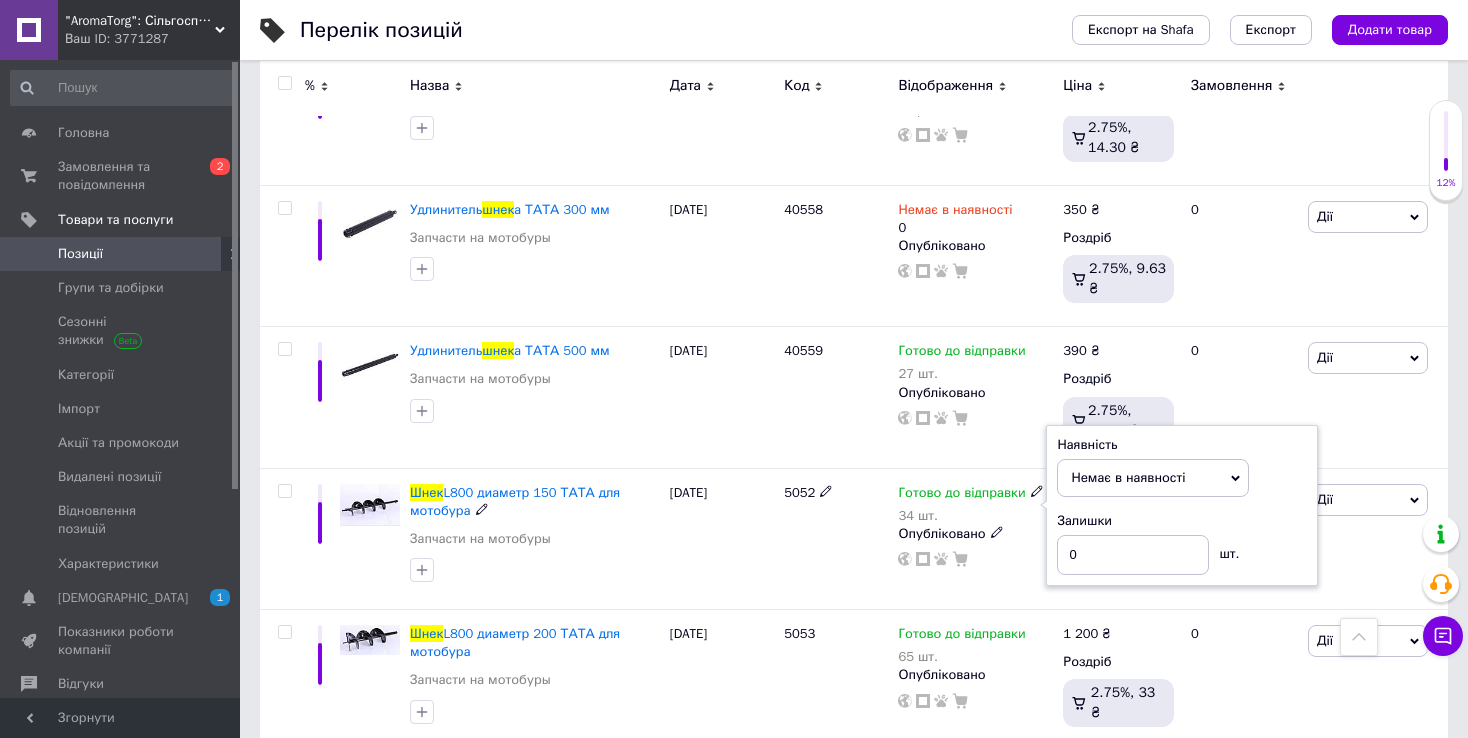 click on "5052" at bounding box center (836, 538) 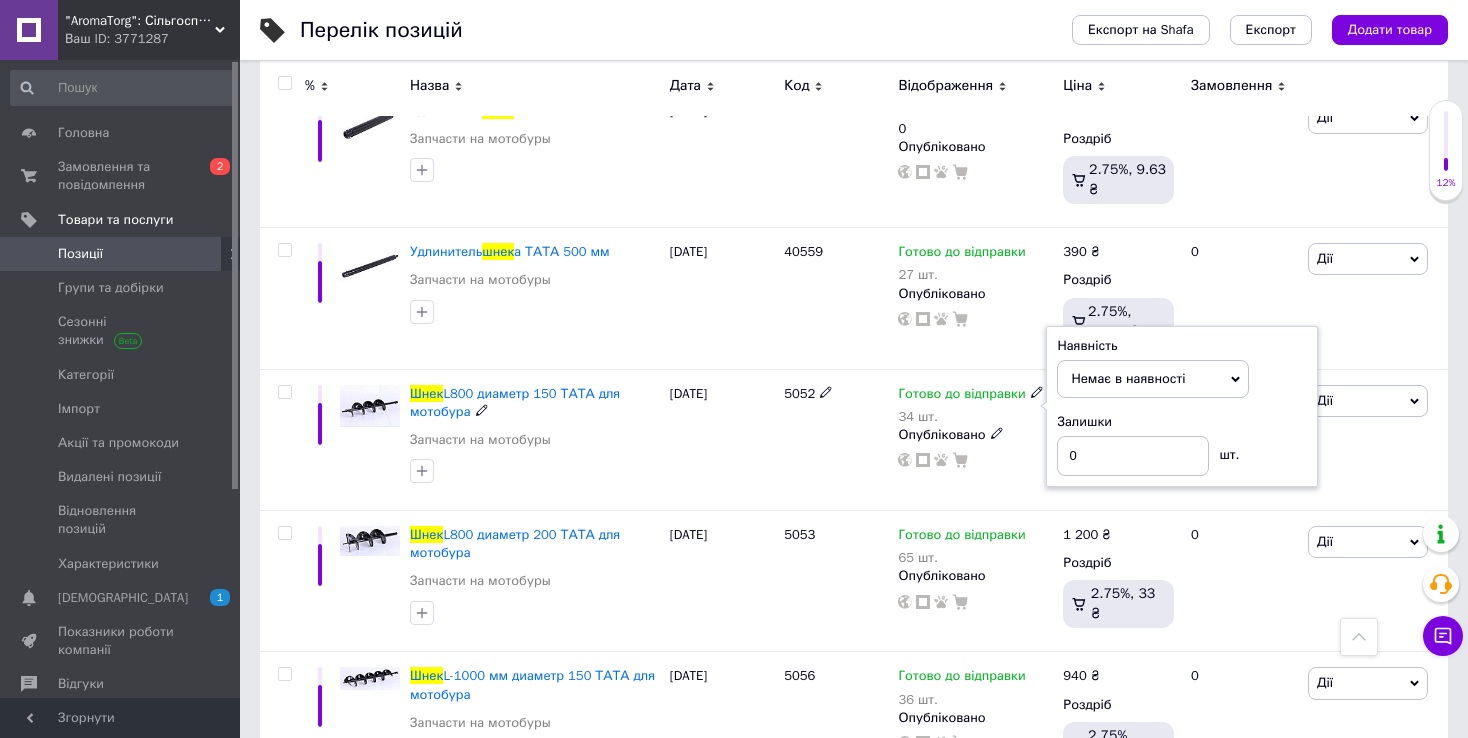 scroll, scrollTop: 700, scrollLeft: 0, axis: vertical 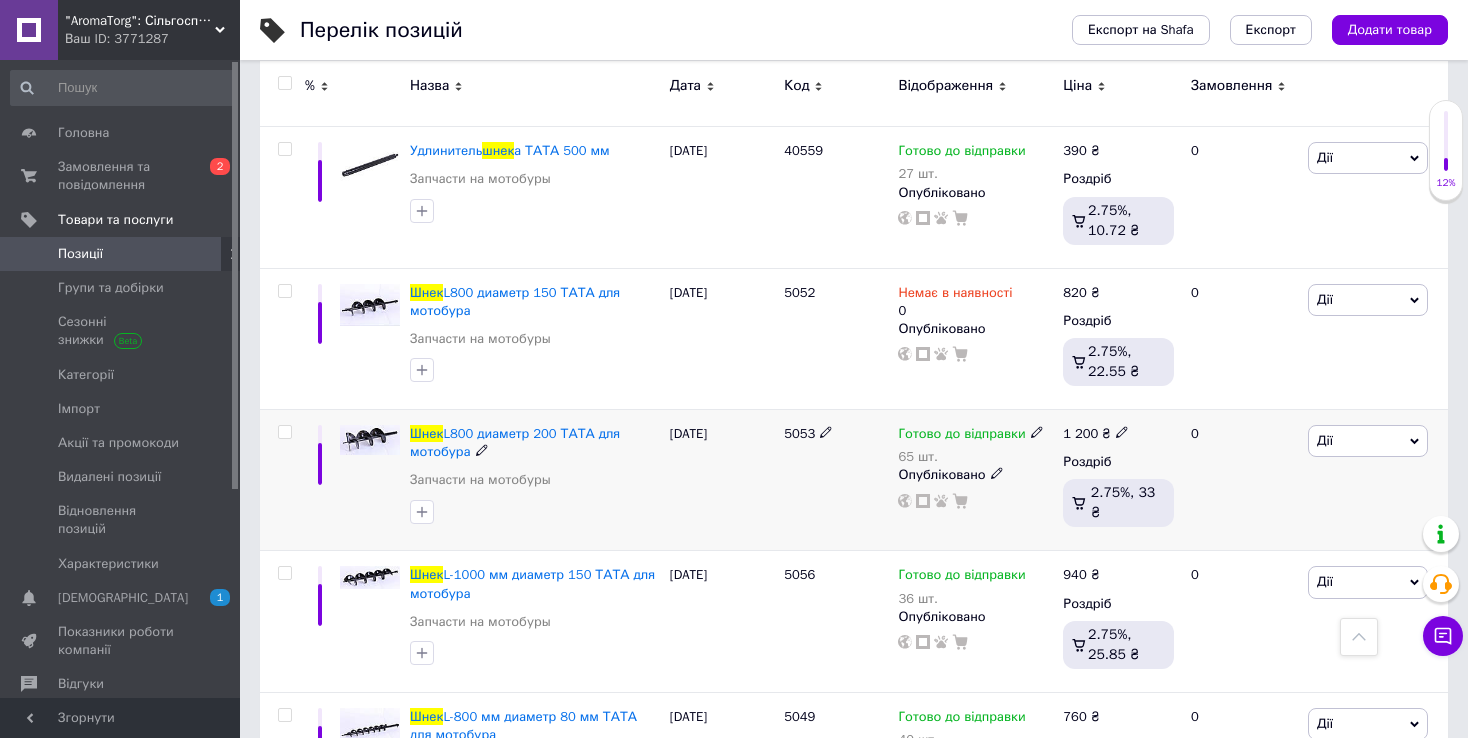 drag, startPoint x: 777, startPoint y: 441, endPoint x: 815, endPoint y: 440, distance: 38.013157 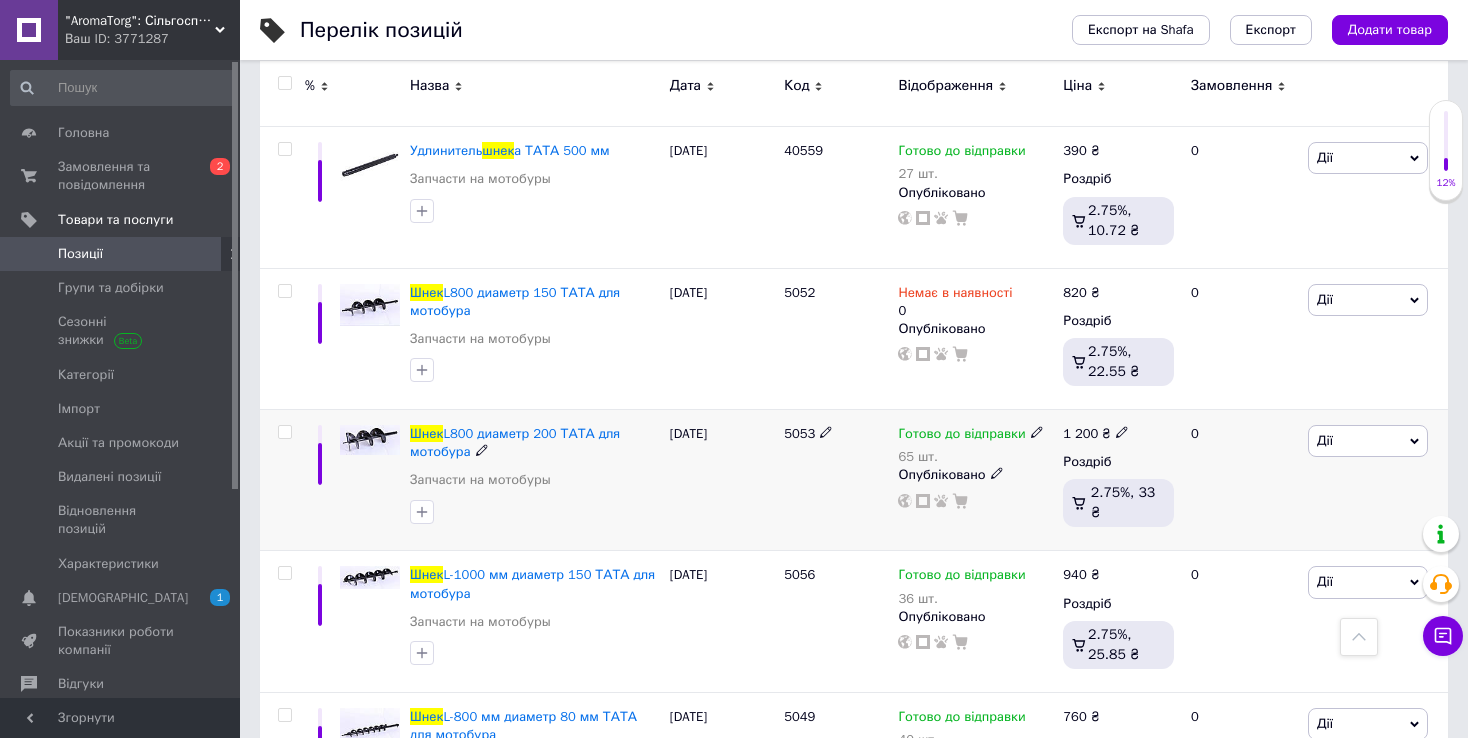 copy on "5053" 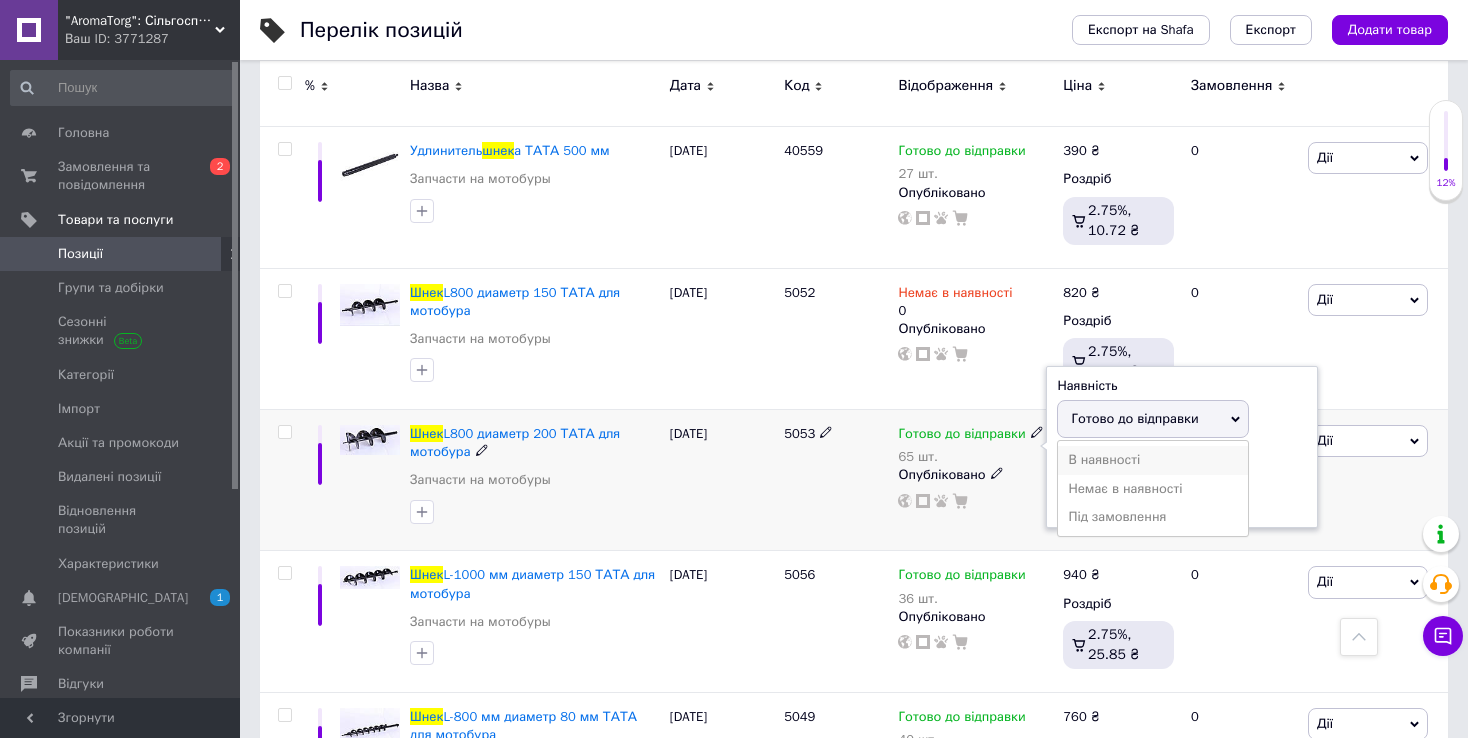 click on "В наявності" at bounding box center (1153, 460) 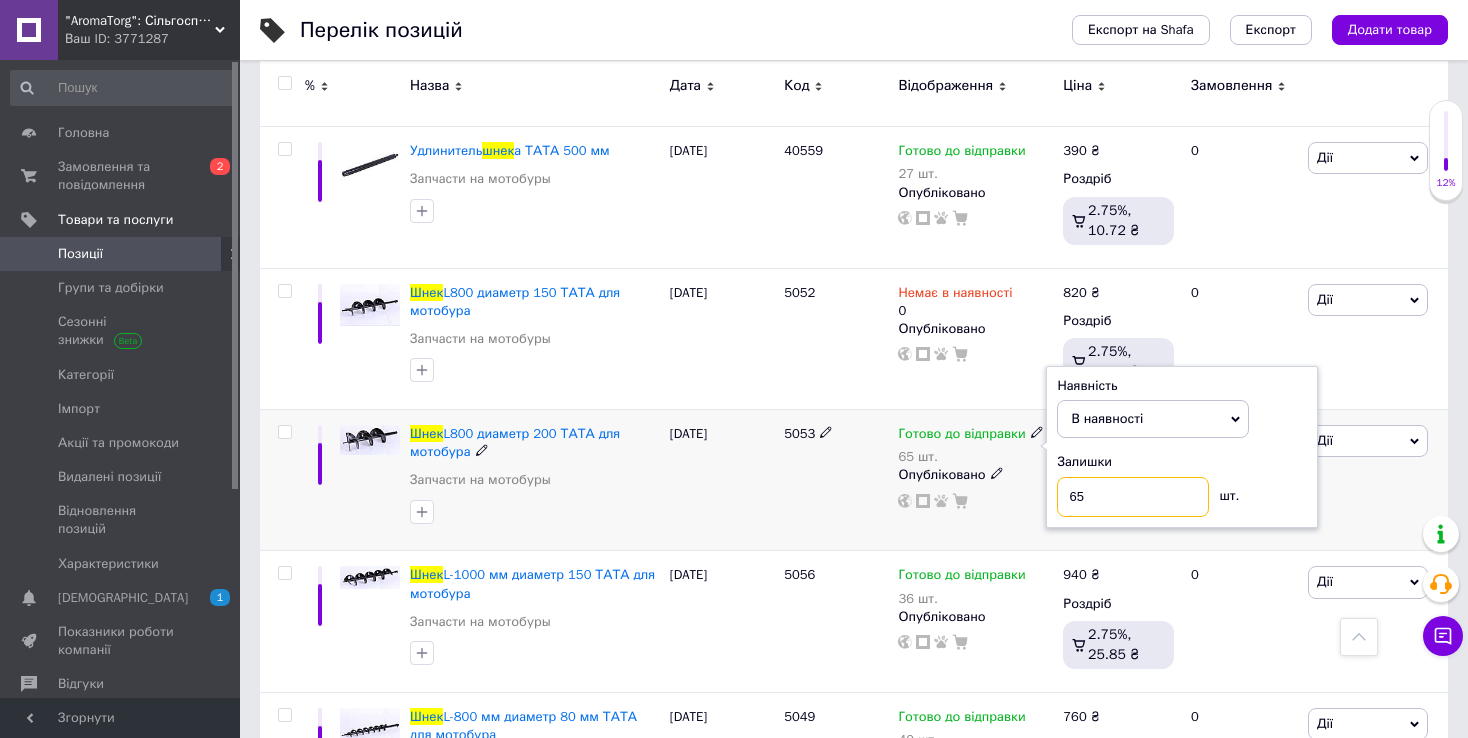 drag, startPoint x: 1097, startPoint y: 492, endPoint x: 1050, endPoint y: 496, distance: 47.169907 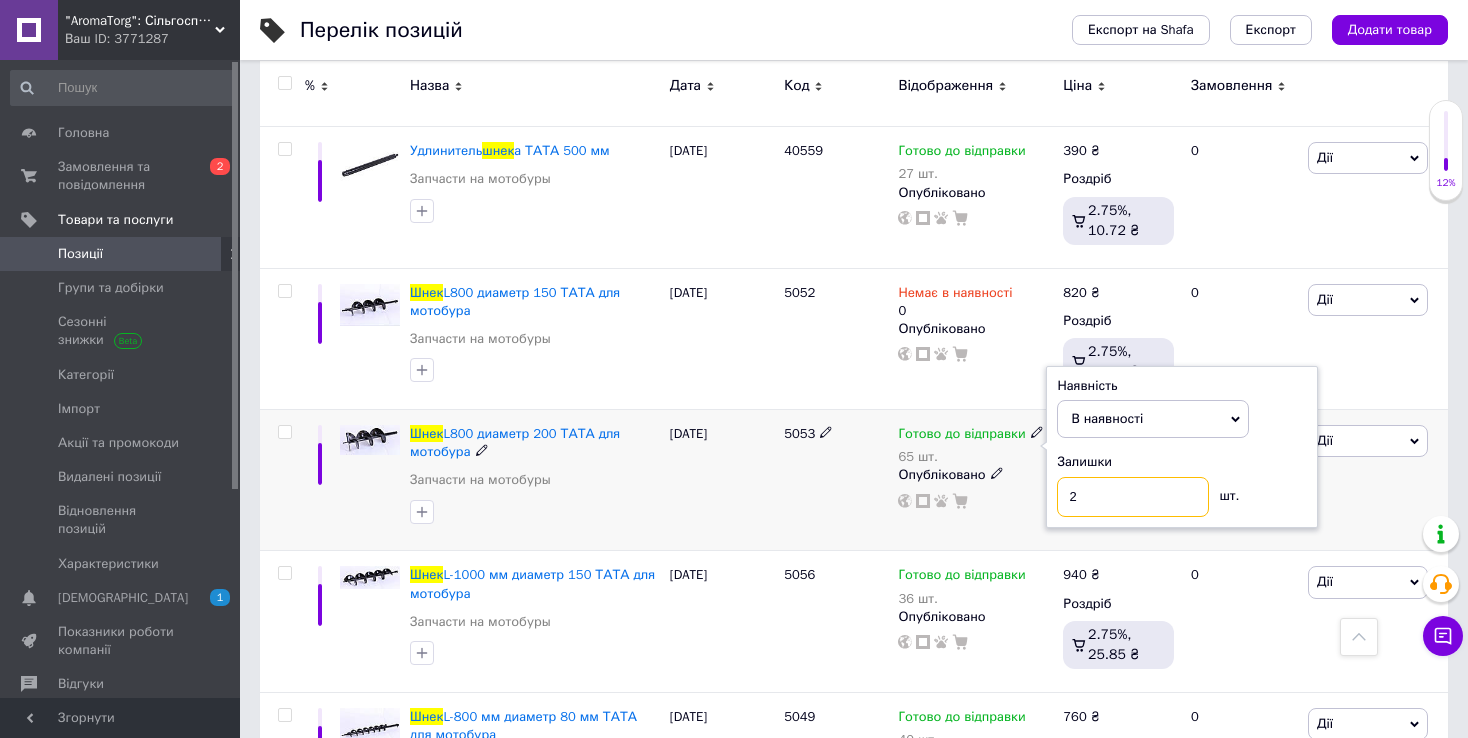 type on "2" 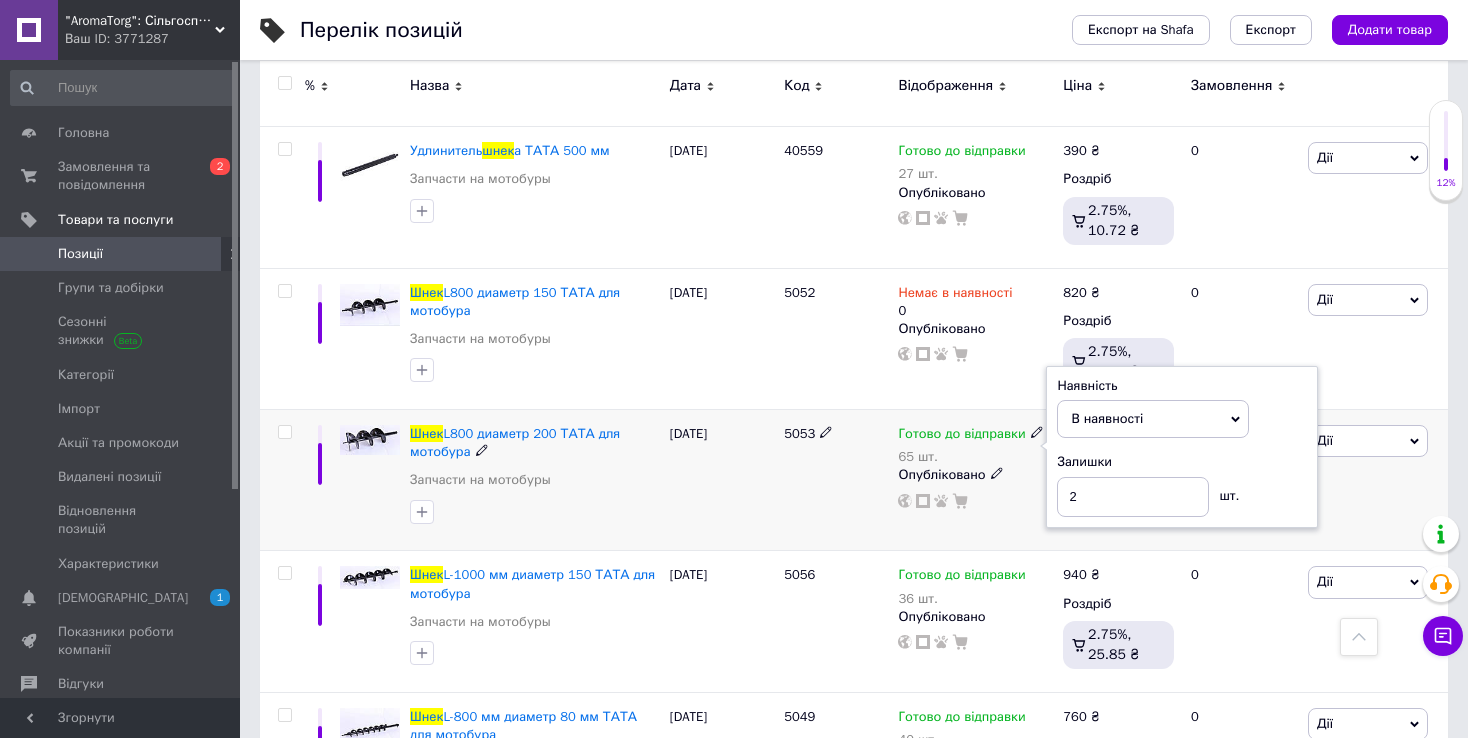 click on "5053" at bounding box center [836, 479] 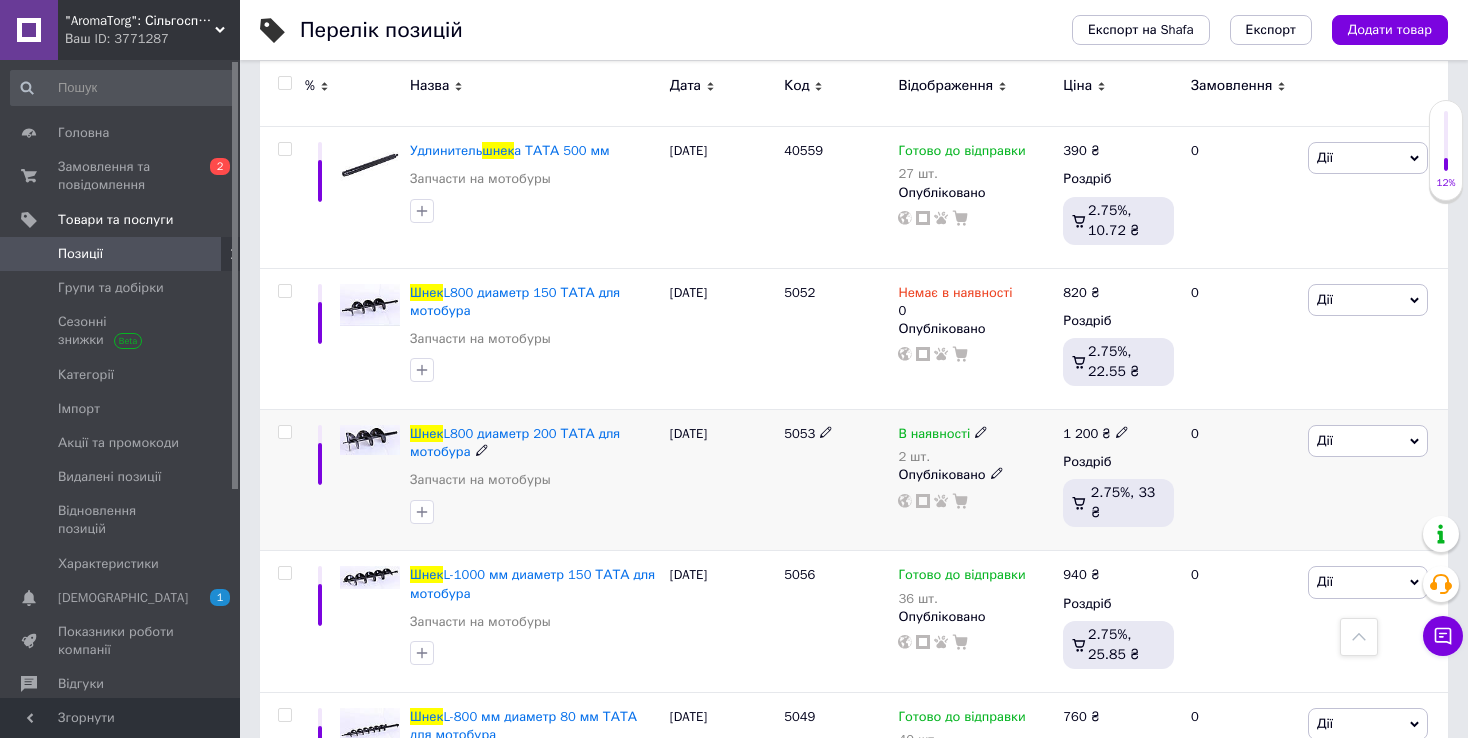 scroll, scrollTop: 800, scrollLeft: 0, axis: vertical 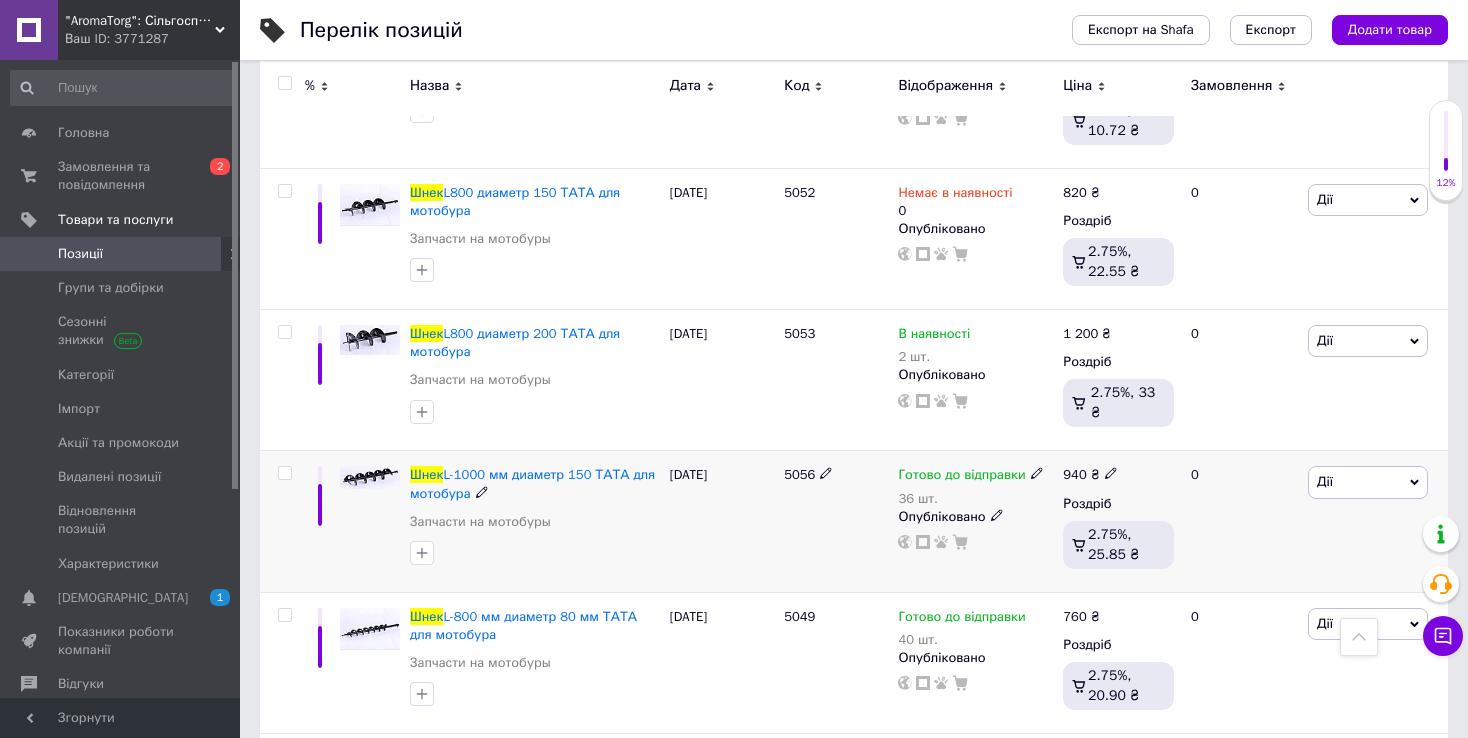 drag, startPoint x: 772, startPoint y: 475, endPoint x: 826, endPoint y: 474, distance: 54.00926 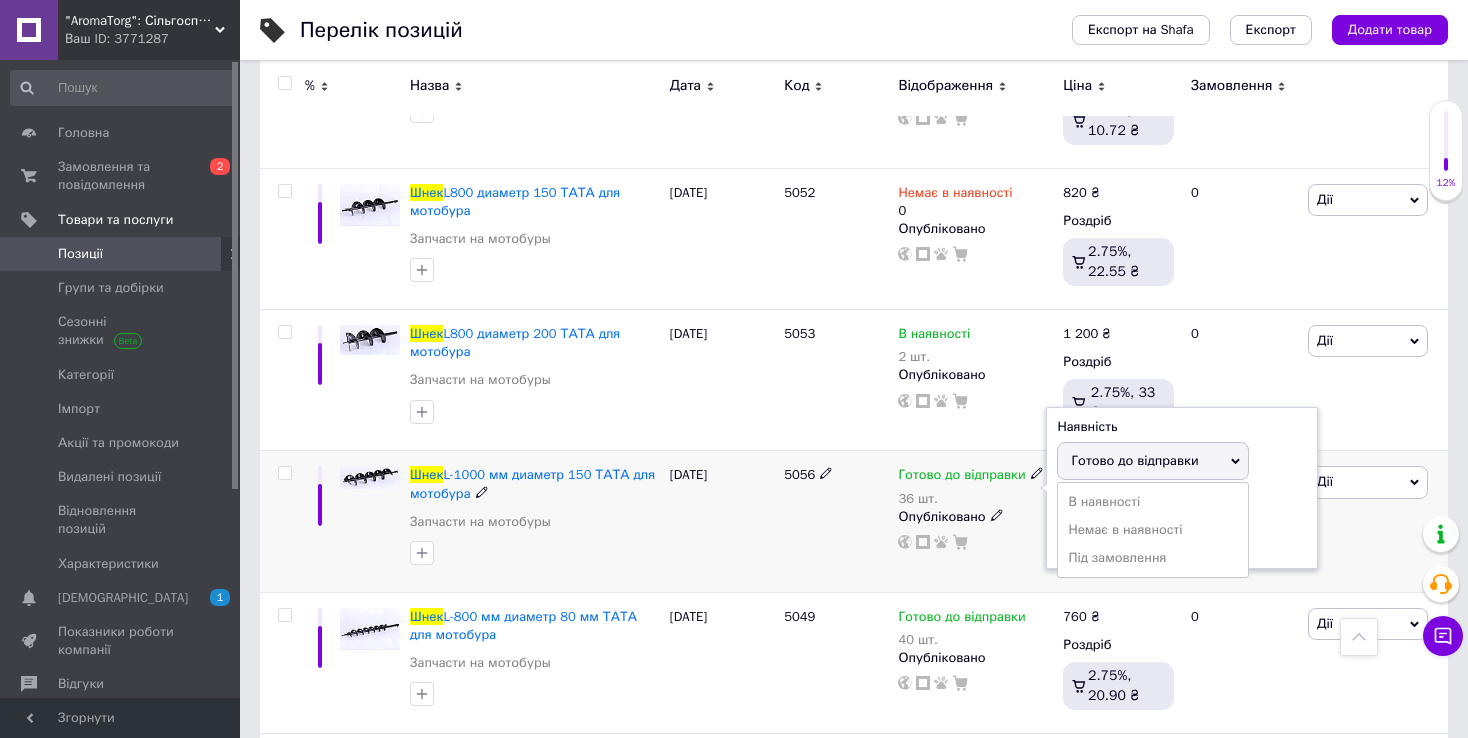 click on "Готово до відправки" at bounding box center [1134, 460] 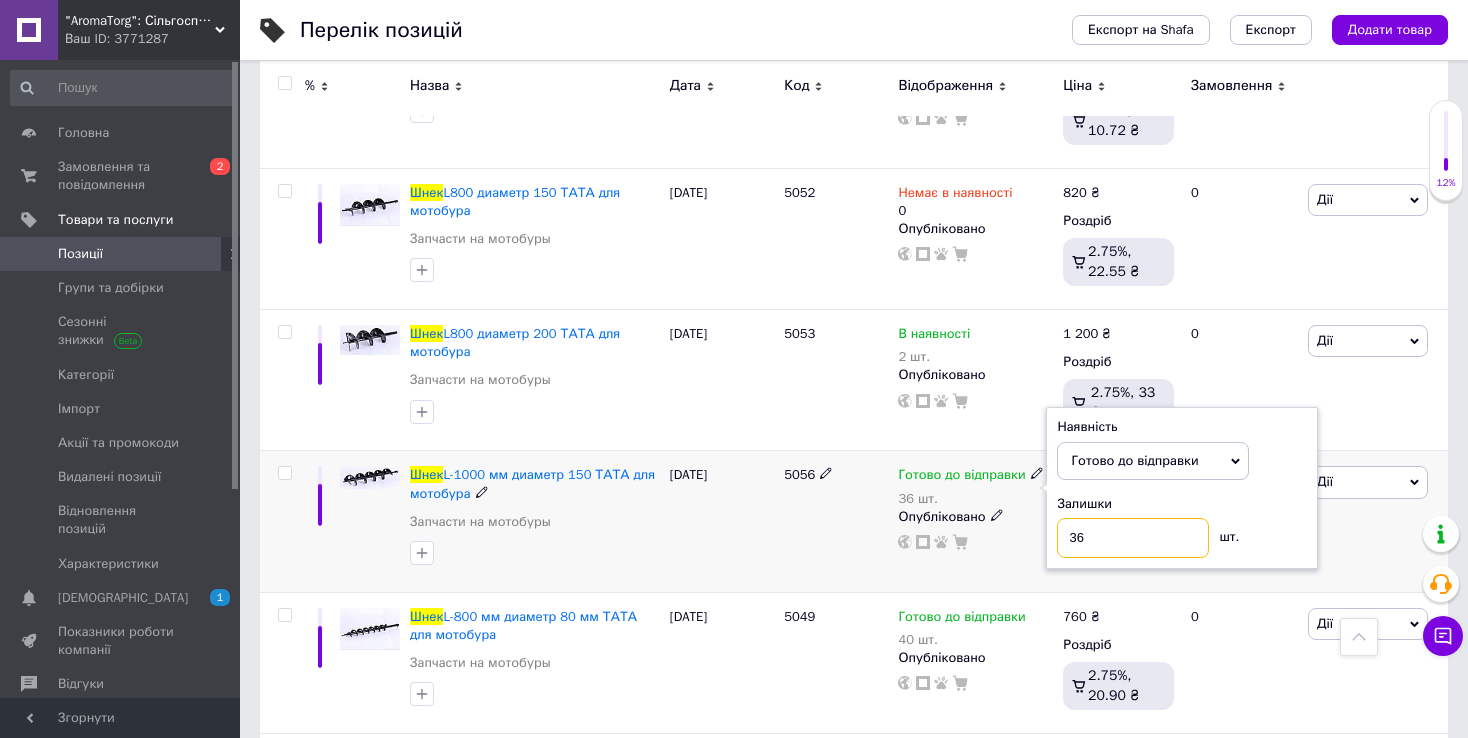 drag, startPoint x: 1111, startPoint y: 532, endPoint x: 1087, endPoint y: 539, distance: 25 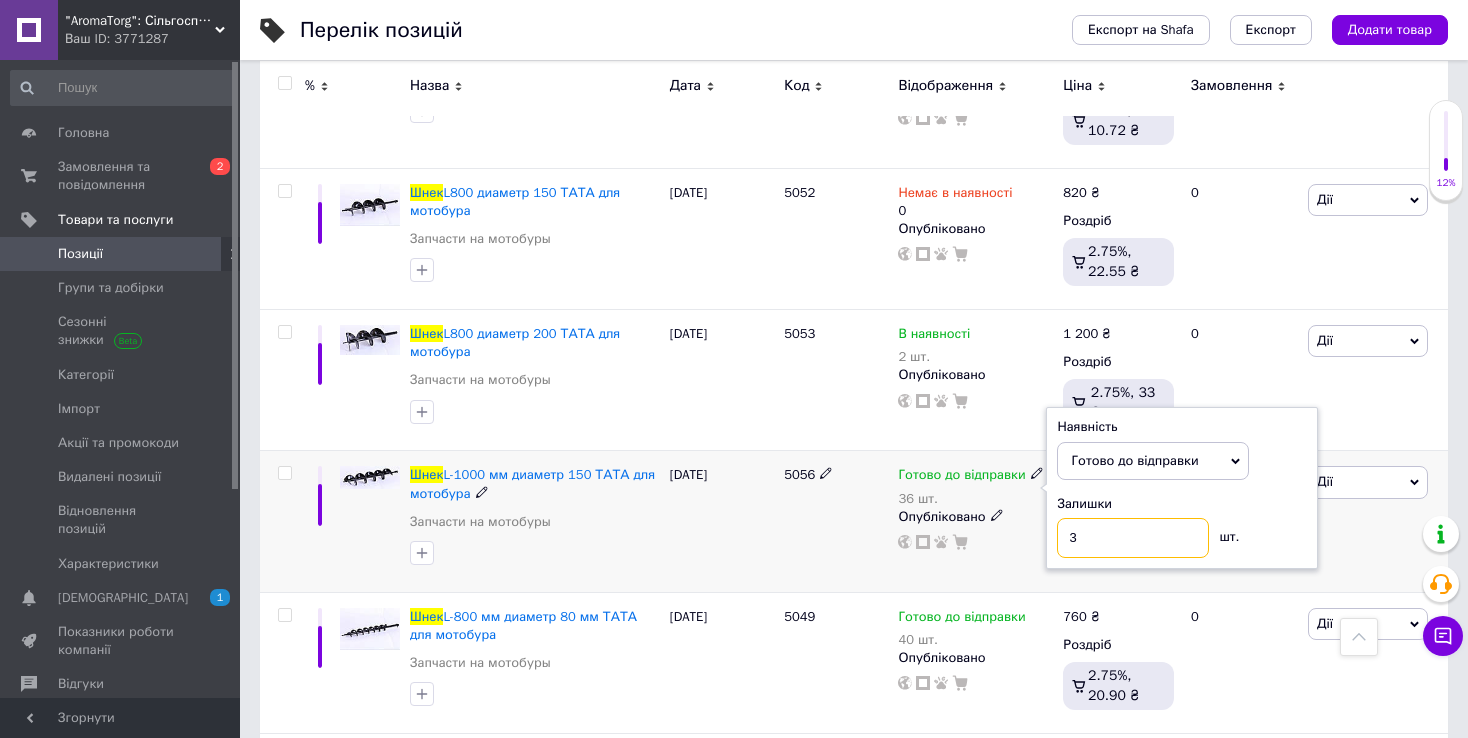 type on "3" 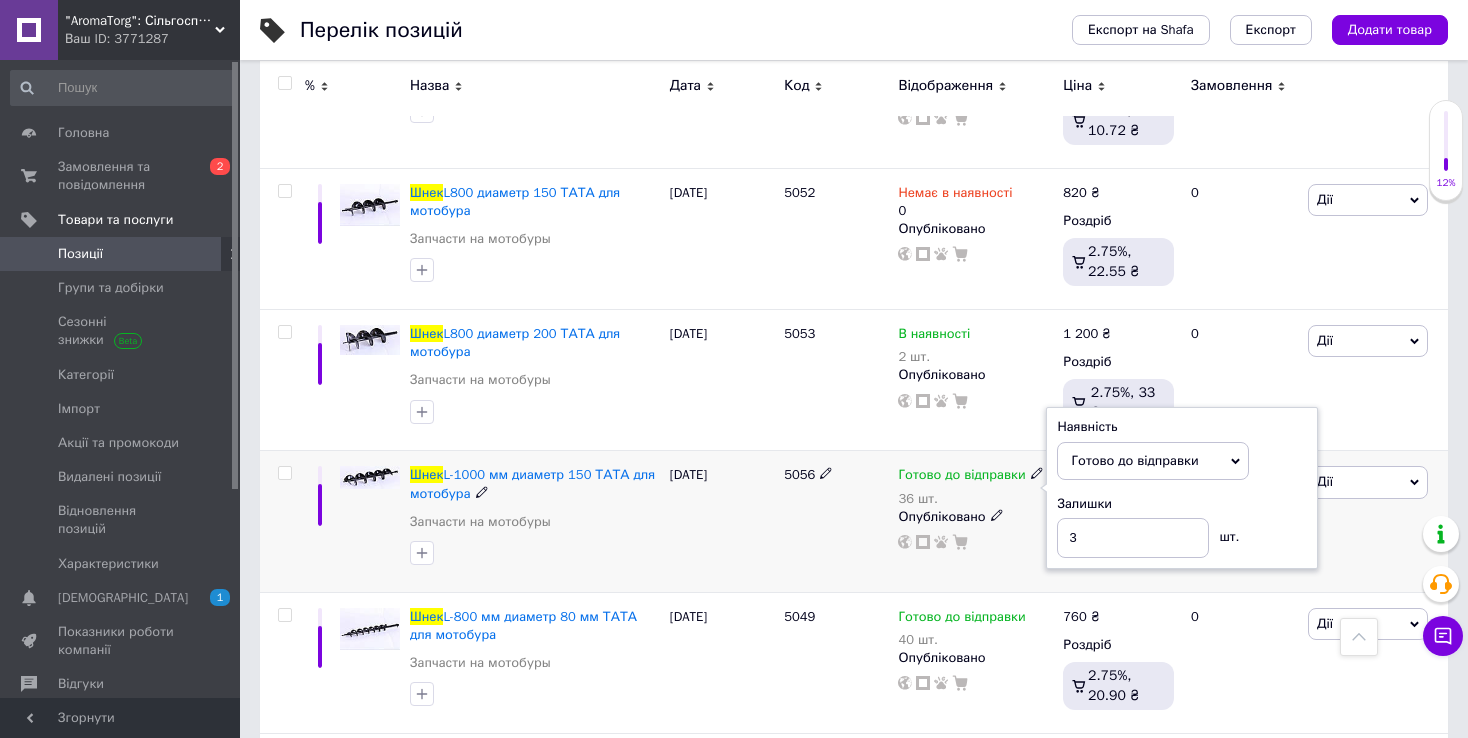 click on "[DATE]" at bounding box center (722, 521) 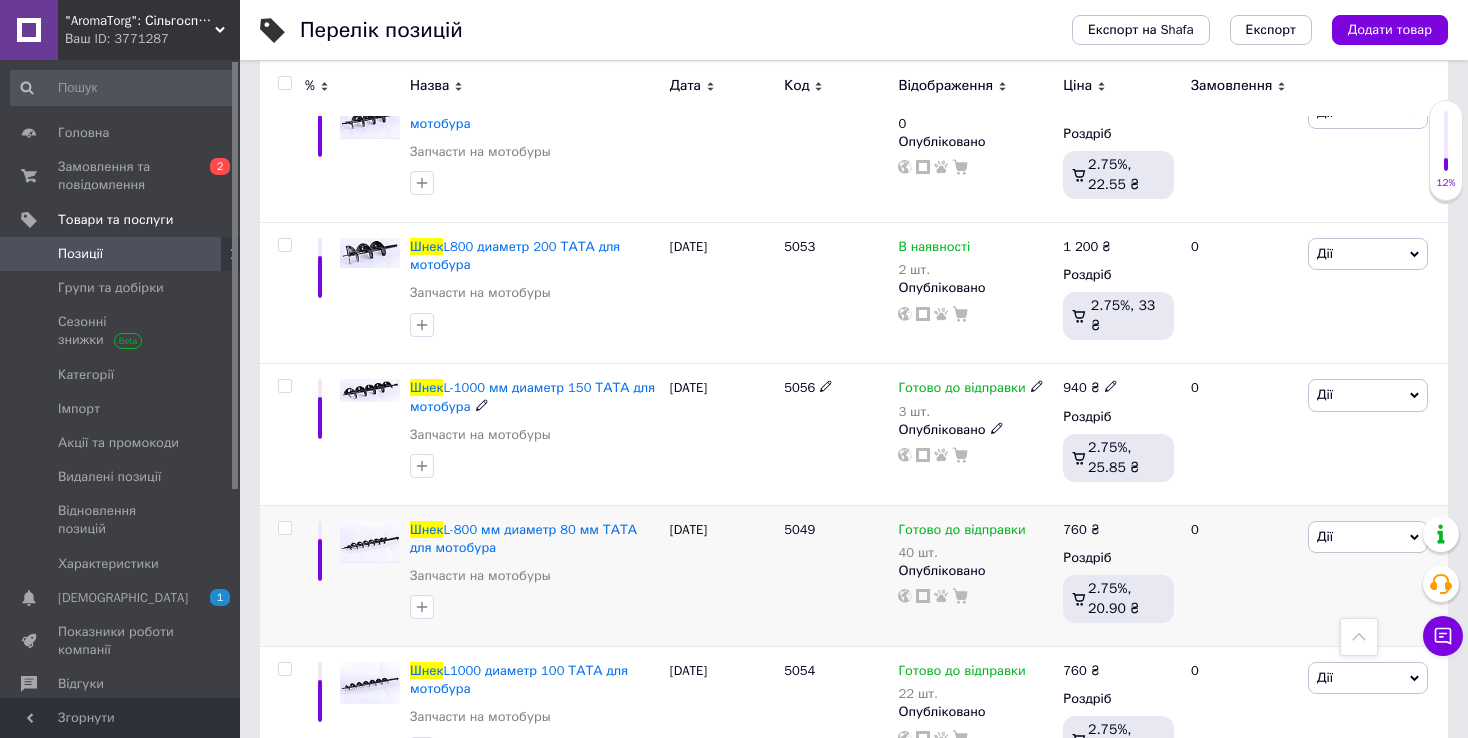 scroll, scrollTop: 900, scrollLeft: 0, axis: vertical 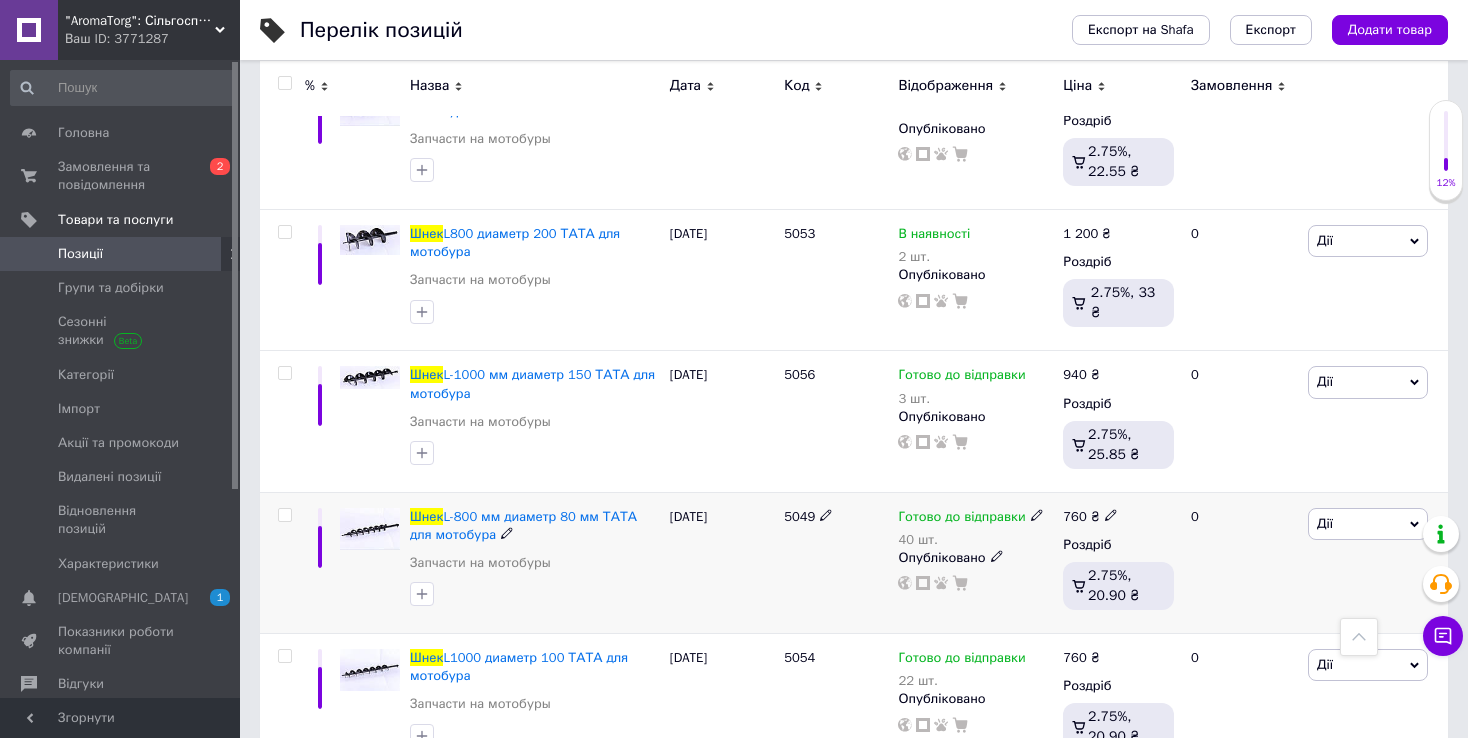 drag, startPoint x: 774, startPoint y: 508, endPoint x: 830, endPoint y: 514, distance: 56.32051 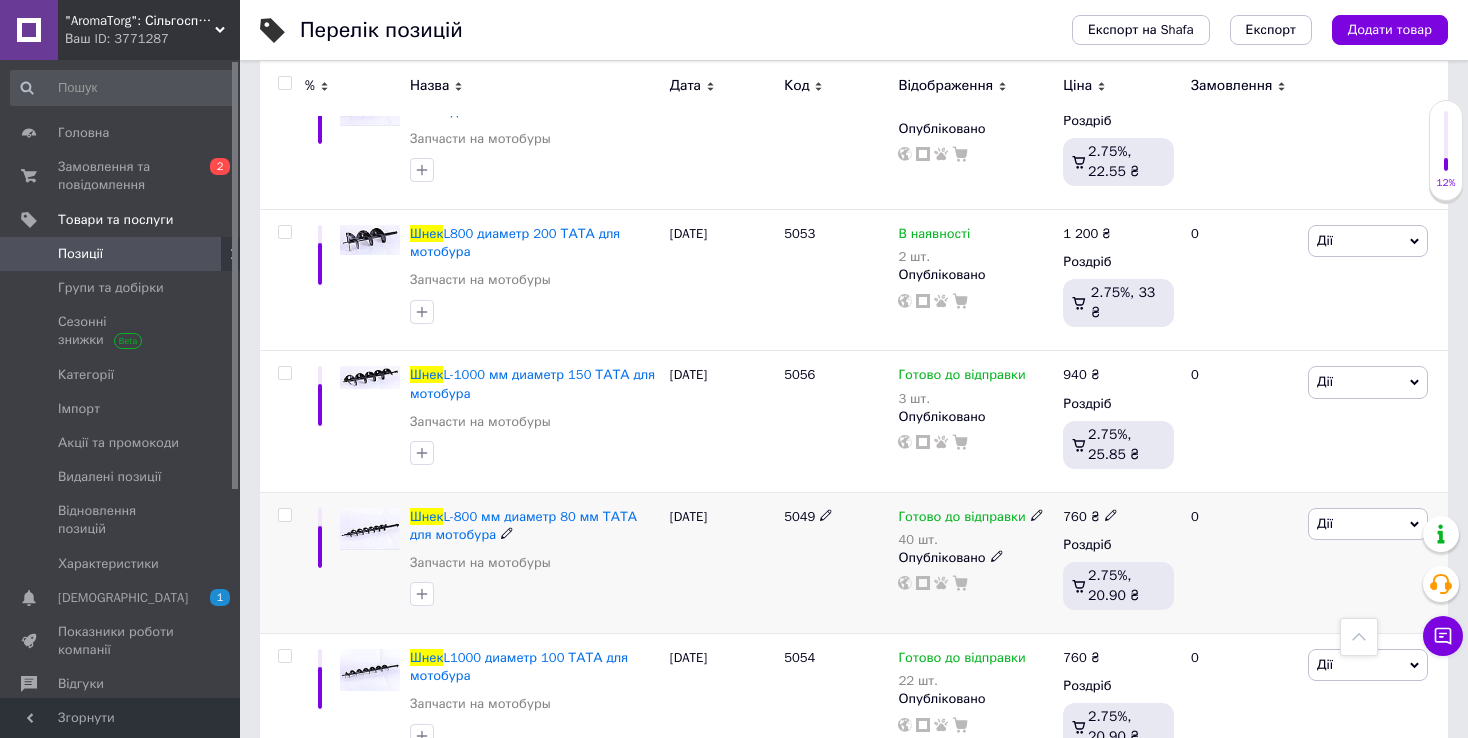 copy on "5049" 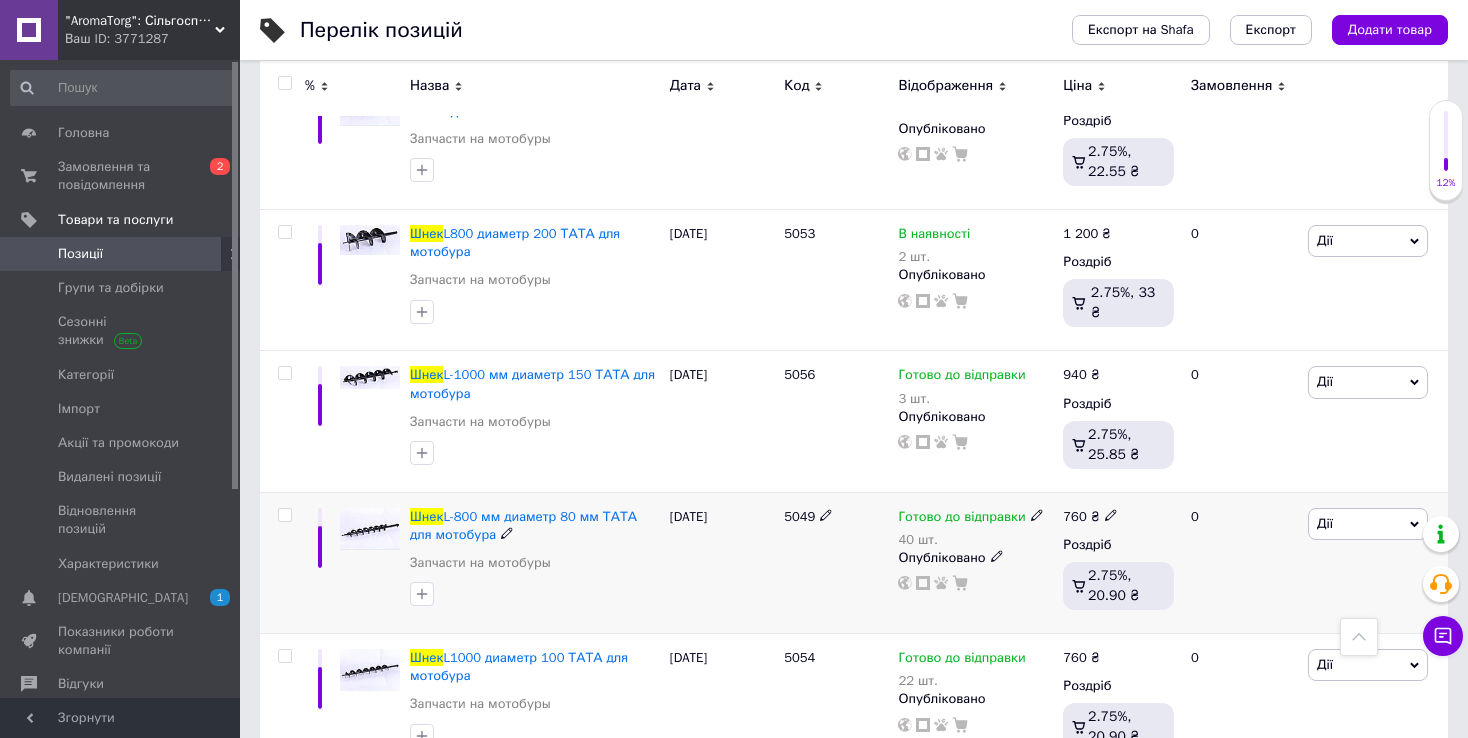 click 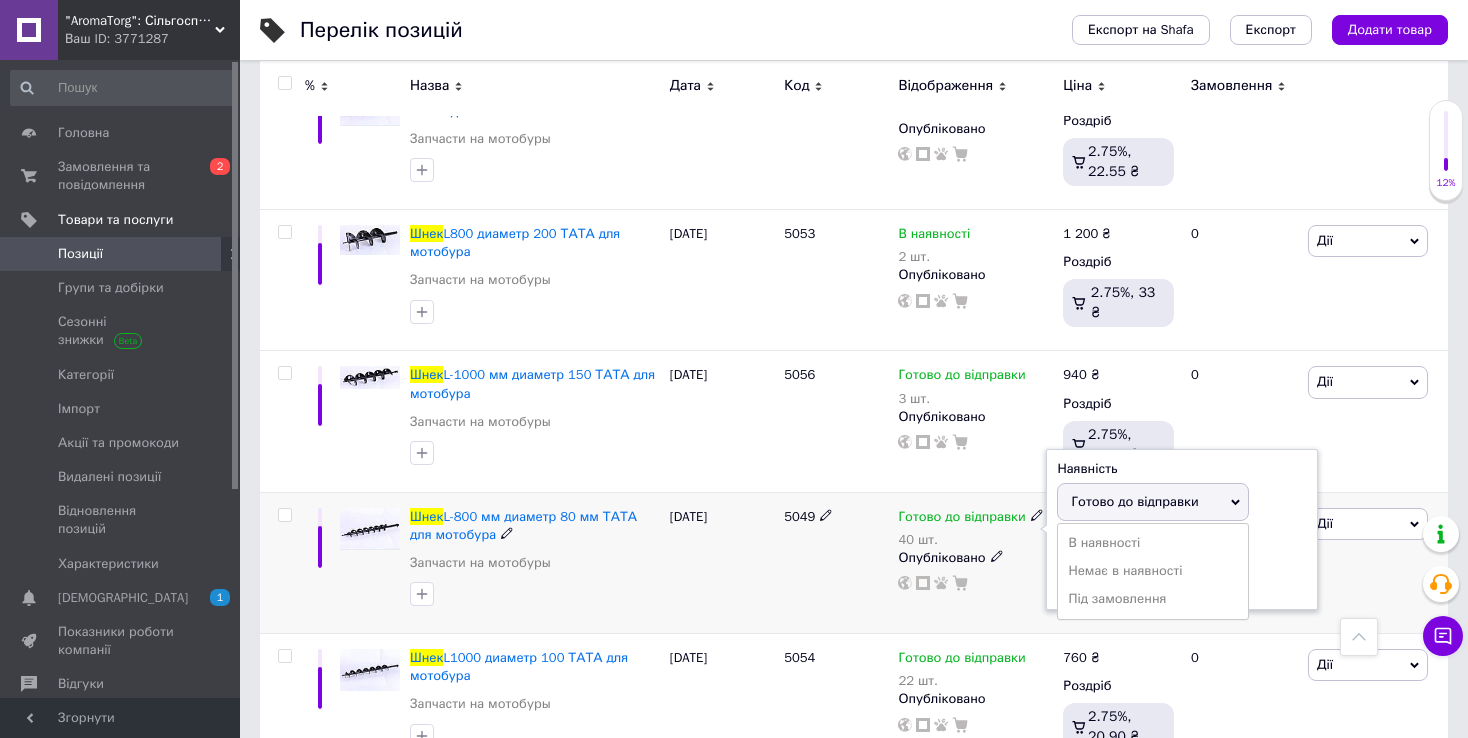 click on "Готово до відправки" at bounding box center (1134, 501) 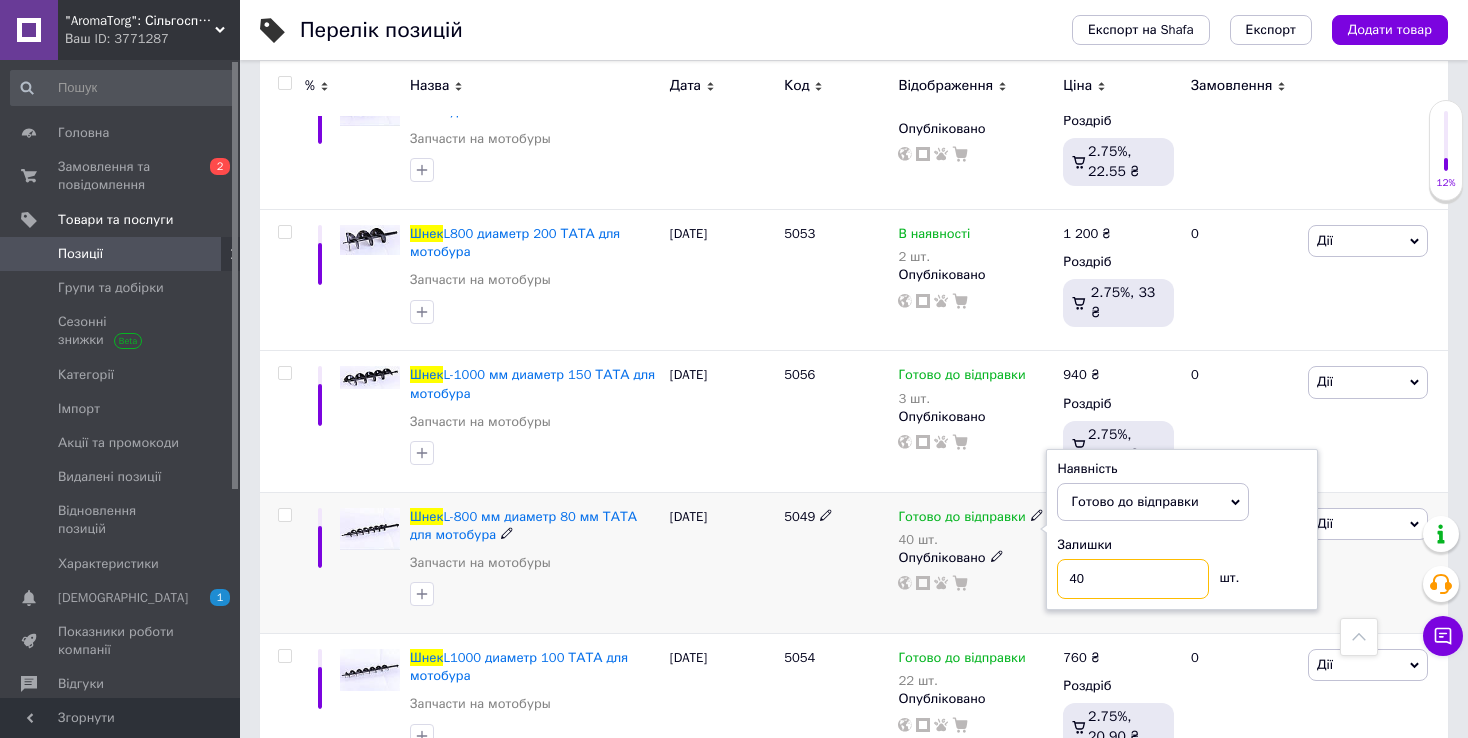 click on "40" at bounding box center [1133, 579] 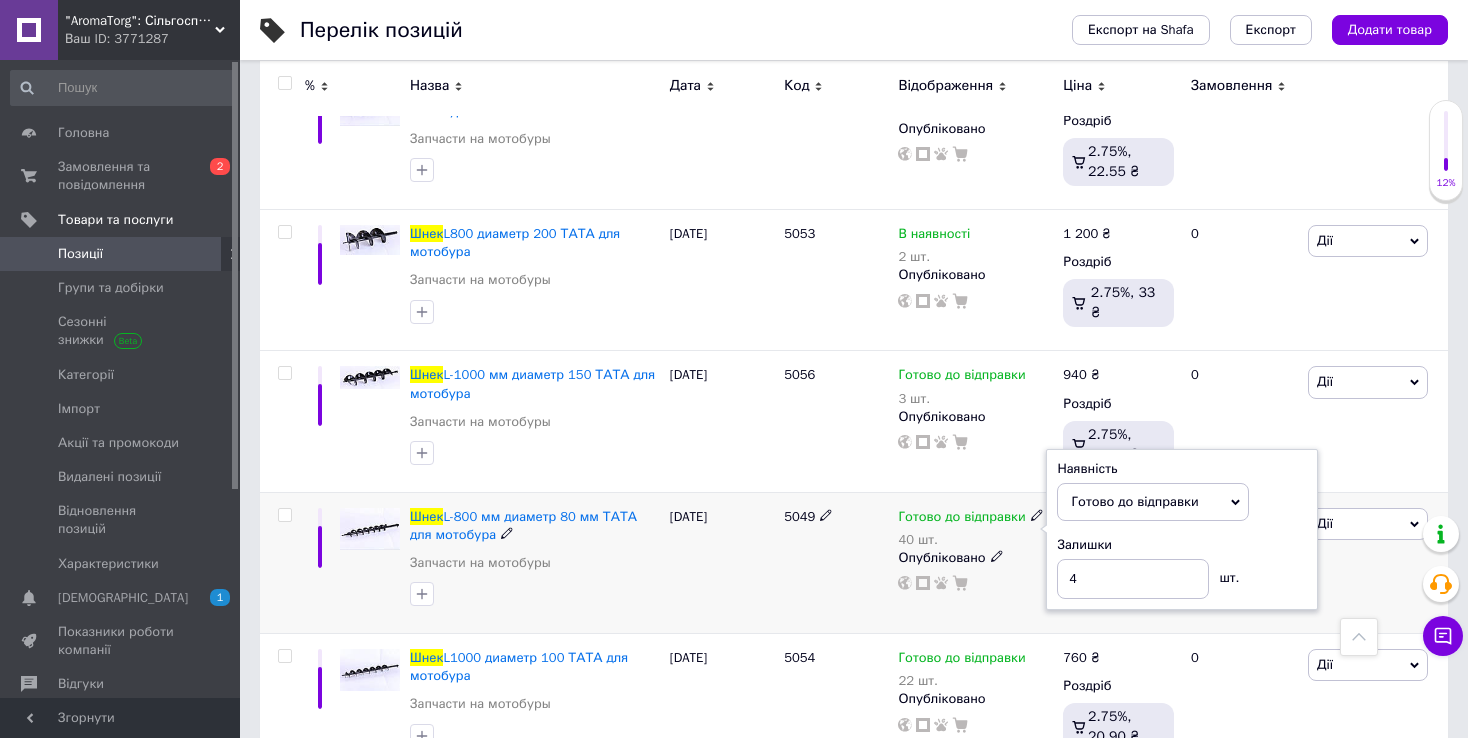 click on "[DATE]" at bounding box center (722, 562) 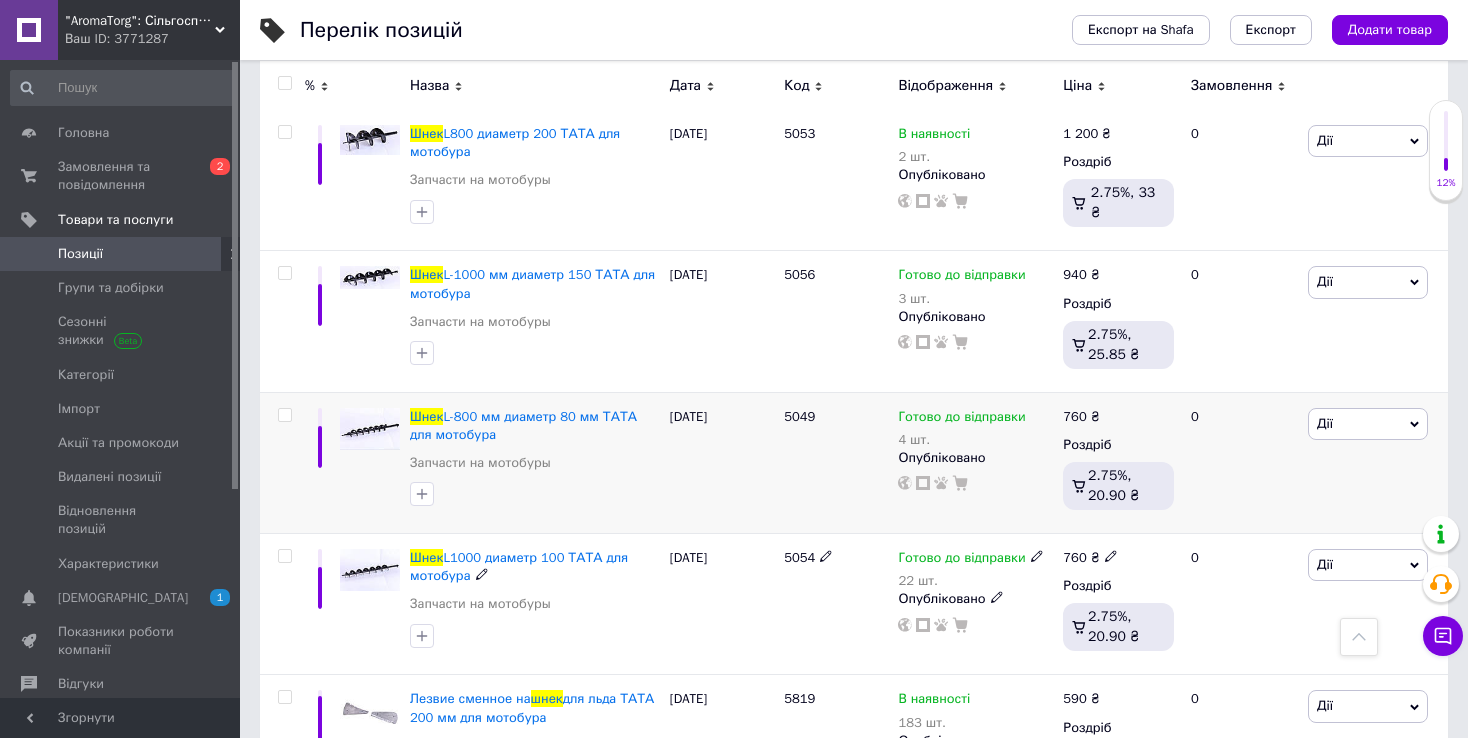 scroll, scrollTop: 1100, scrollLeft: 0, axis: vertical 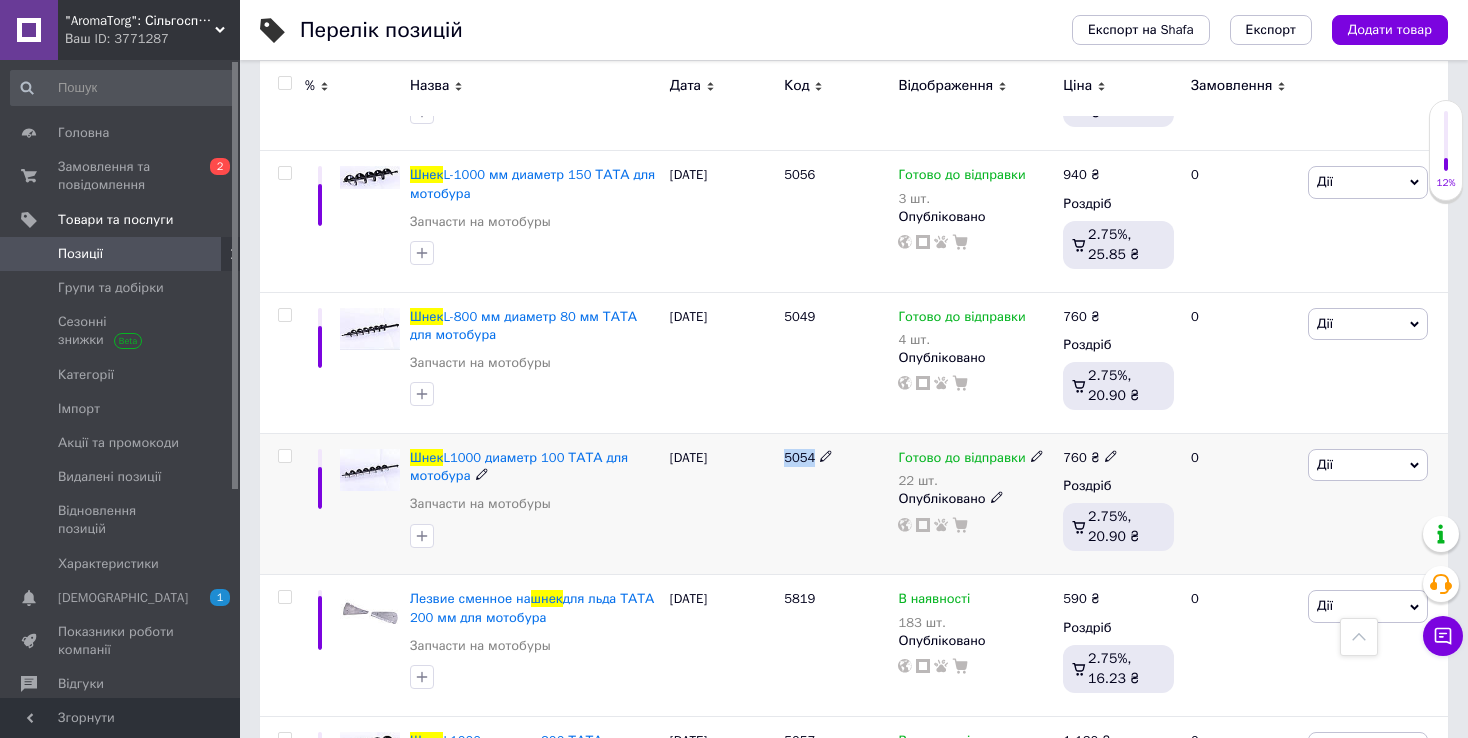 drag, startPoint x: 783, startPoint y: 455, endPoint x: 812, endPoint y: 451, distance: 29.274563 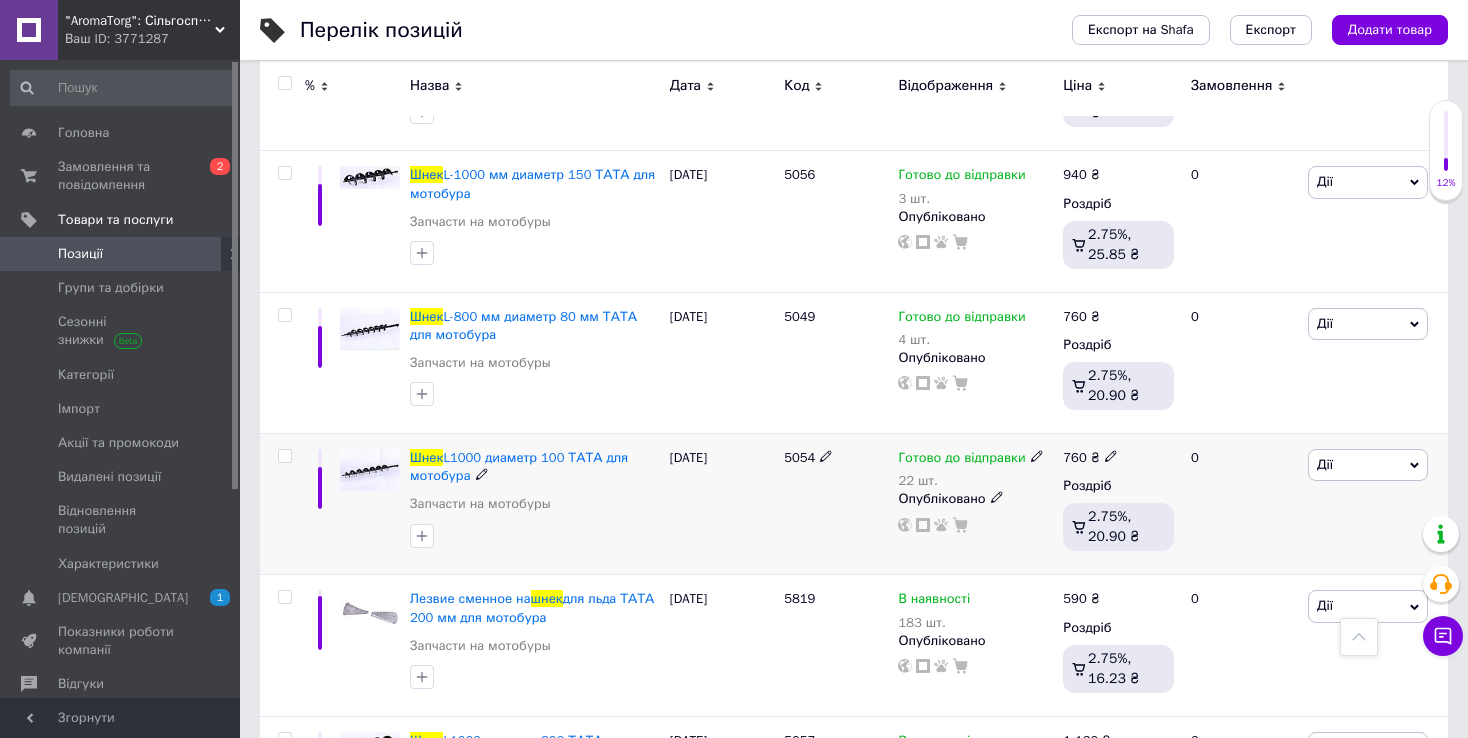 click 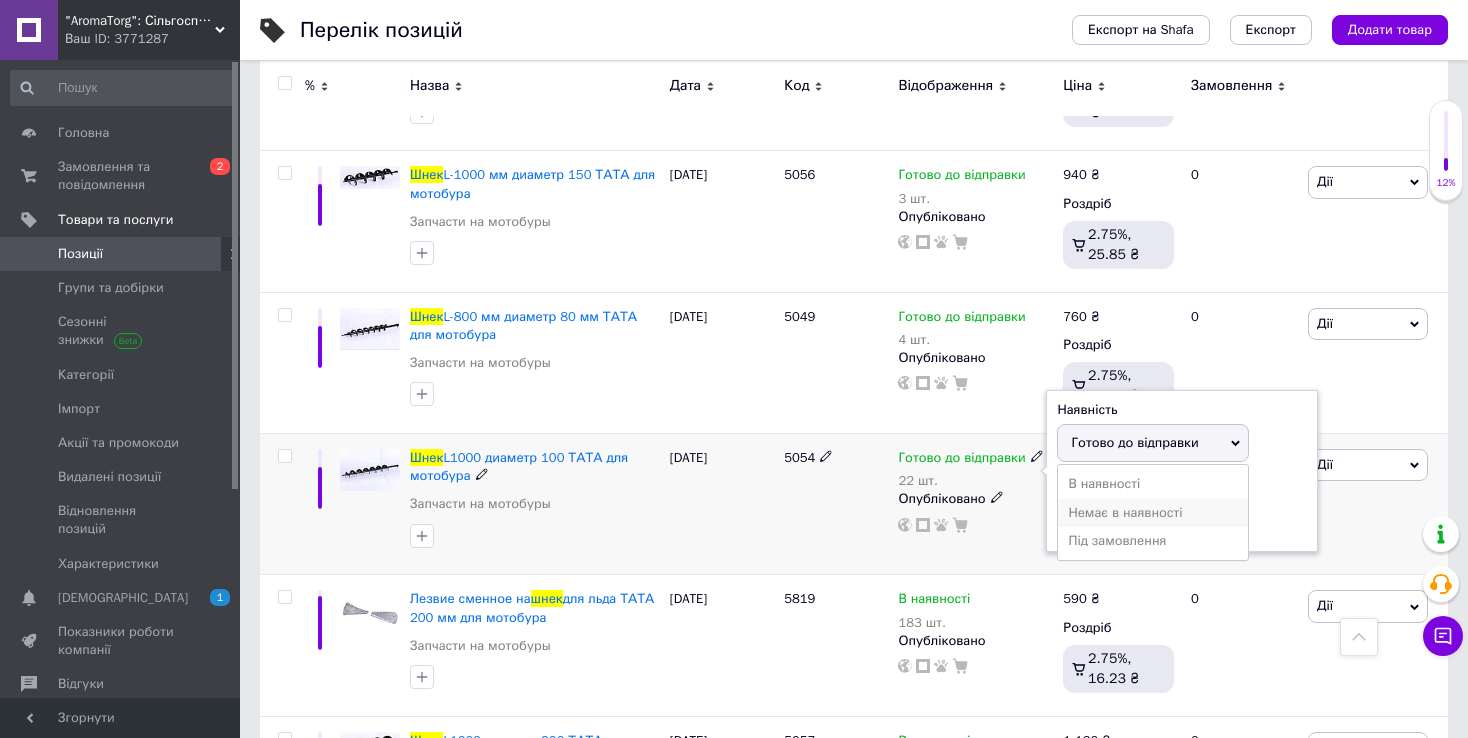 click on "Немає в наявності" at bounding box center (1153, 513) 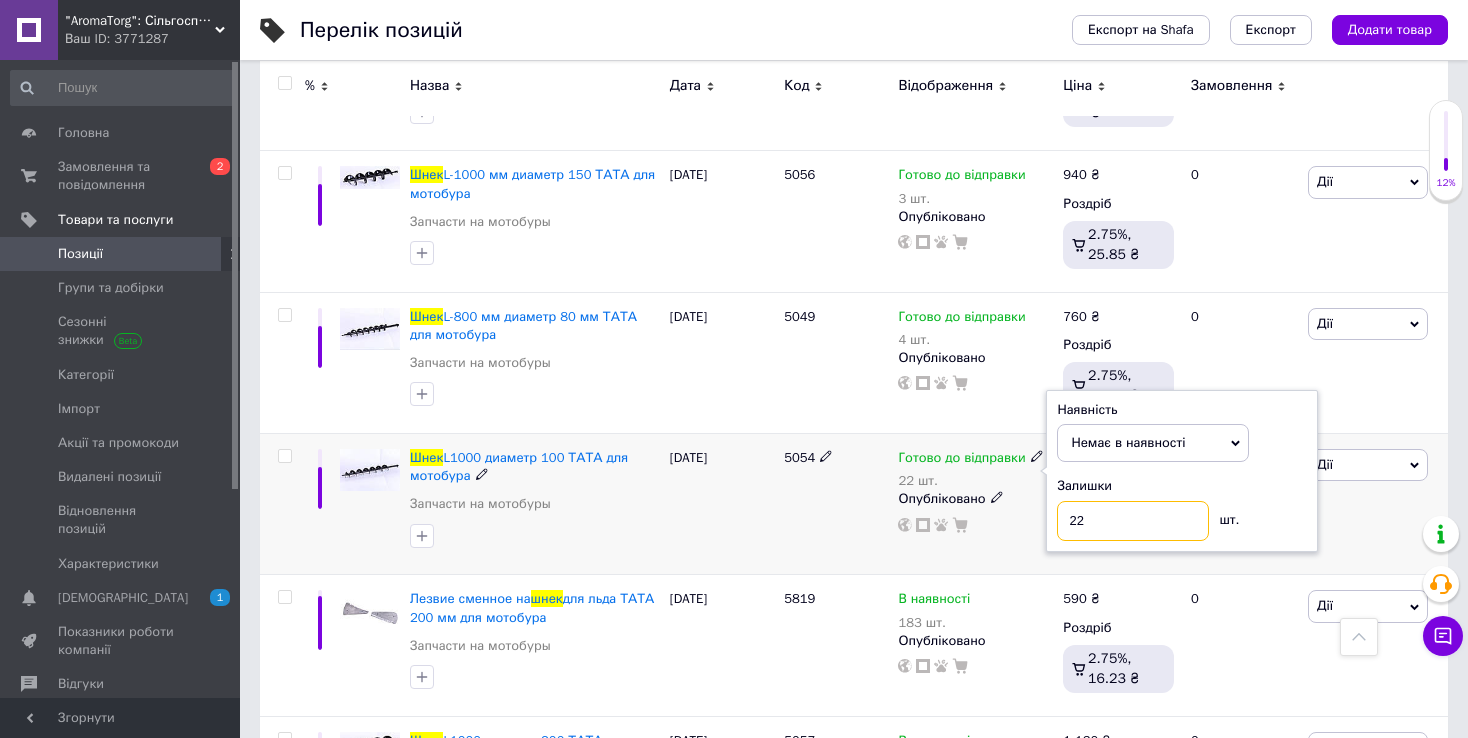drag, startPoint x: 1099, startPoint y: 516, endPoint x: 1044, endPoint y: 521, distance: 55.226807 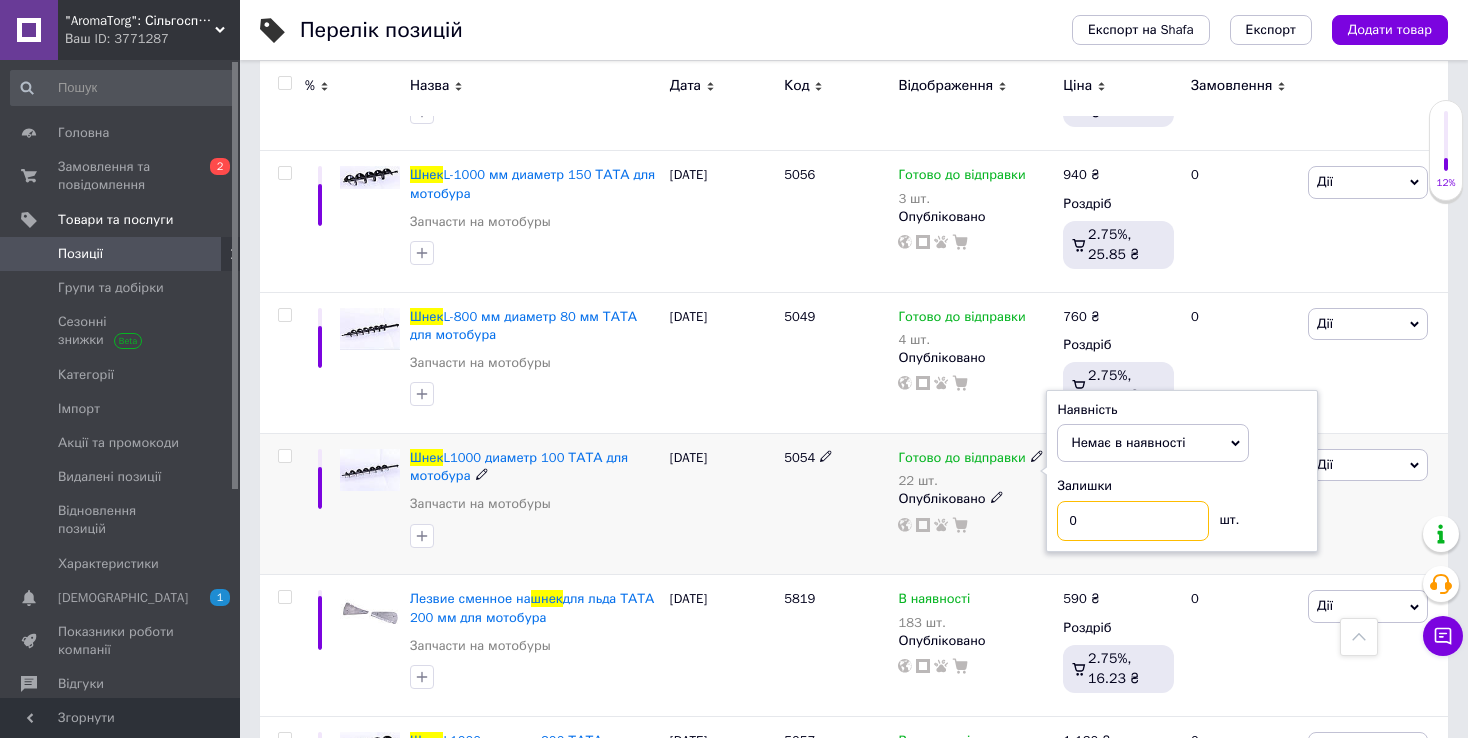 type on "0" 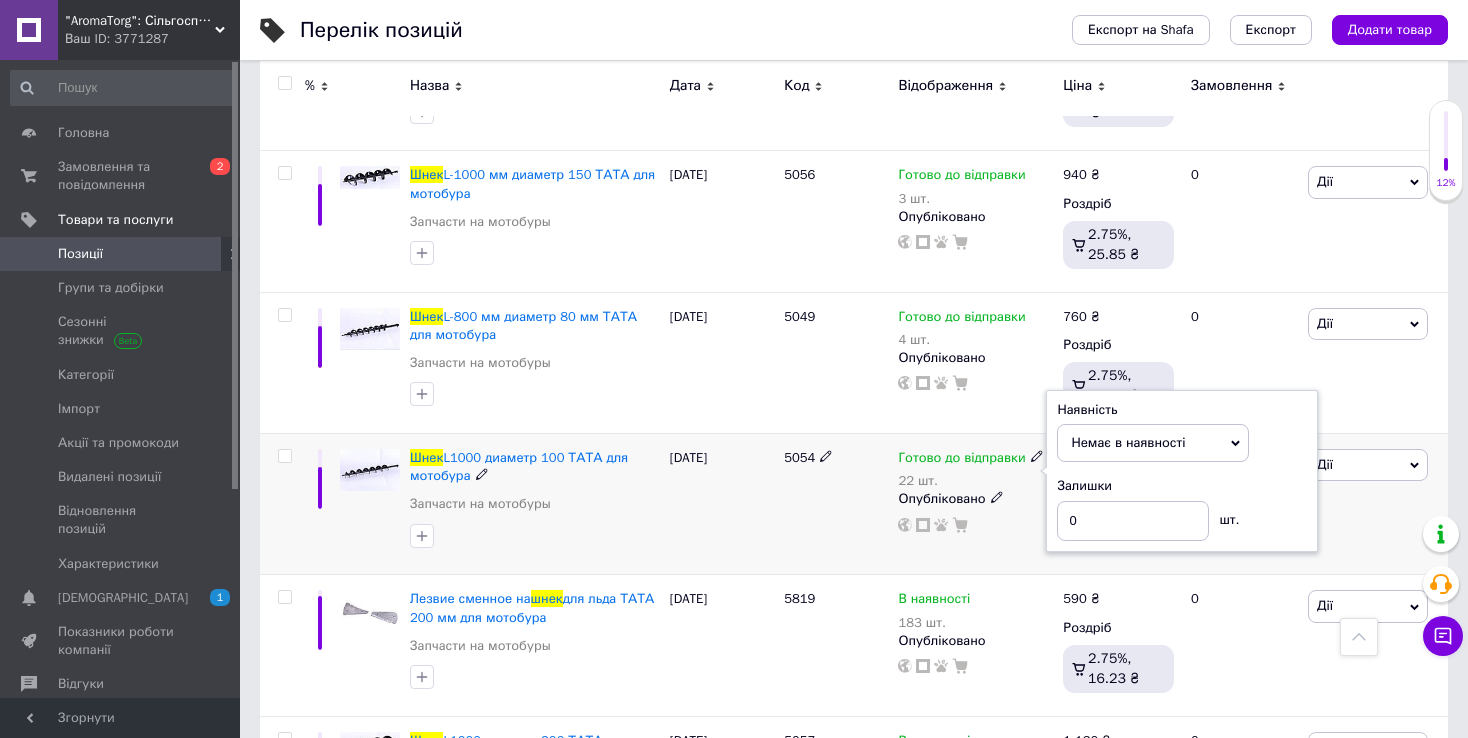 click on "5054" at bounding box center [836, 504] 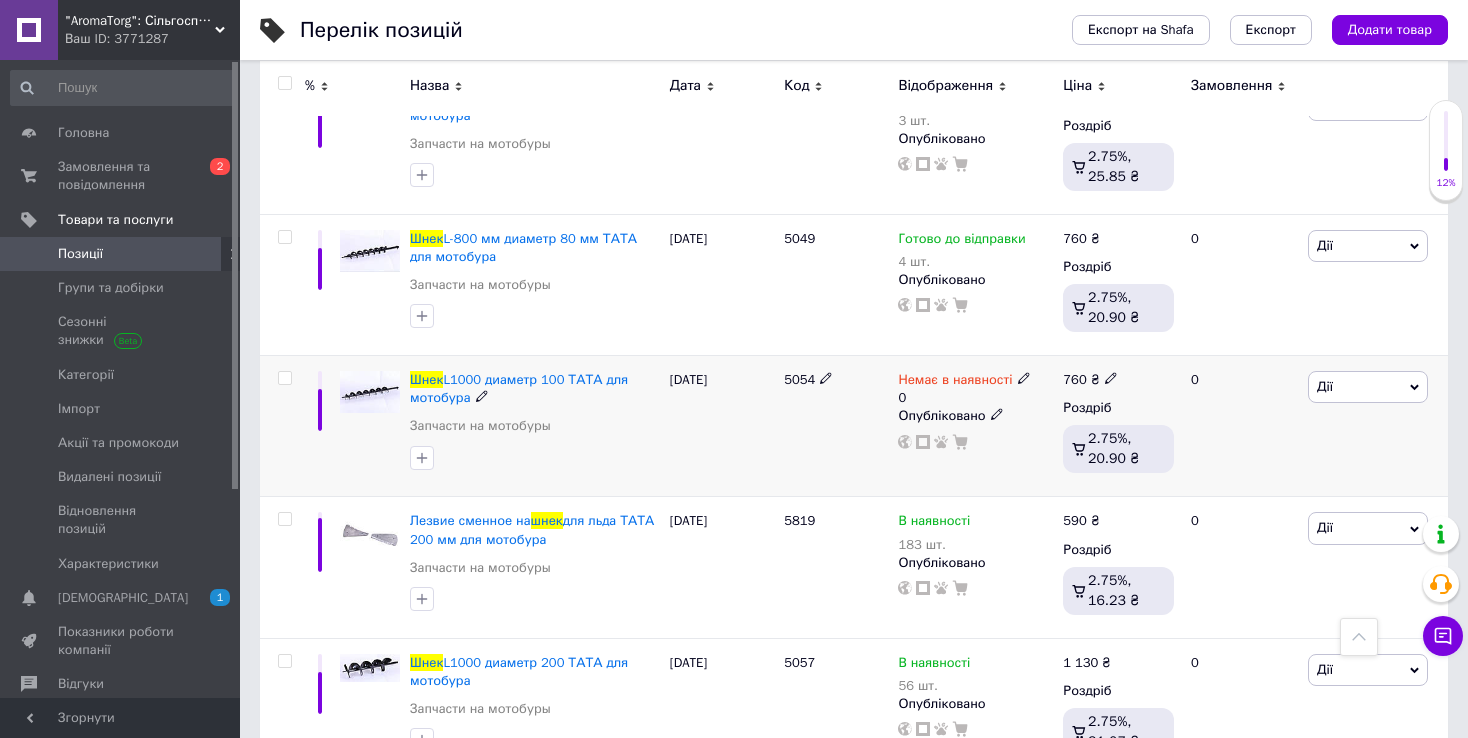 scroll, scrollTop: 1200, scrollLeft: 0, axis: vertical 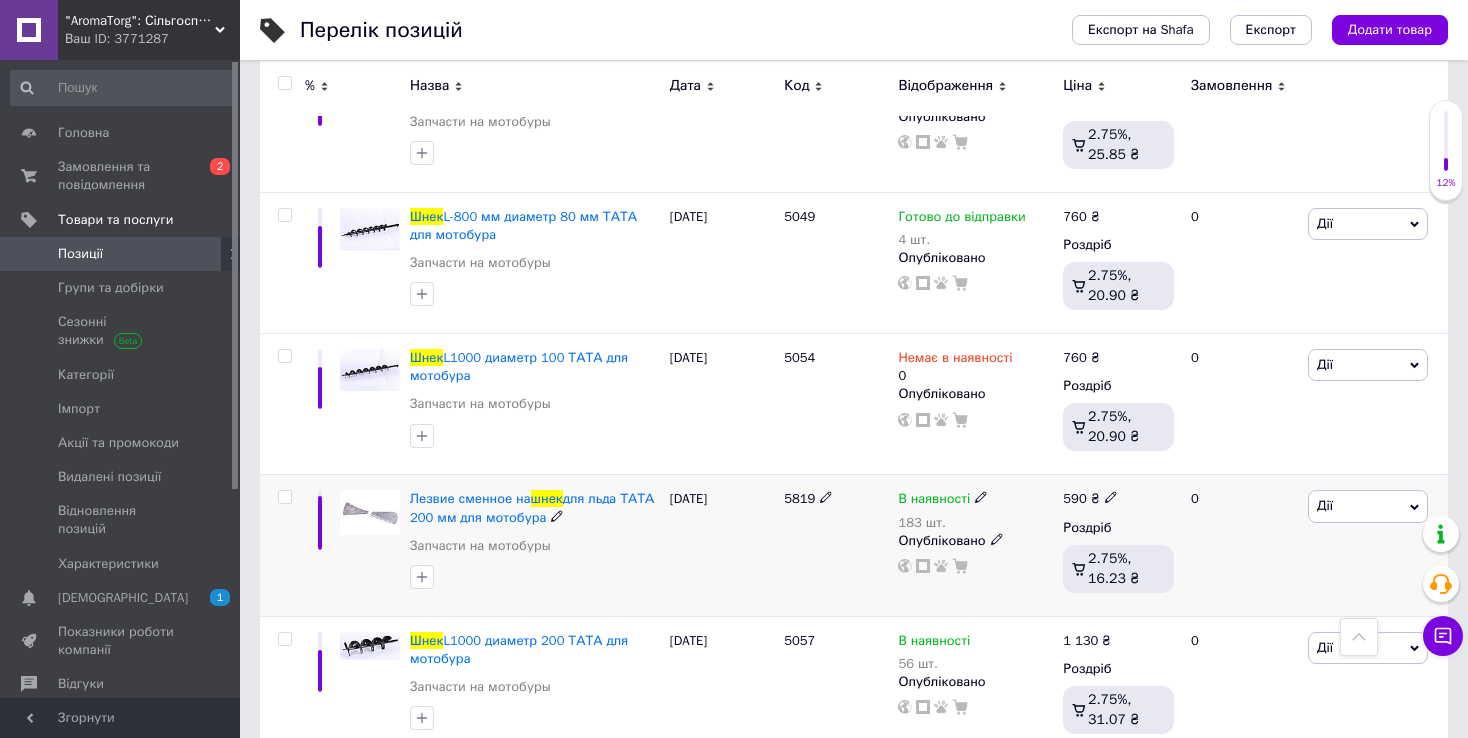 drag, startPoint x: 777, startPoint y: 501, endPoint x: 815, endPoint y: 500, distance: 38.013157 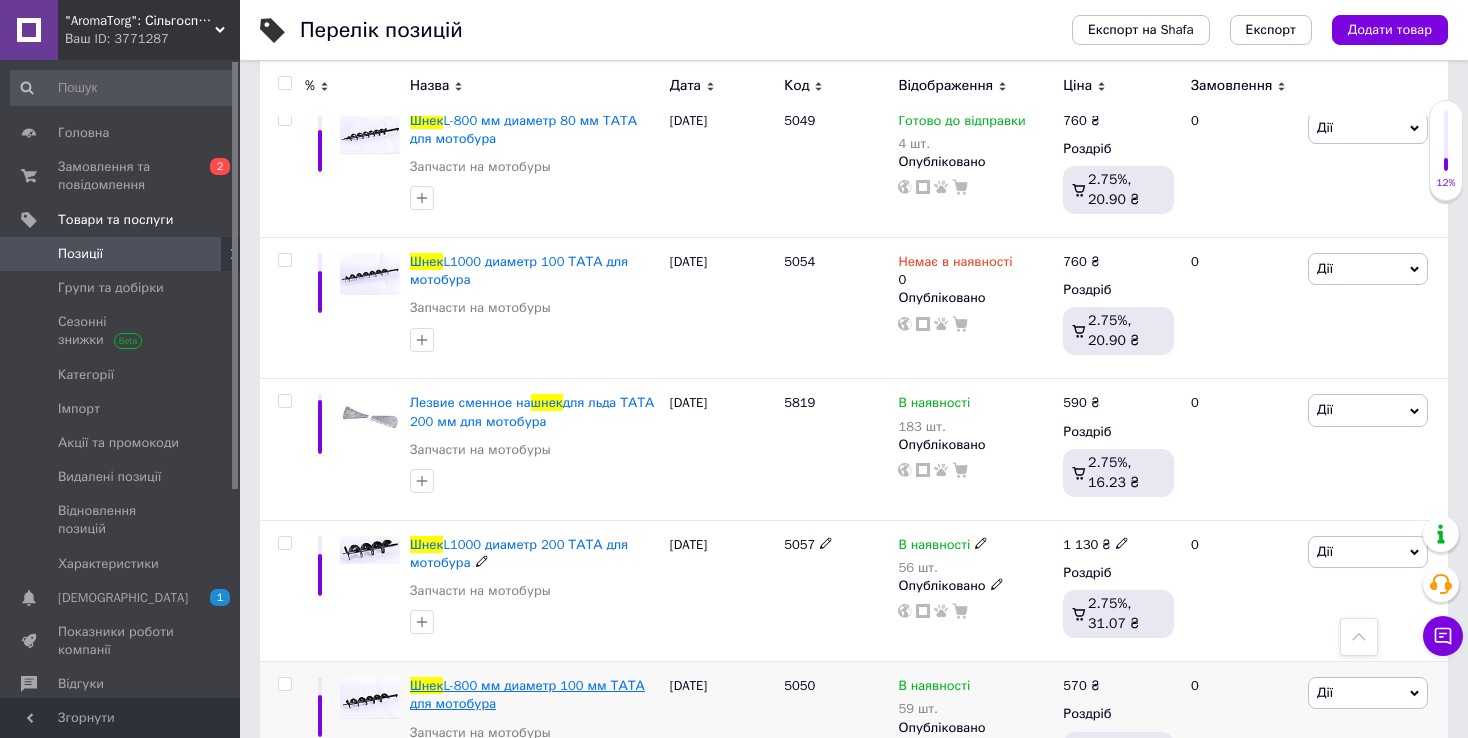 scroll, scrollTop: 1400, scrollLeft: 0, axis: vertical 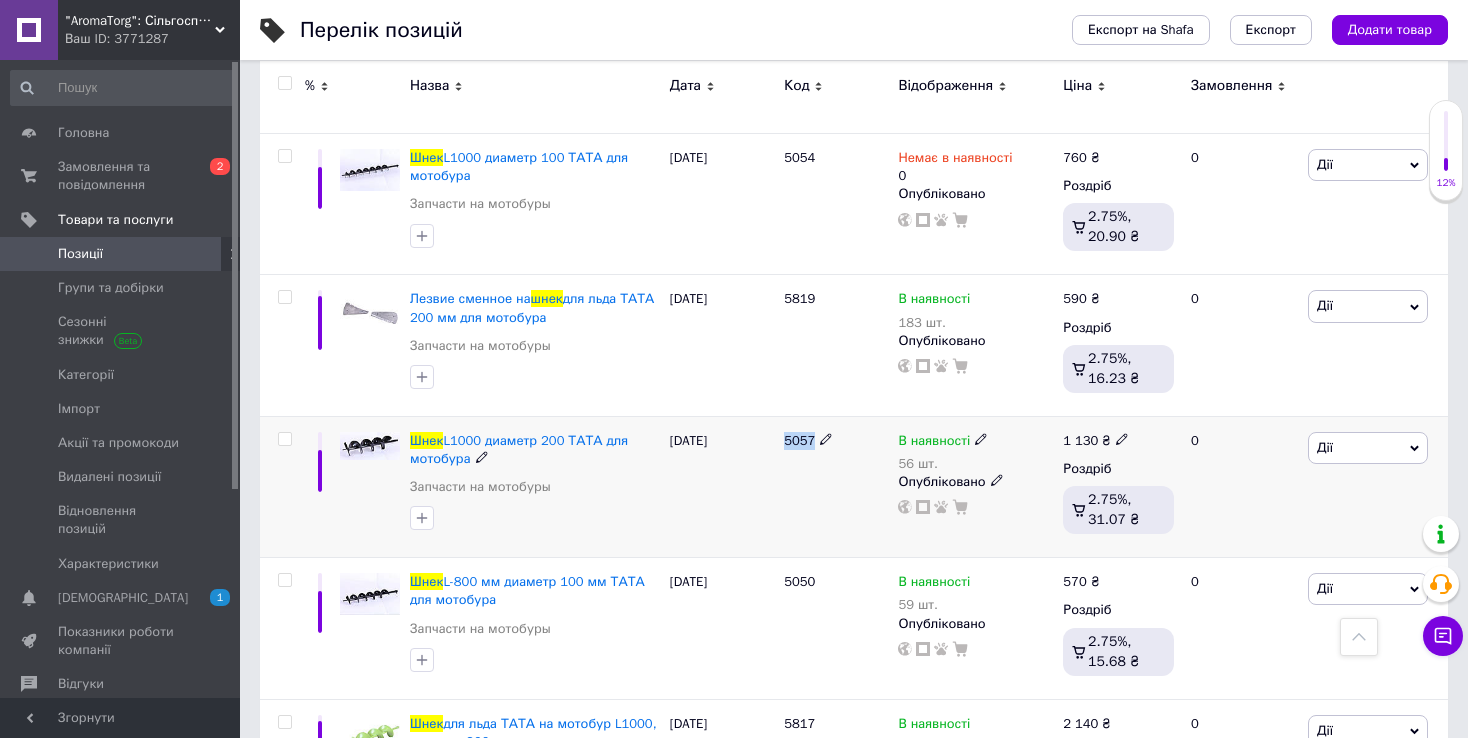 drag, startPoint x: 779, startPoint y: 439, endPoint x: 819, endPoint y: 439, distance: 40 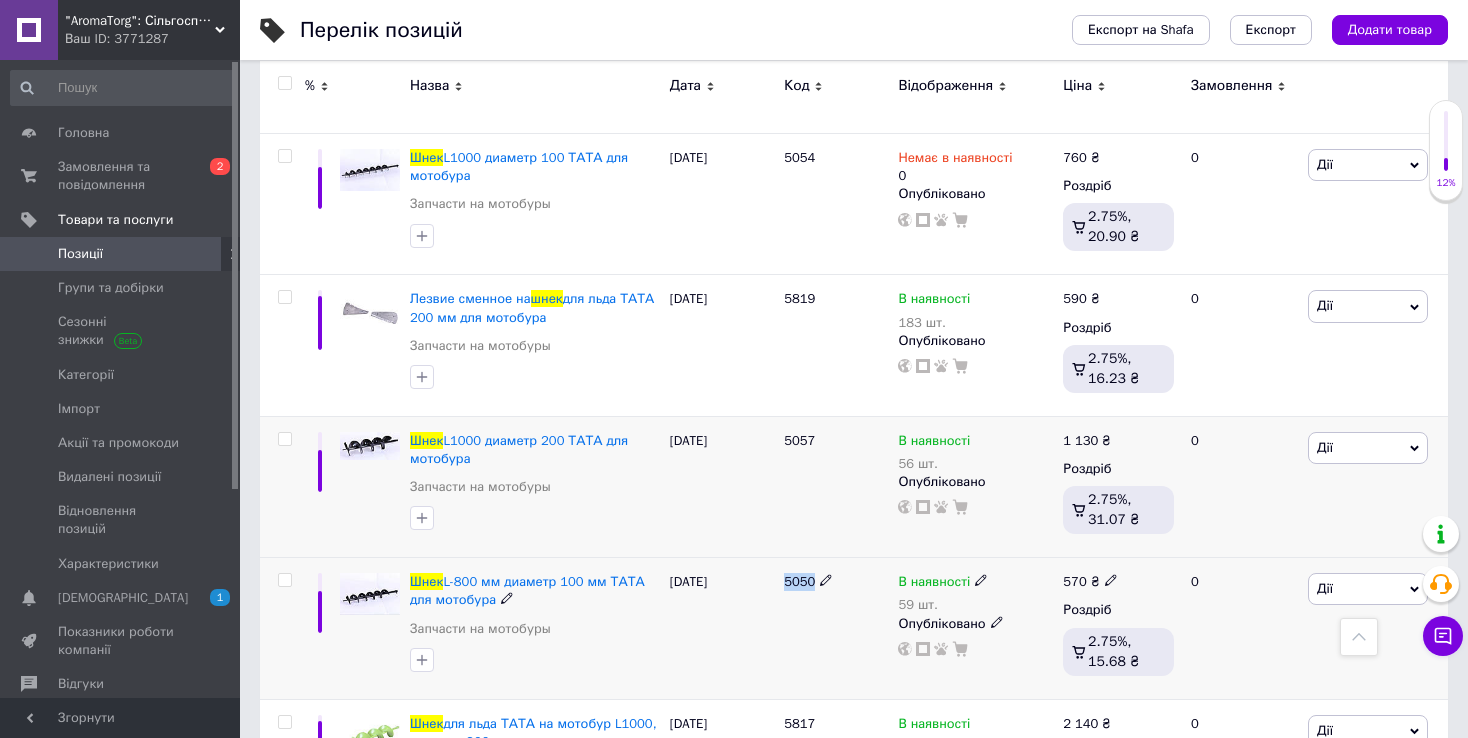 drag, startPoint x: 779, startPoint y: 573, endPoint x: 829, endPoint y: 572, distance: 50.01 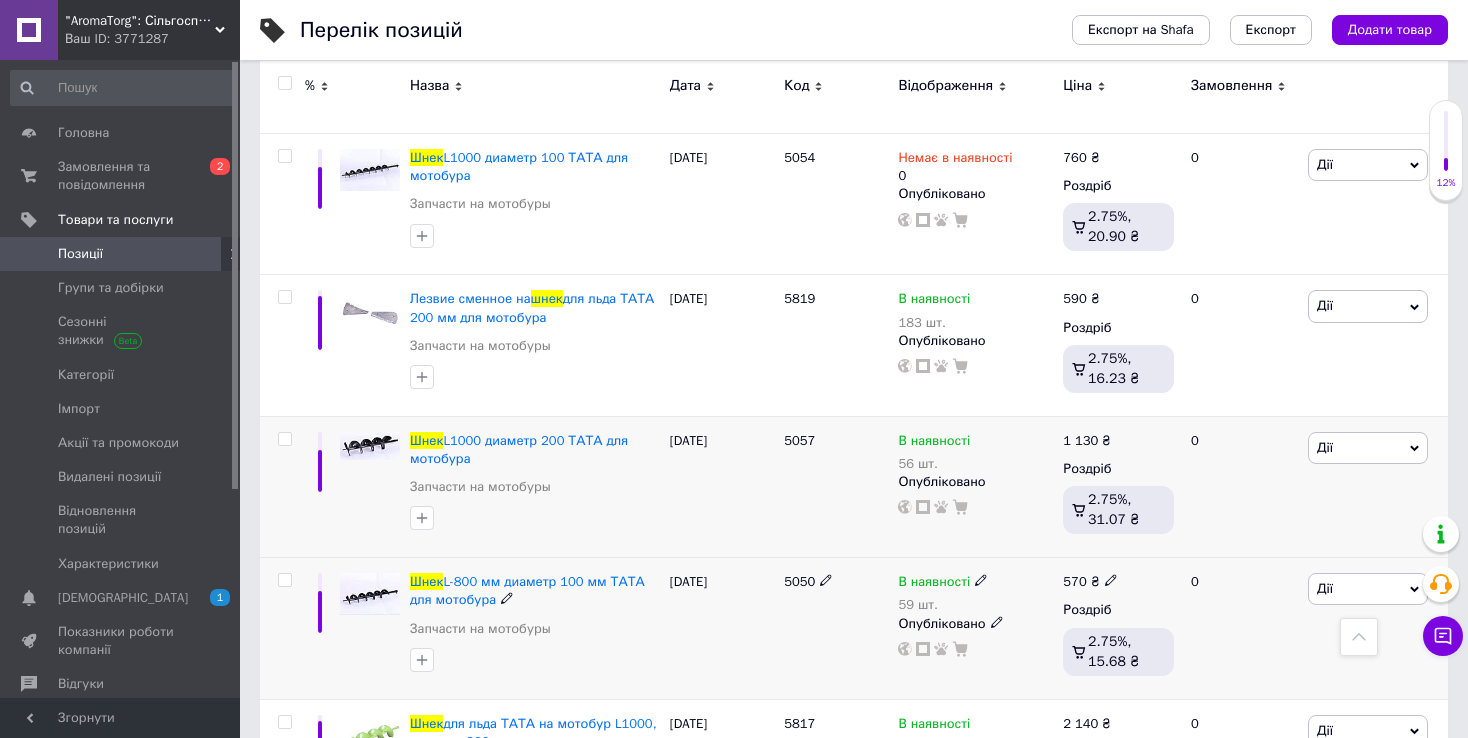 click on "В наявності 59 шт." at bounding box center (975, 593) 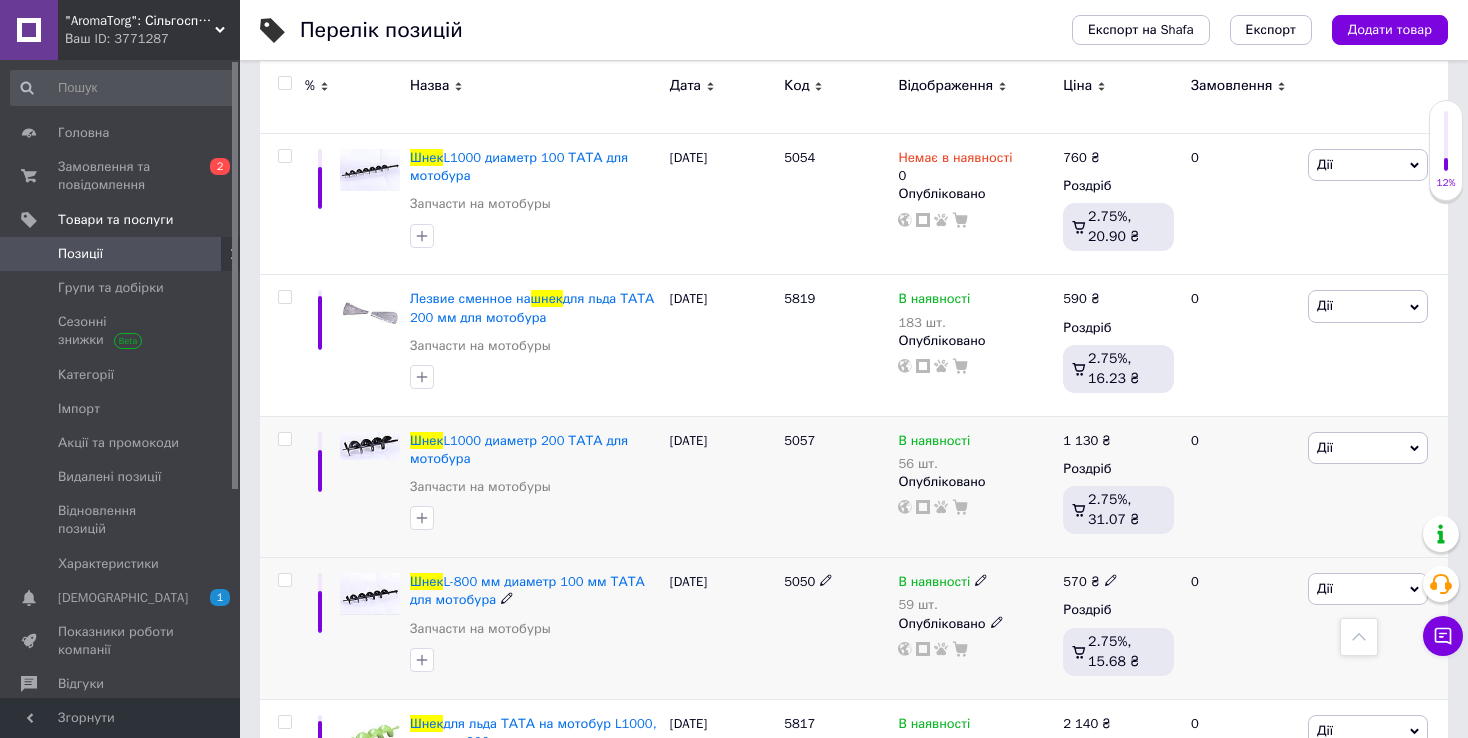click 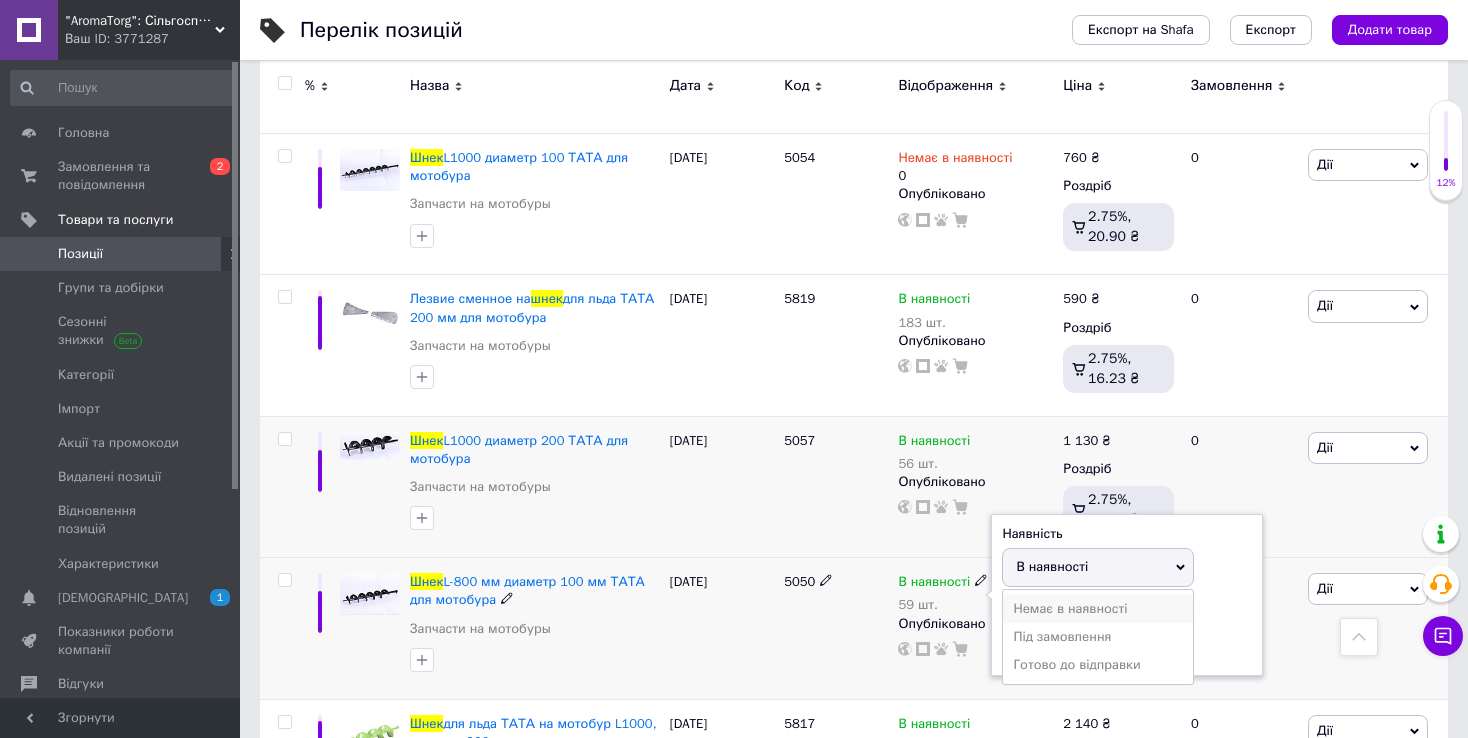 click on "Немає в наявності" at bounding box center (1098, 609) 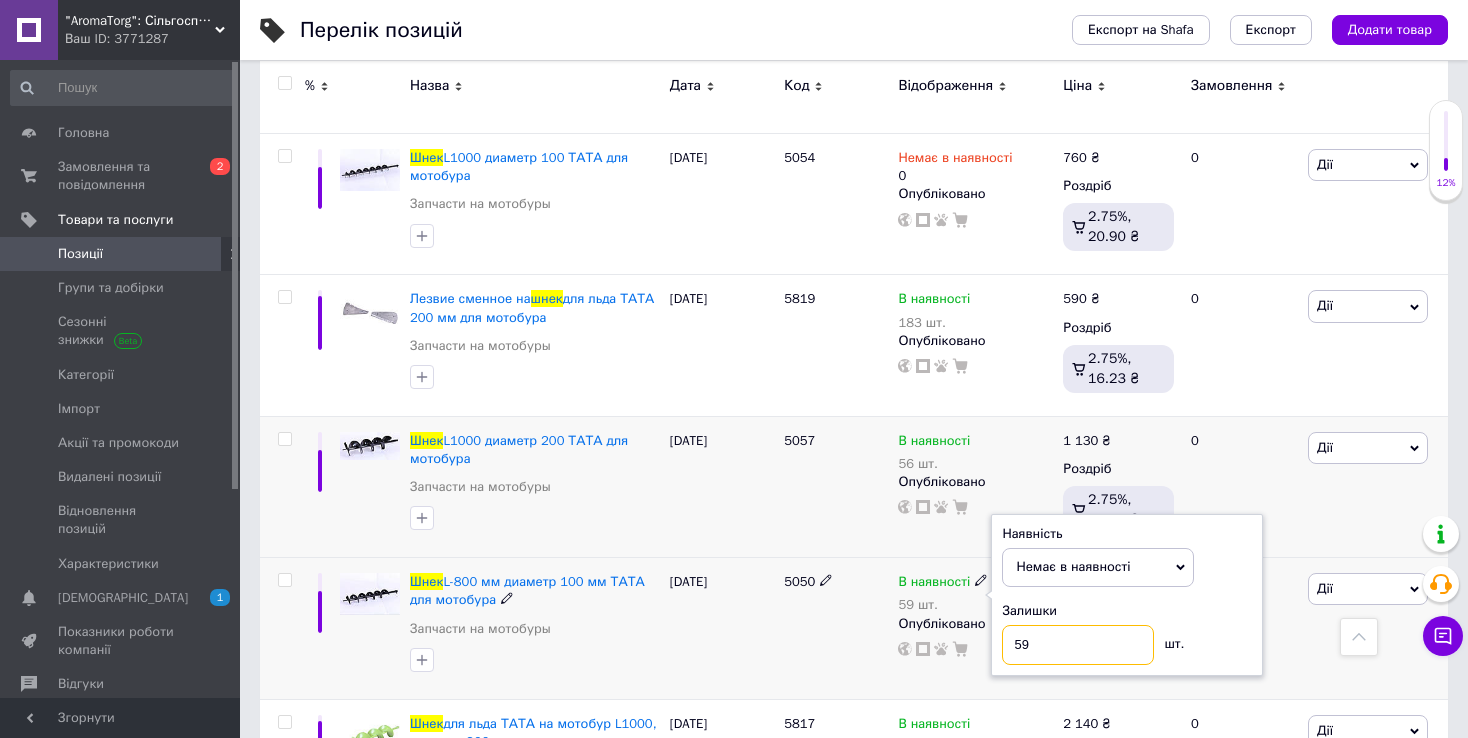 drag, startPoint x: 1067, startPoint y: 641, endPoint x: 982, endPoint y: 643, distance: 85.02353 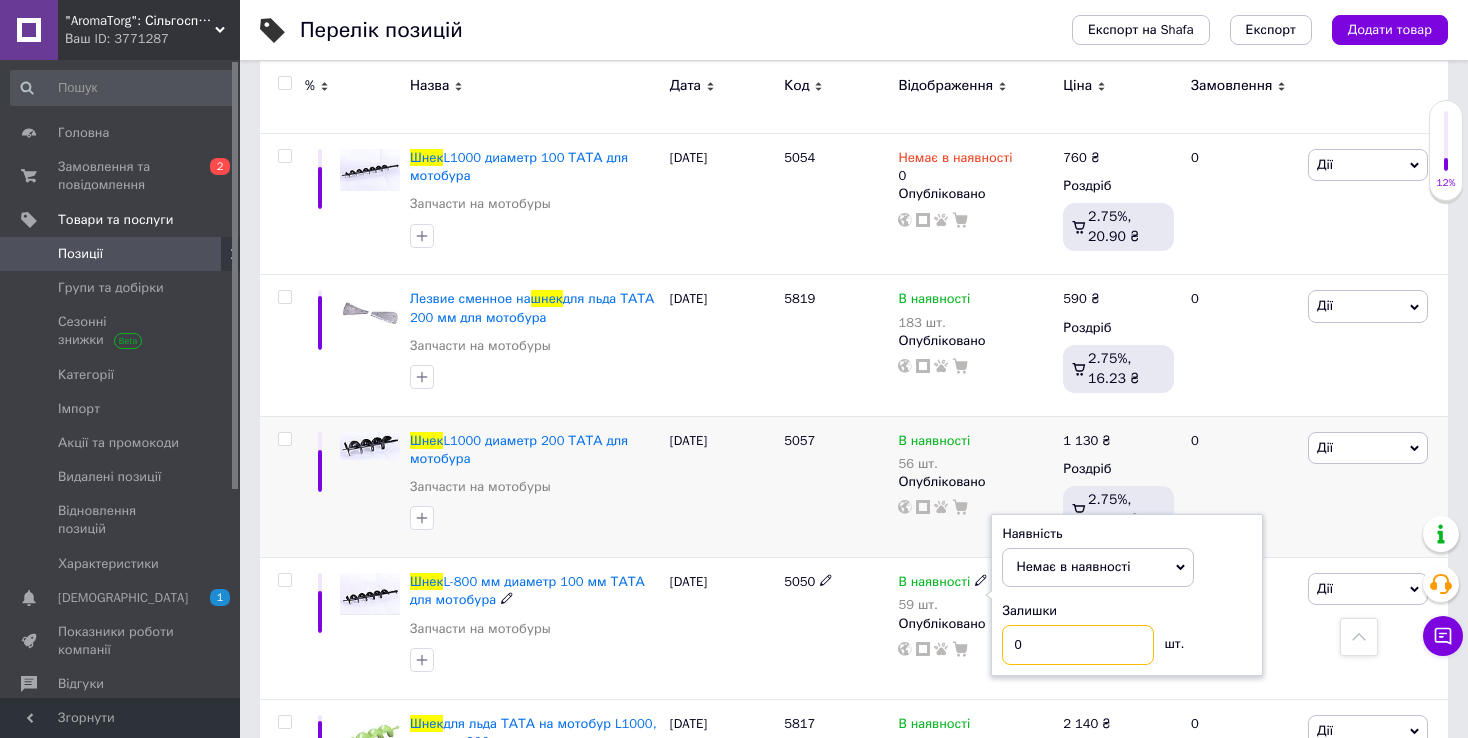 type on "0" 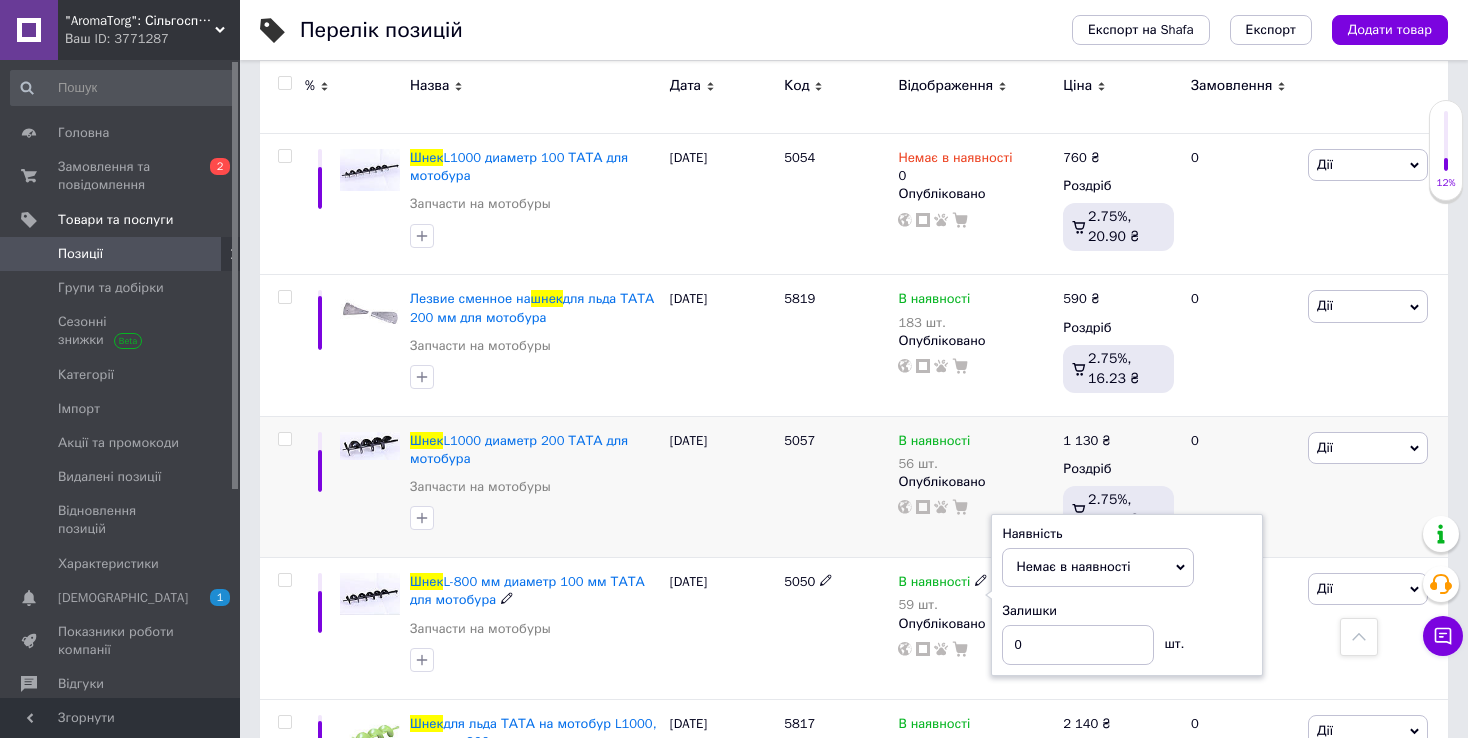 click on "5050" at bounding box center [836, 628] 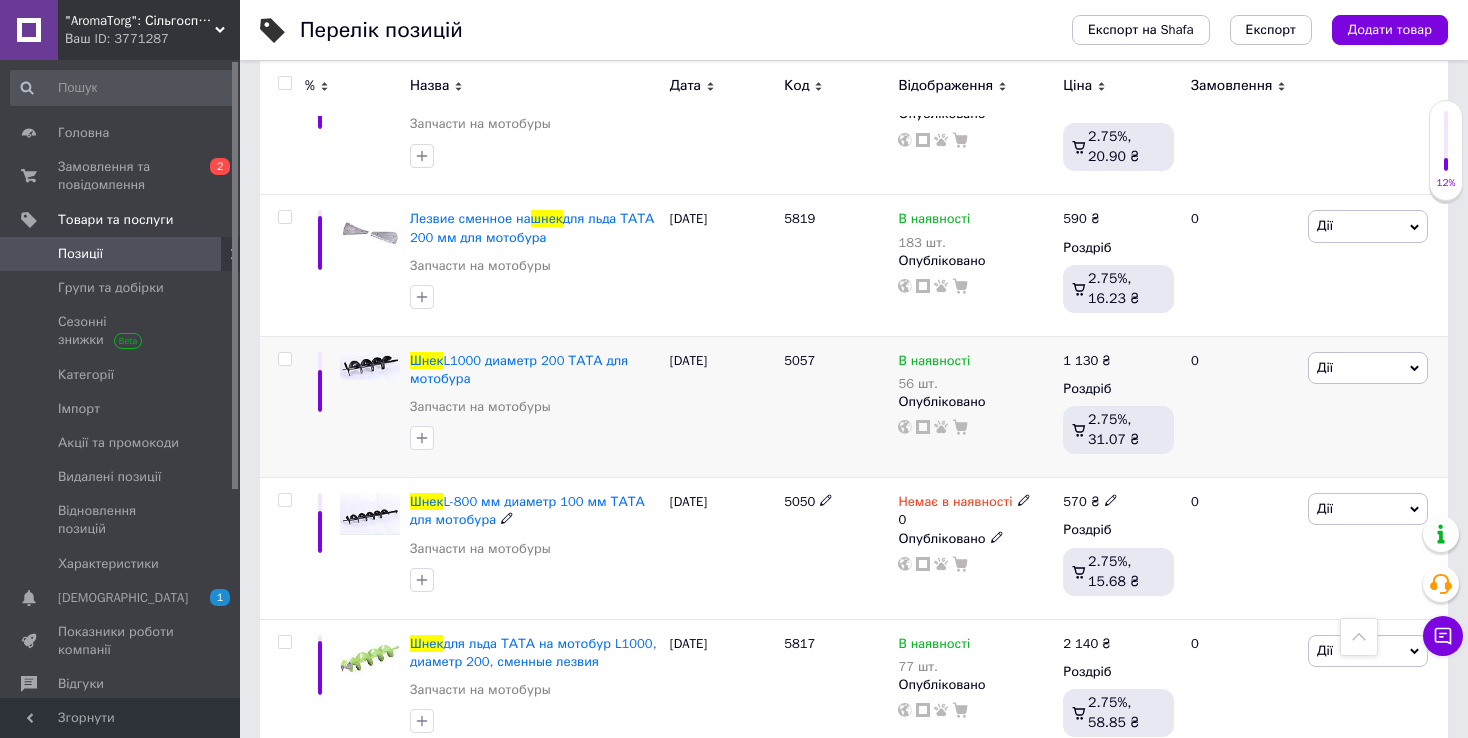 scroll, scrollTop: 1600, scrollLeft: 0, axis: vertical 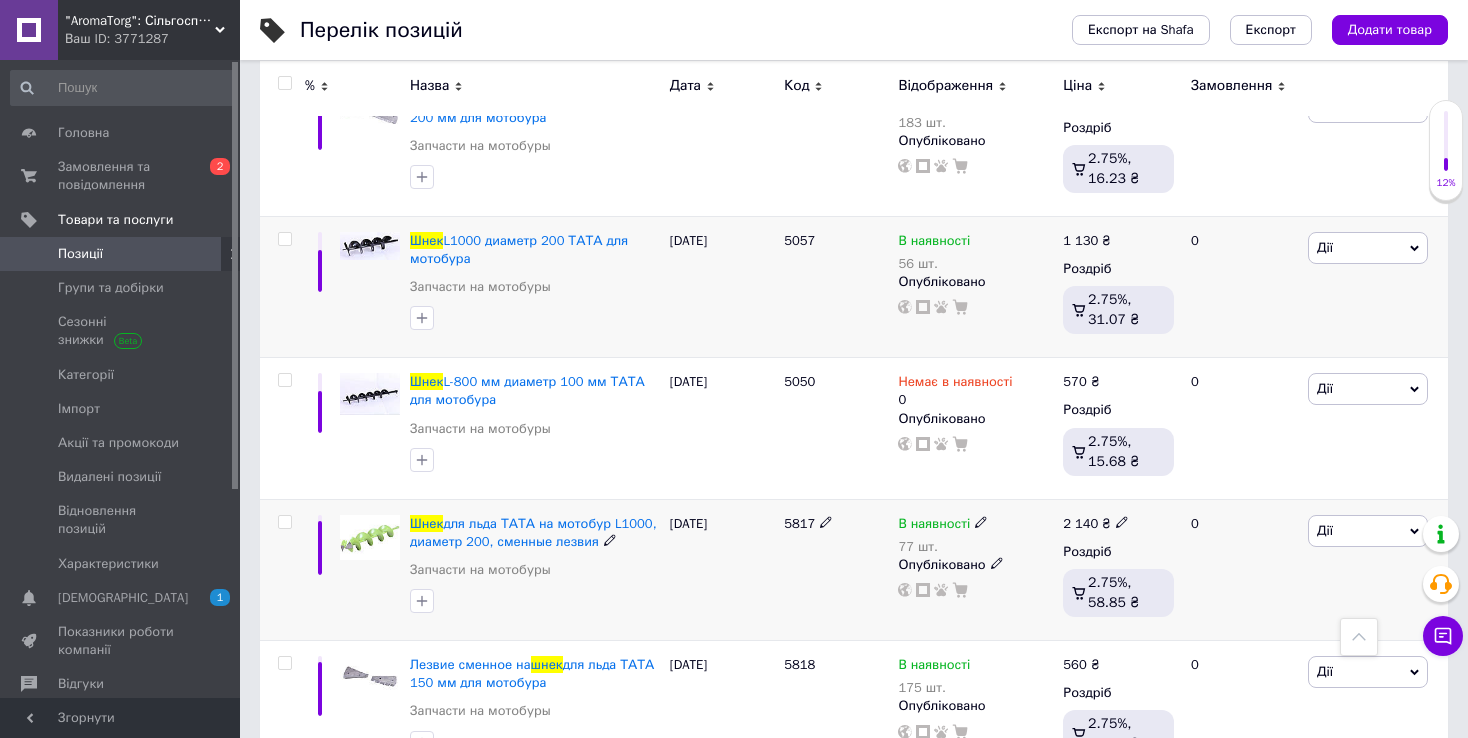 drag, startPoint x: 778, startPoint y: 519, endPoint x: 815, endPoint y: 521, distance: 37.054016 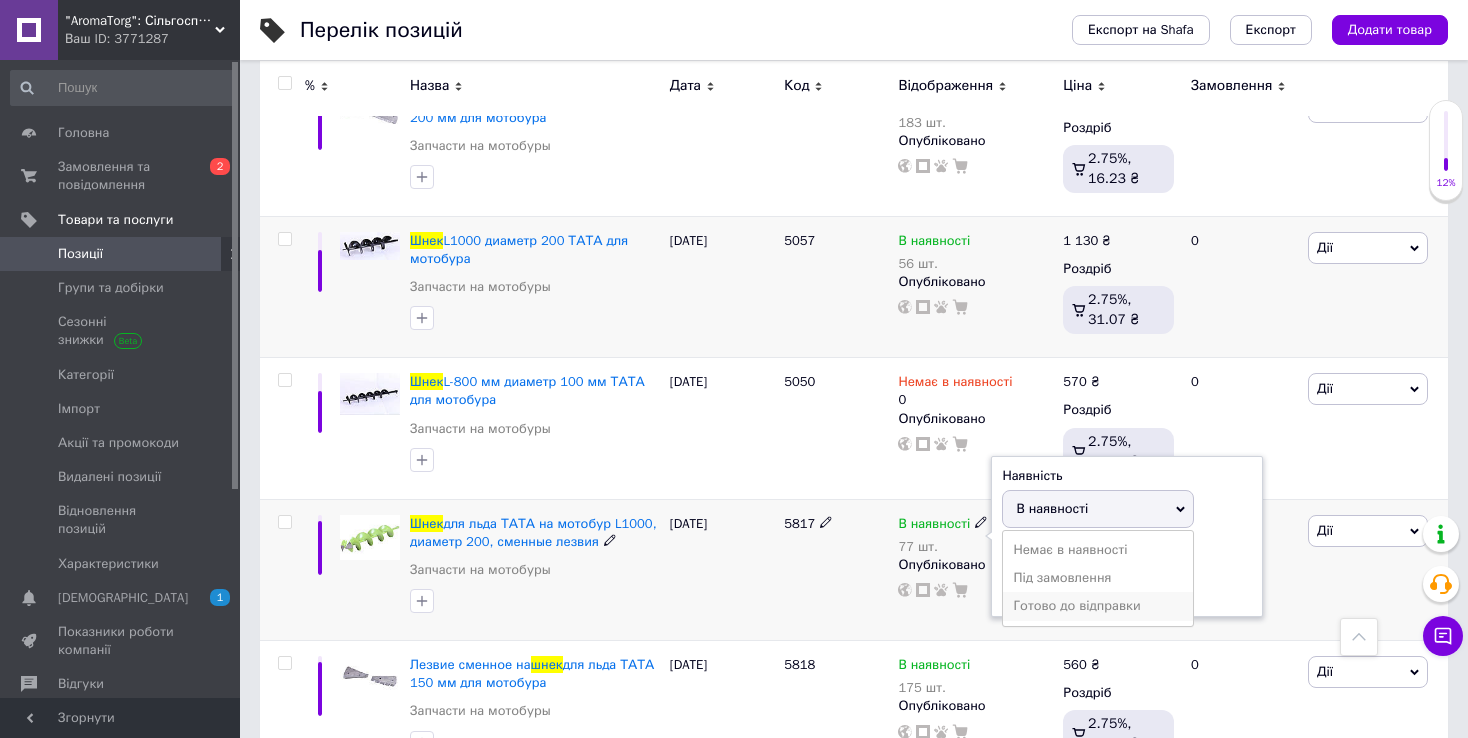 click on "Готово до відправки" at bounding box center (1098, 606) 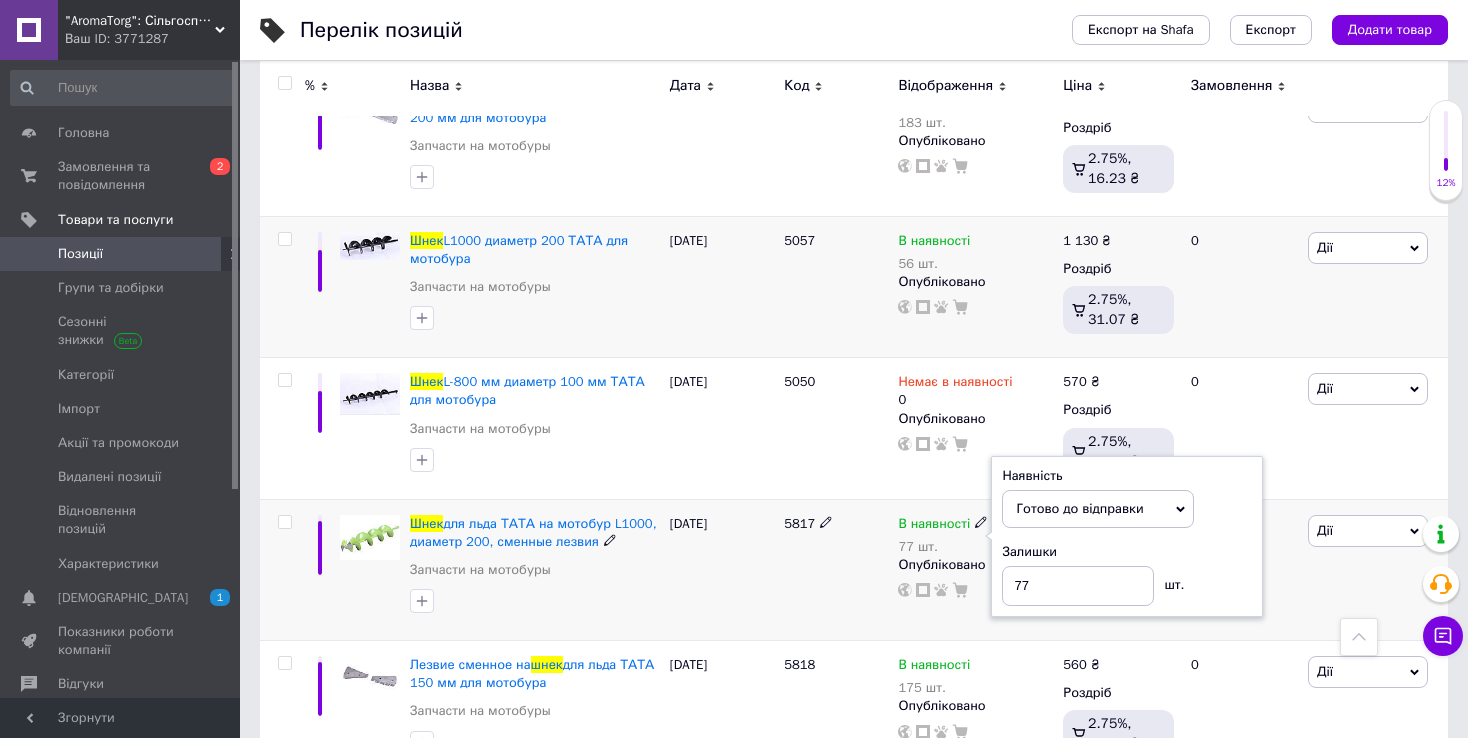 click on "В наявності 77 шт. Наявність [PERSON_NAME] до відправки В наявності Немає в наявності Під замовлення Залишки 77 шт. Опубліковано" at bounding box center (975, 569) 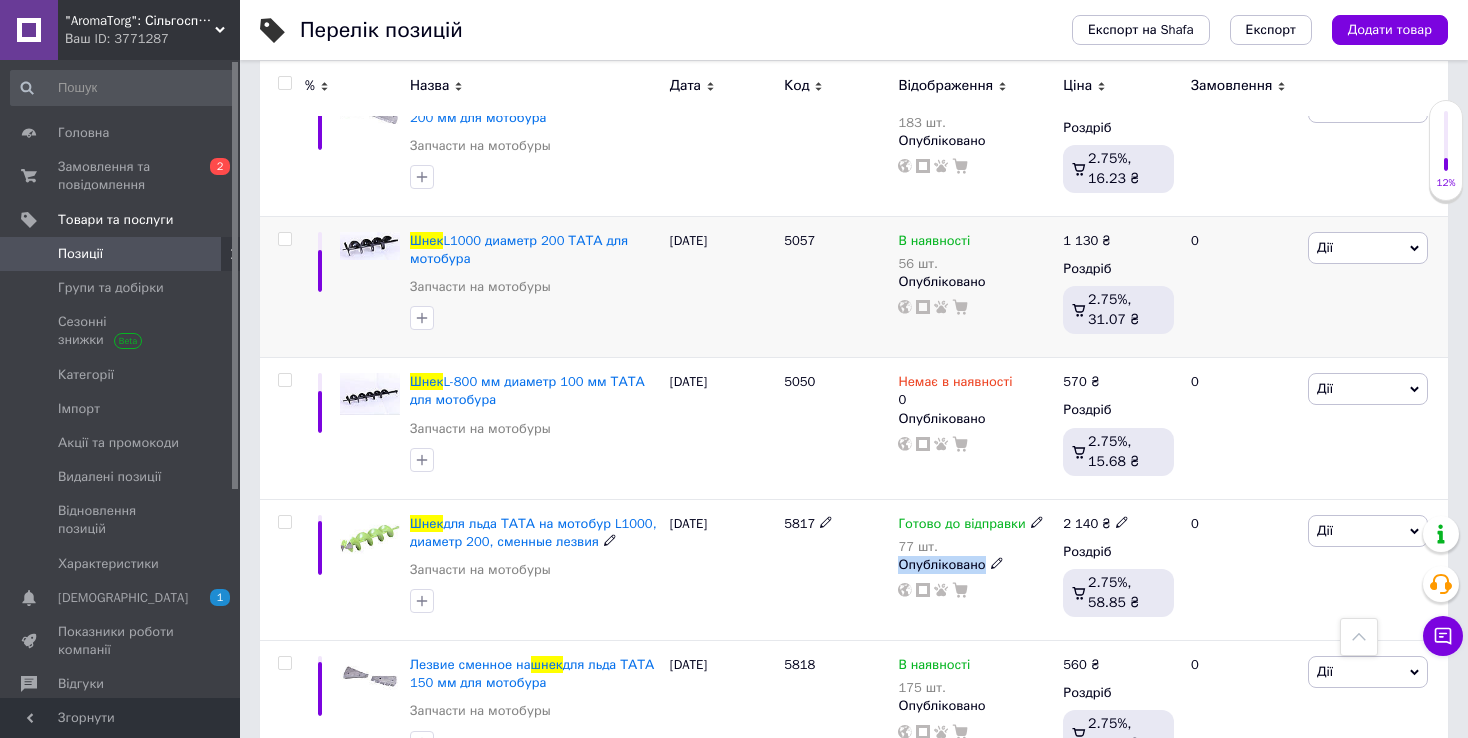 drag, startPoint x: 1042, startPoint y: 576, endPoint x: 991, endPoint y: 583, distance: 51.47815 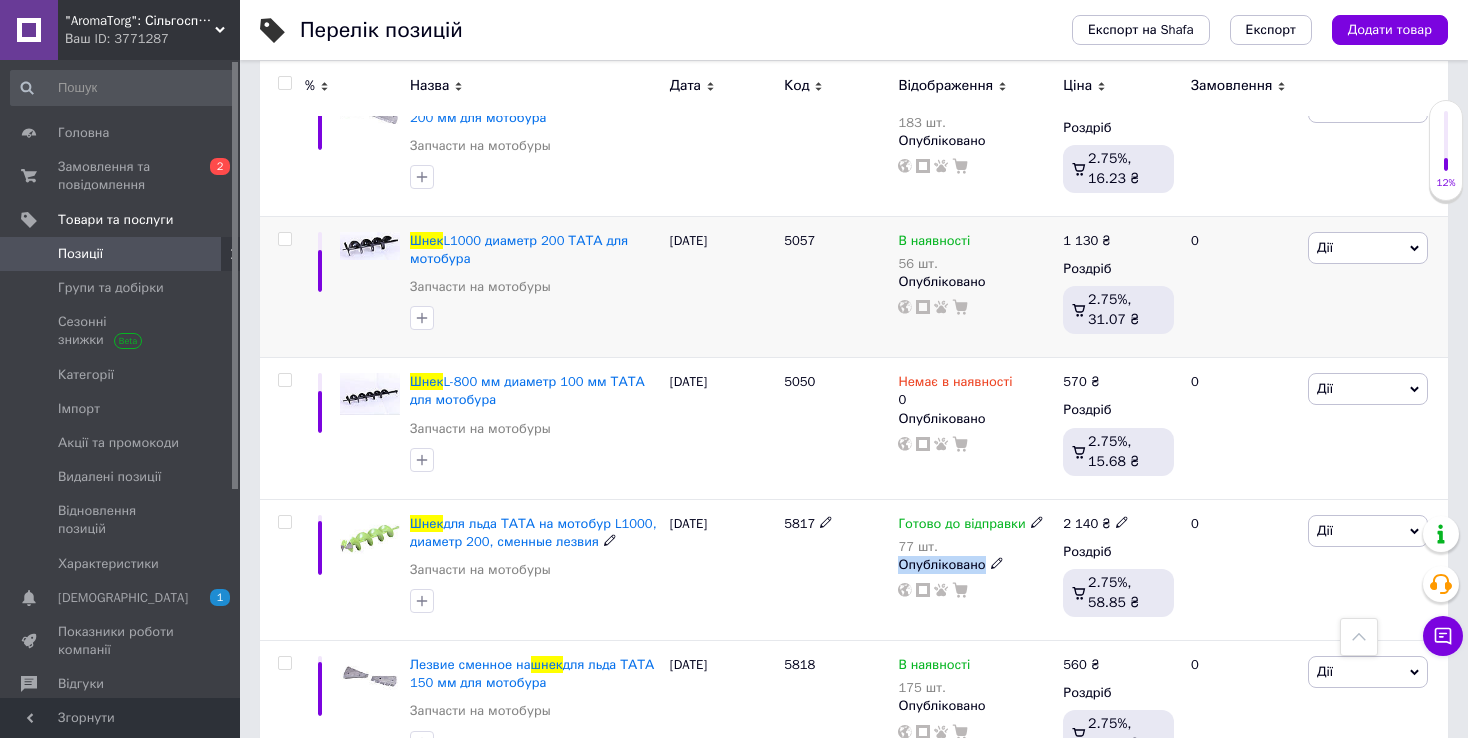 drag, startPoint x: 996, startPoint y: 583, endPoint x: 1008, endPoint y: 571, distance: 16.970562 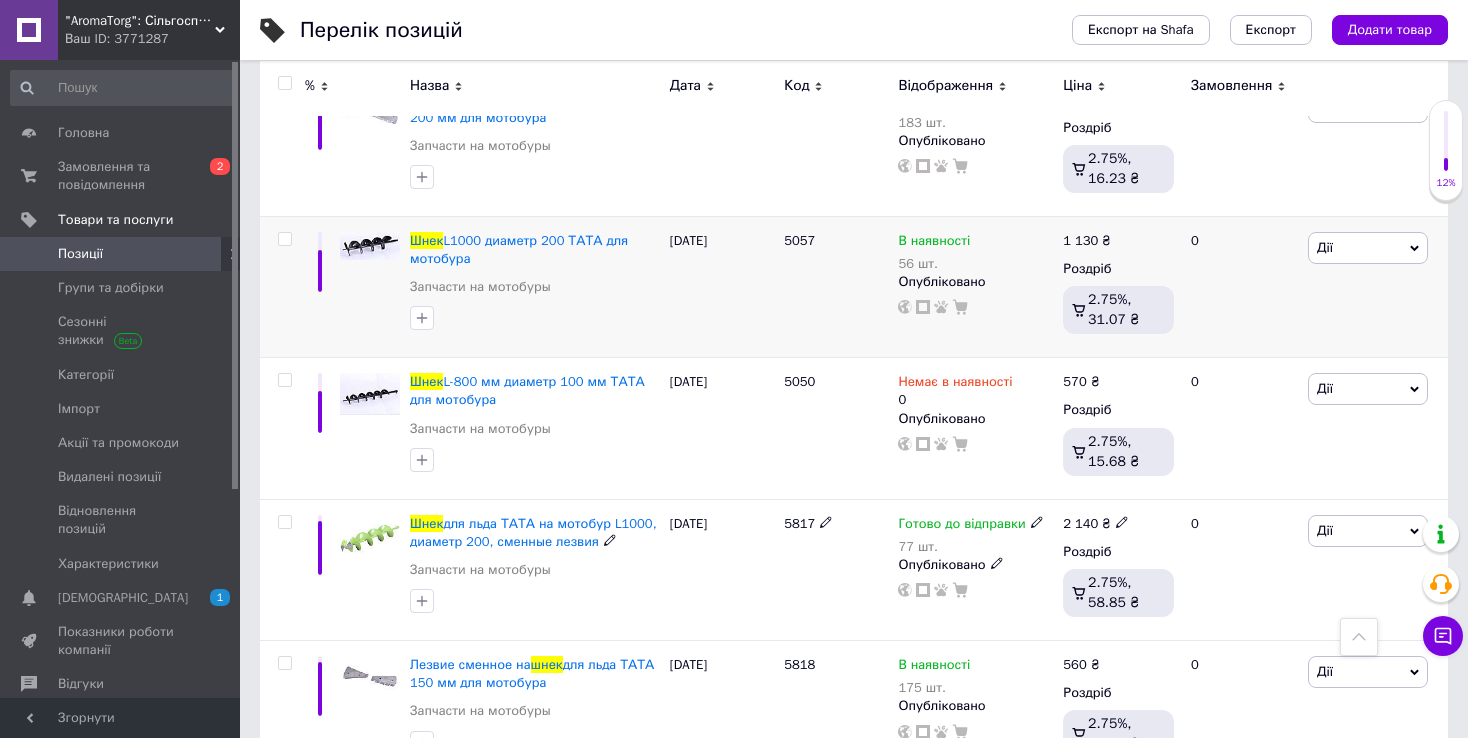 click 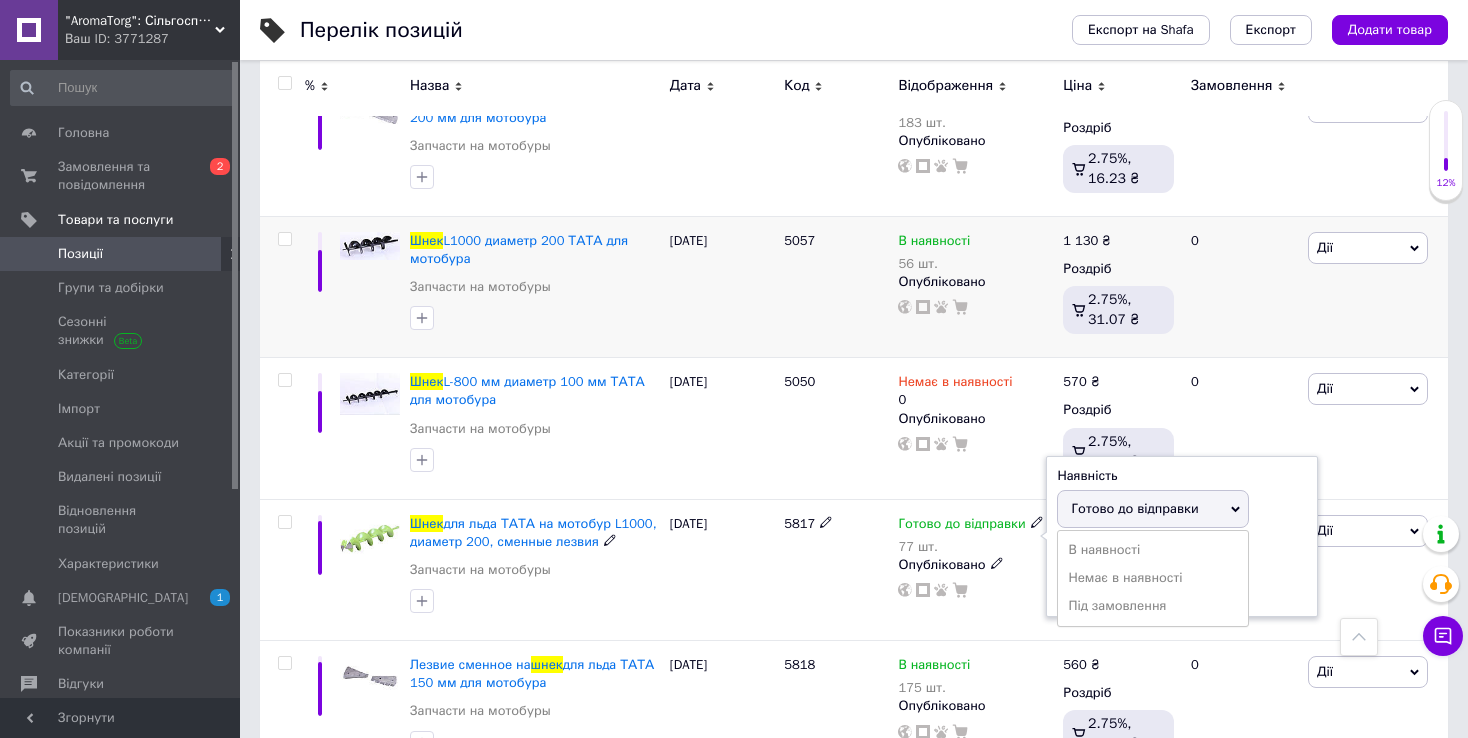 click on "Готово до відправки" at bounding box center (1134, 508) 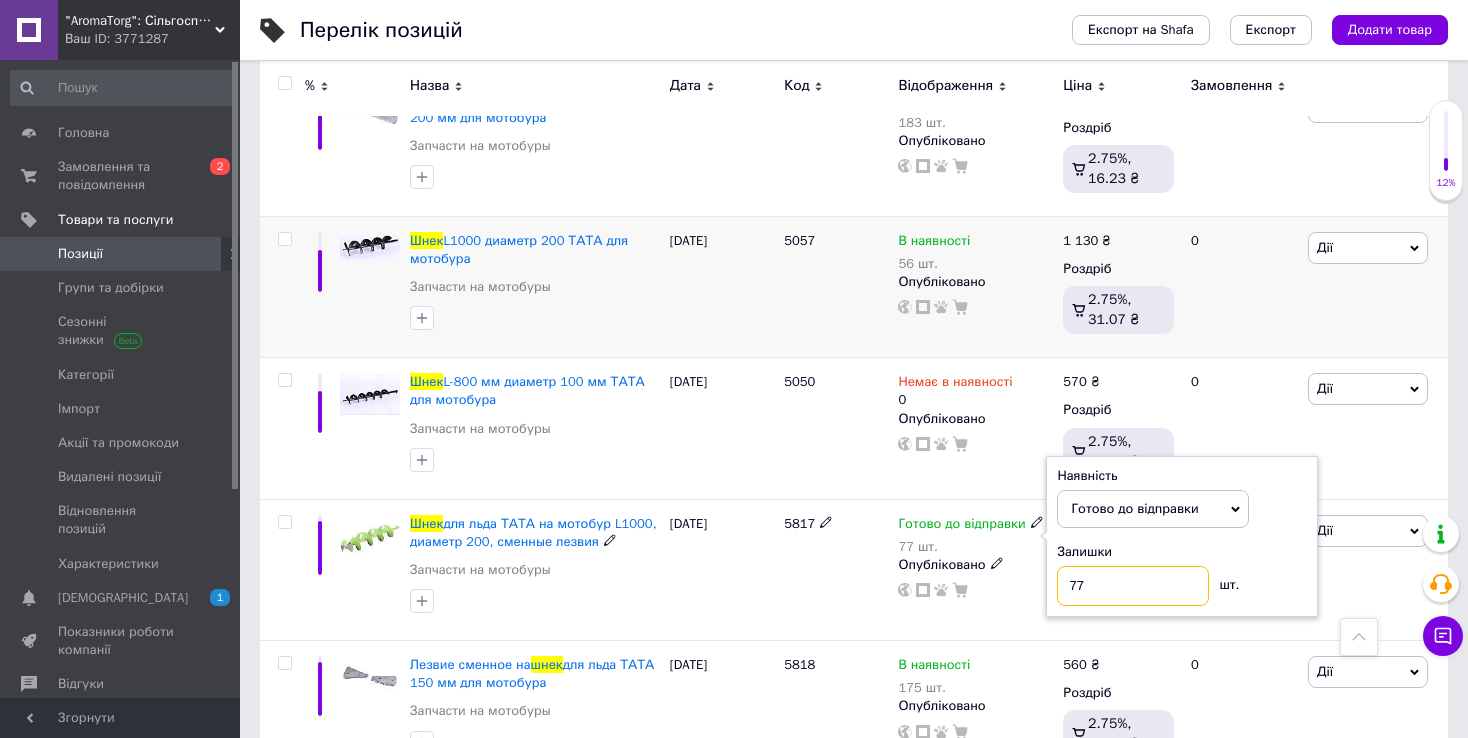 click on "77" at bounding box center (1133, 586) 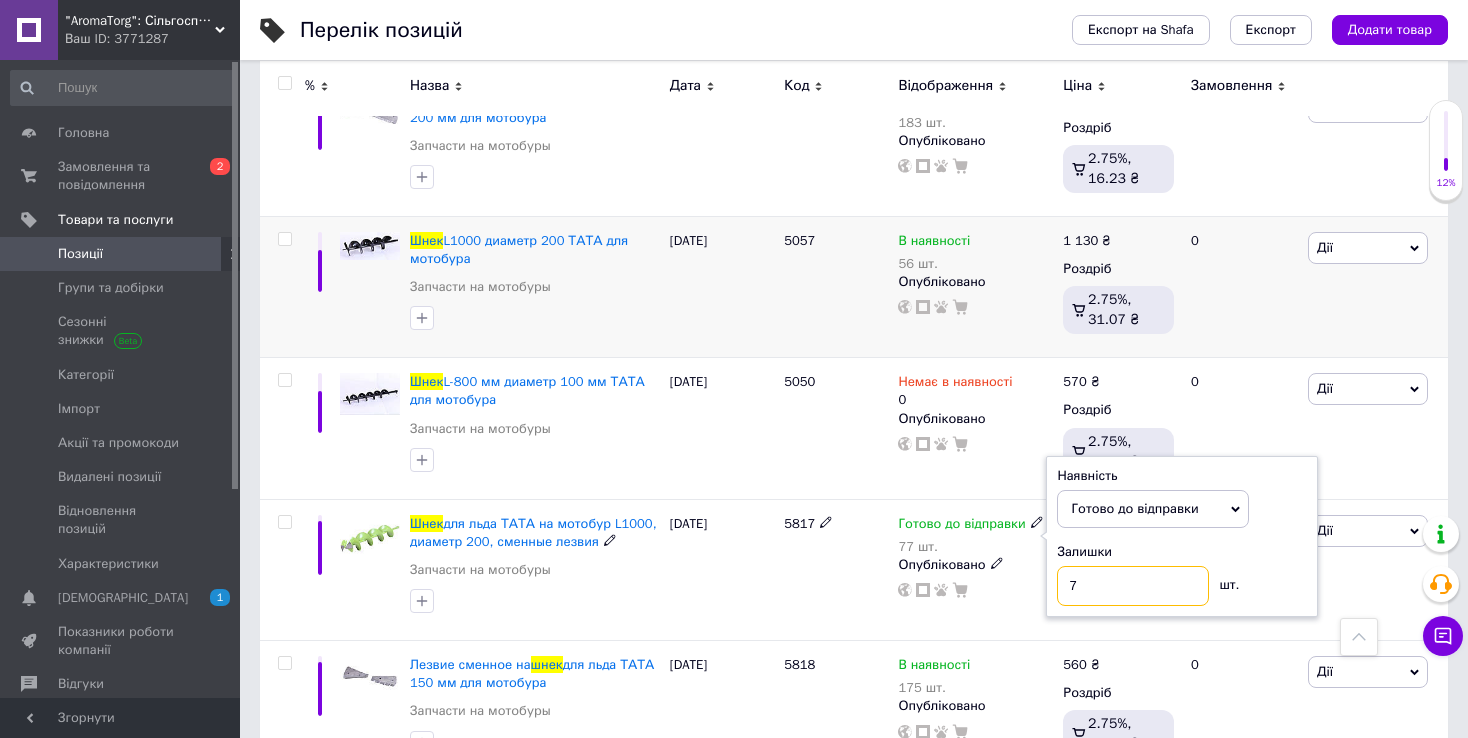 type on "7" 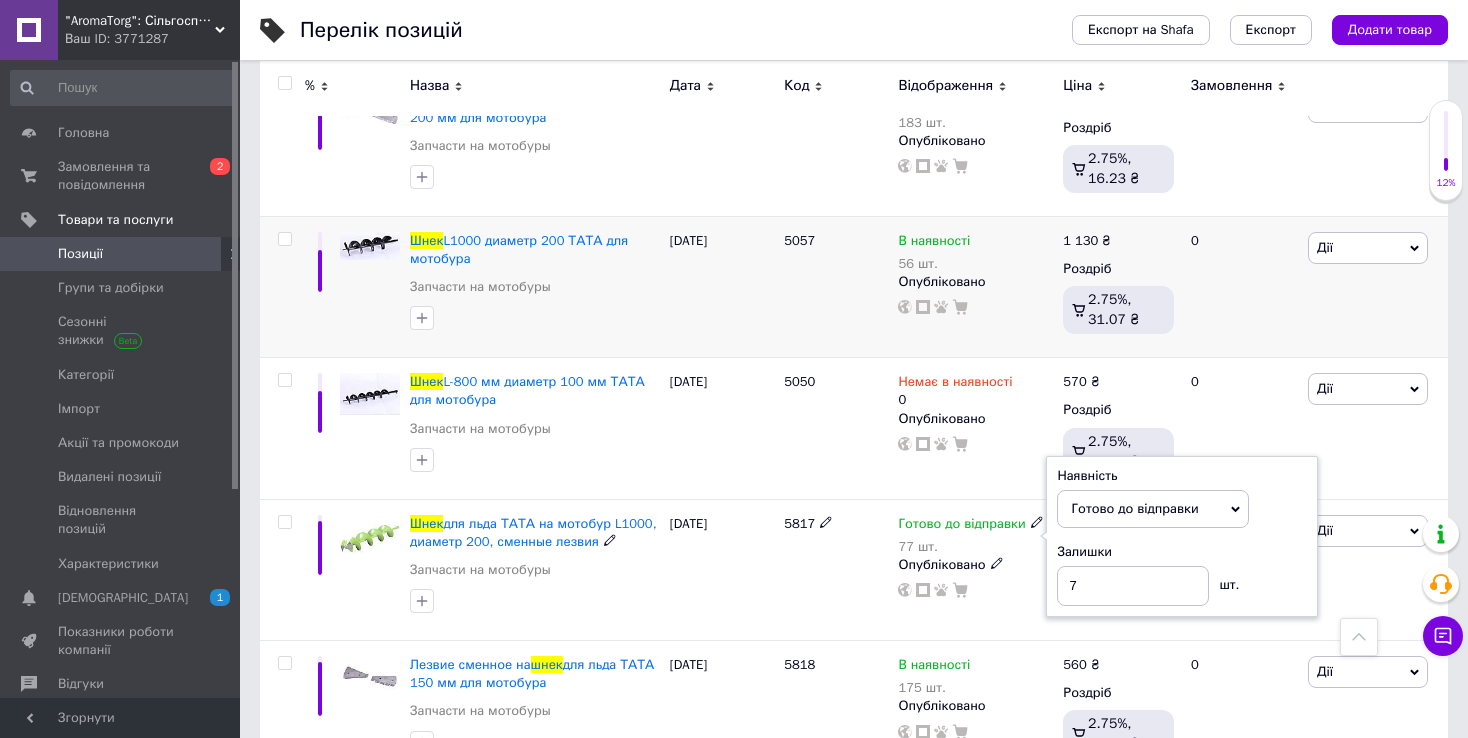 click on "5817" at bounding box center (836, 569) 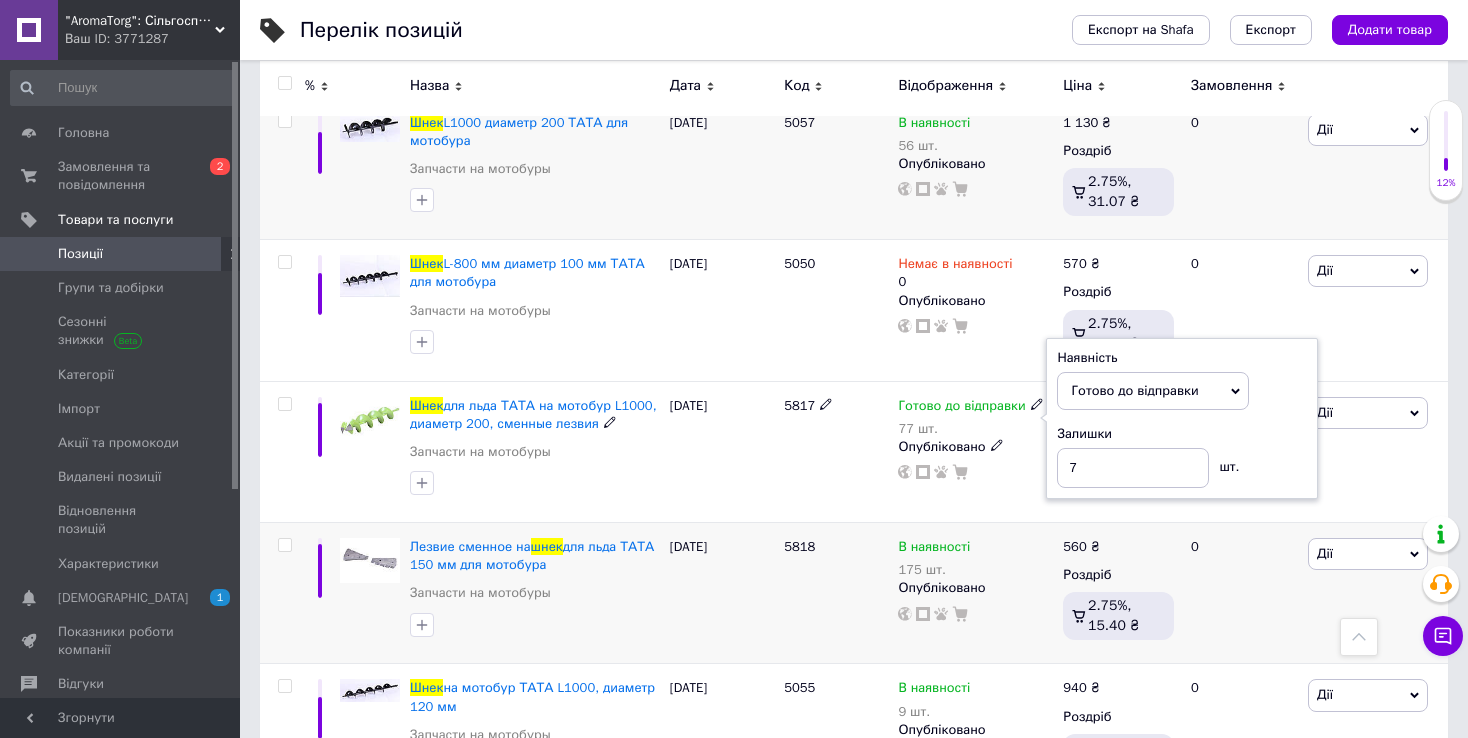 scroll, scrollTop: 1800, scrollLeft: 0, axis: vertical 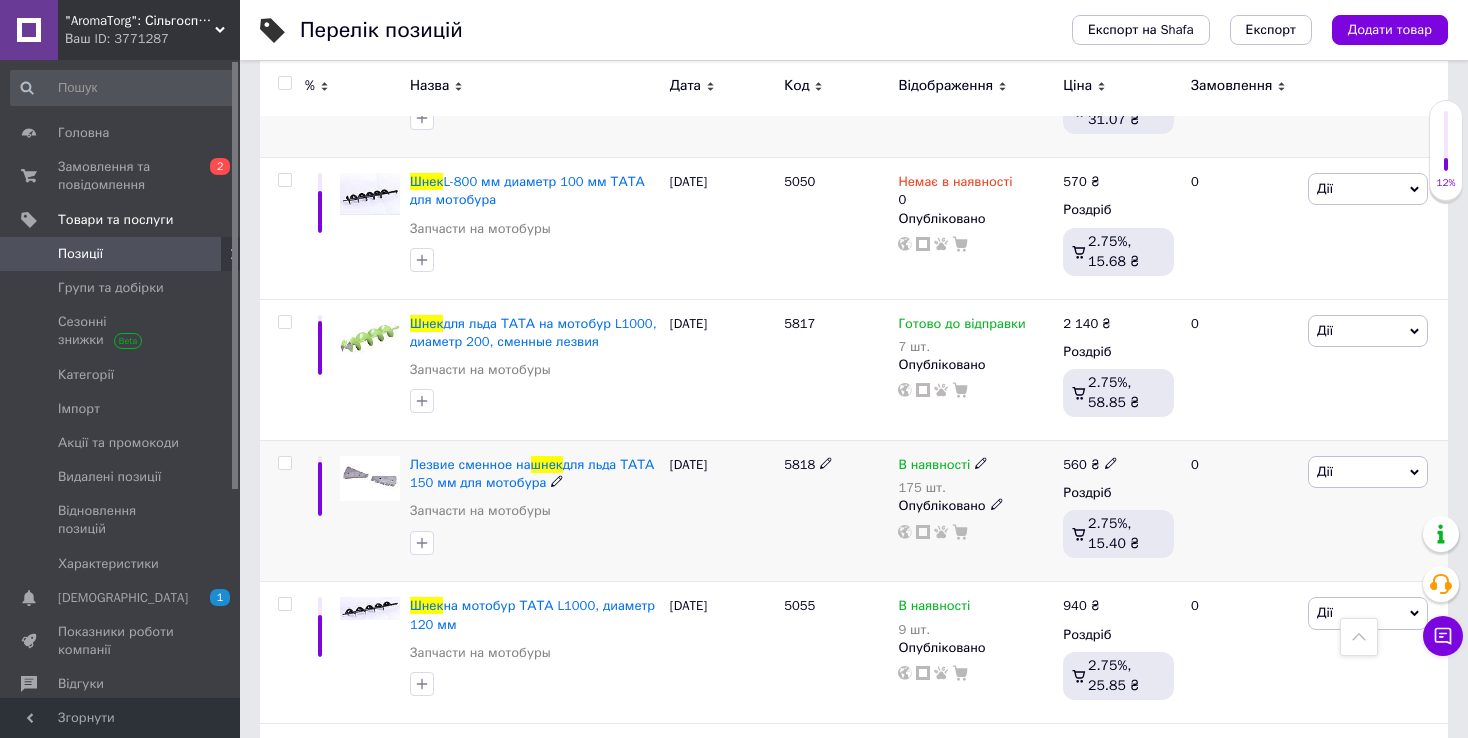 drag, startPoint x: 778, startPoint y: 455, endPoint x: 811, endPoint y: 461, distance: 33.54102 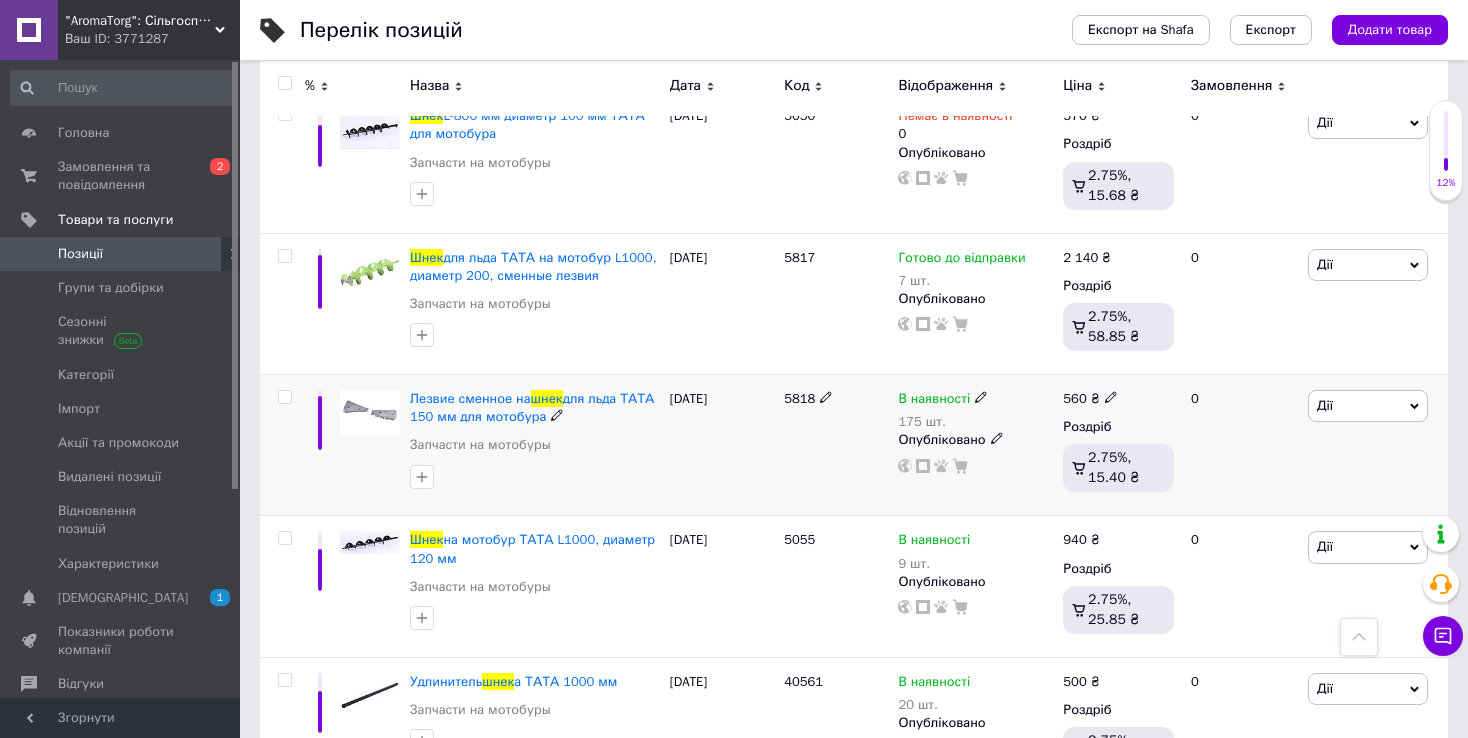 scroll, scrollTop: 2000, scrollLeft: 0, axis: vertical 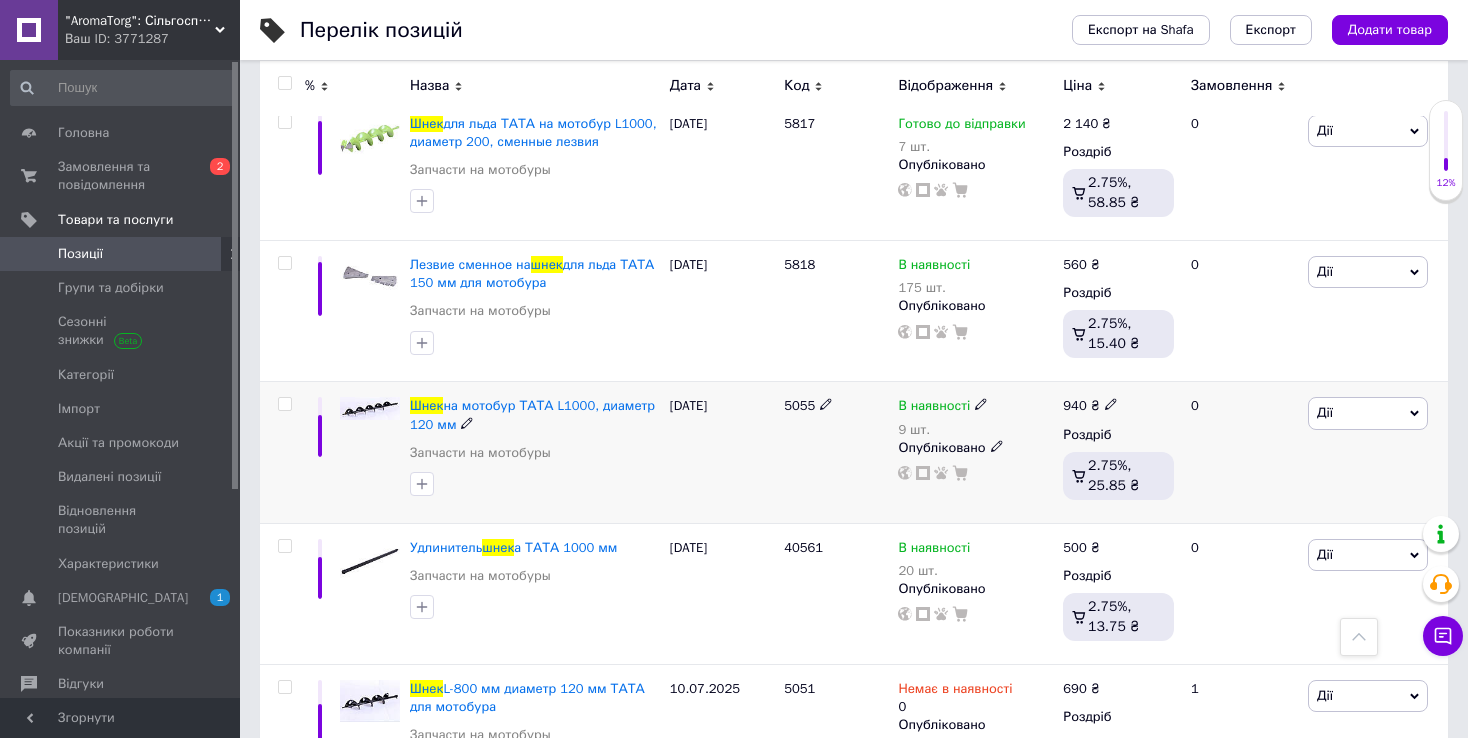 drag, startPoint x: 777, startPoint y: 404, endPoint x: 818, endPoint y: 402, distance: 41.04875 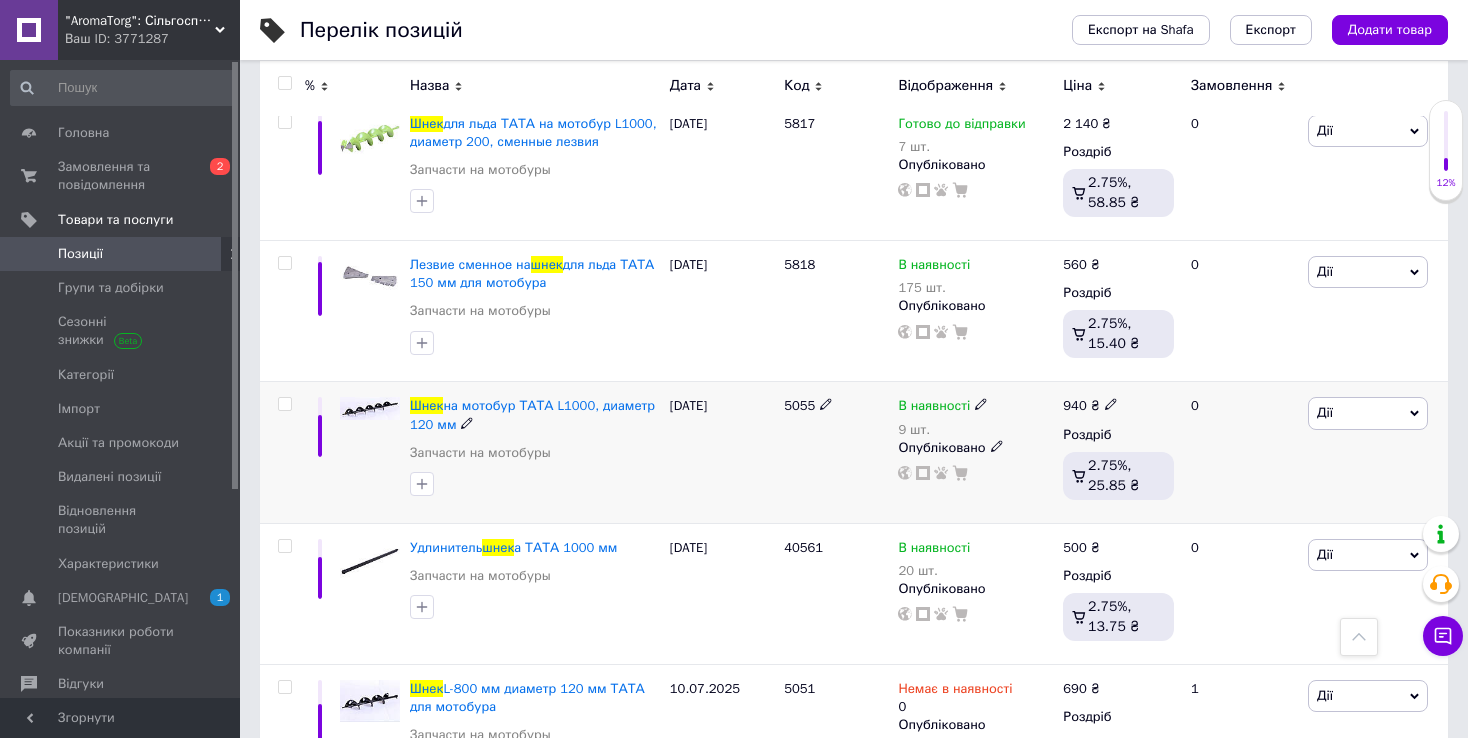 scroll, scrollTop: 2100, scrollLeft: 0, axis: vertical 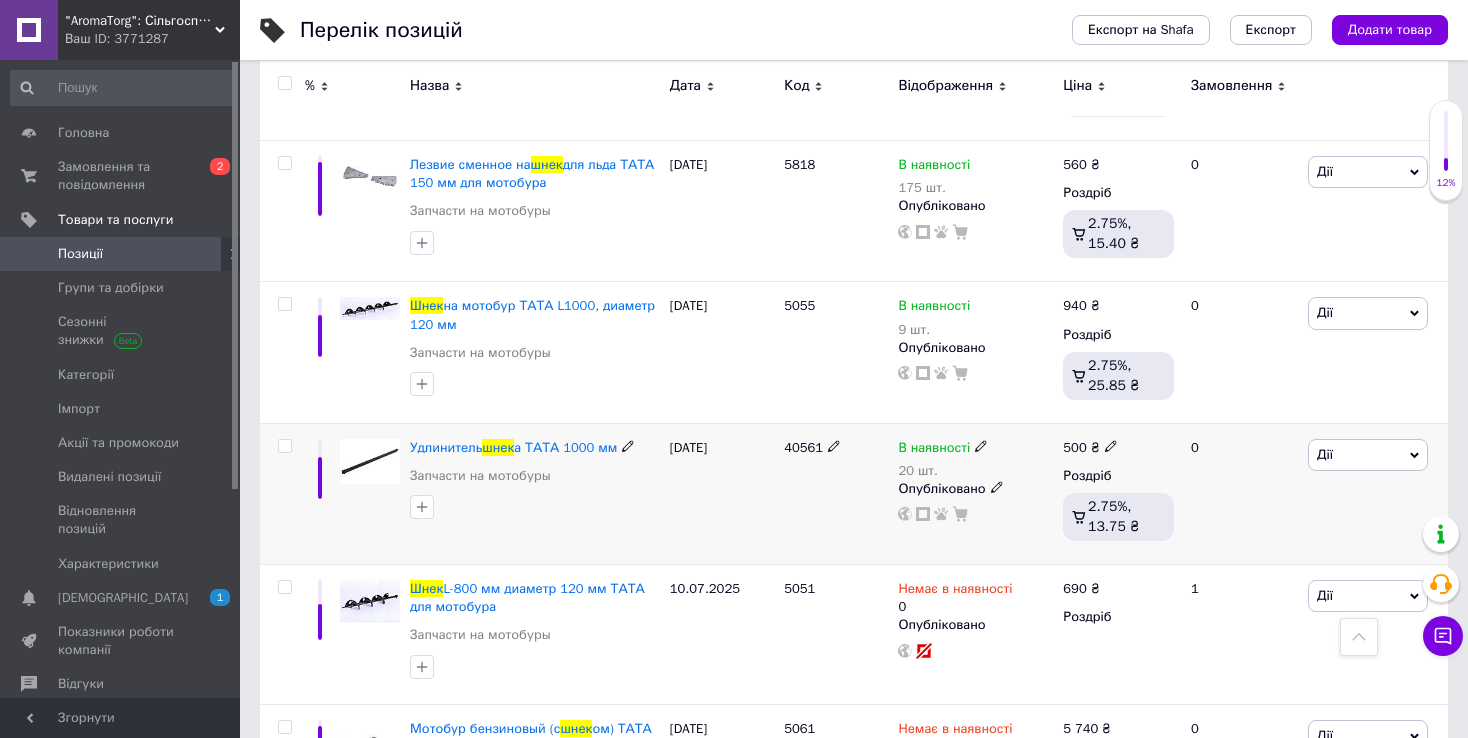 drag, startPoint x: 776, startPoint y: 445, endPoint x: 833, endPoint y: 438, distance: 57.428215 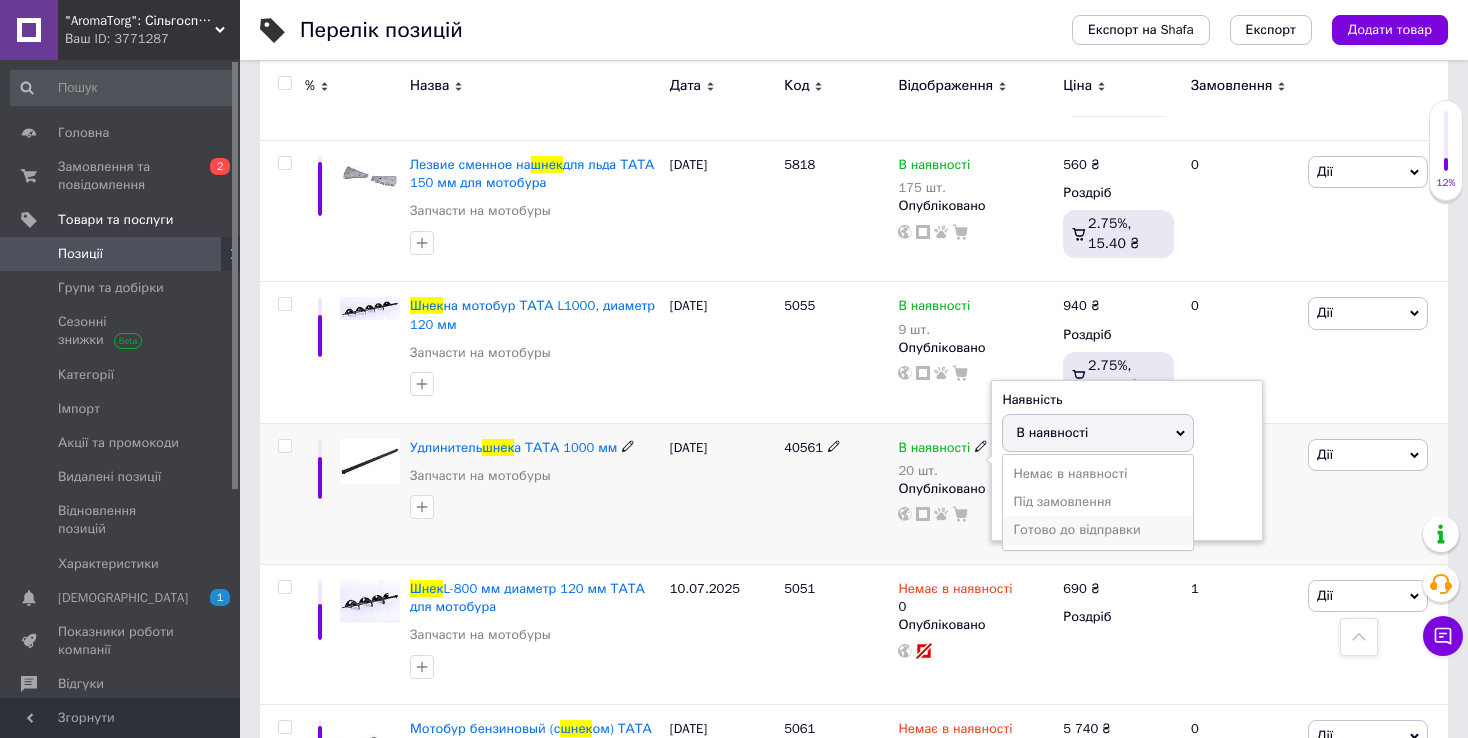 click on "Готово до відправки" at bounding box center [1098, 530] 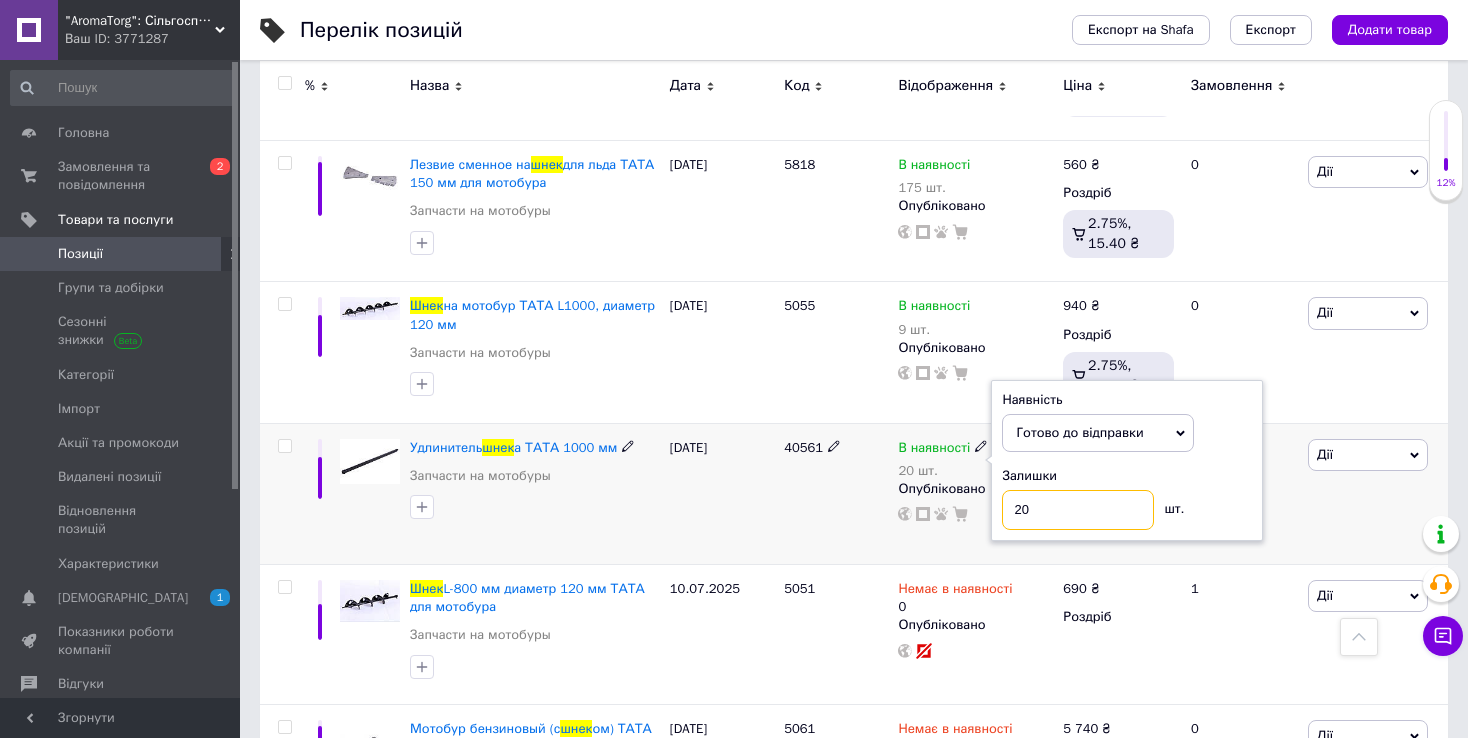 drag, startPoint x: 1044, startPoint y: 498, endPoint x: 1009, endPoint y: 507, distance: 36.138622 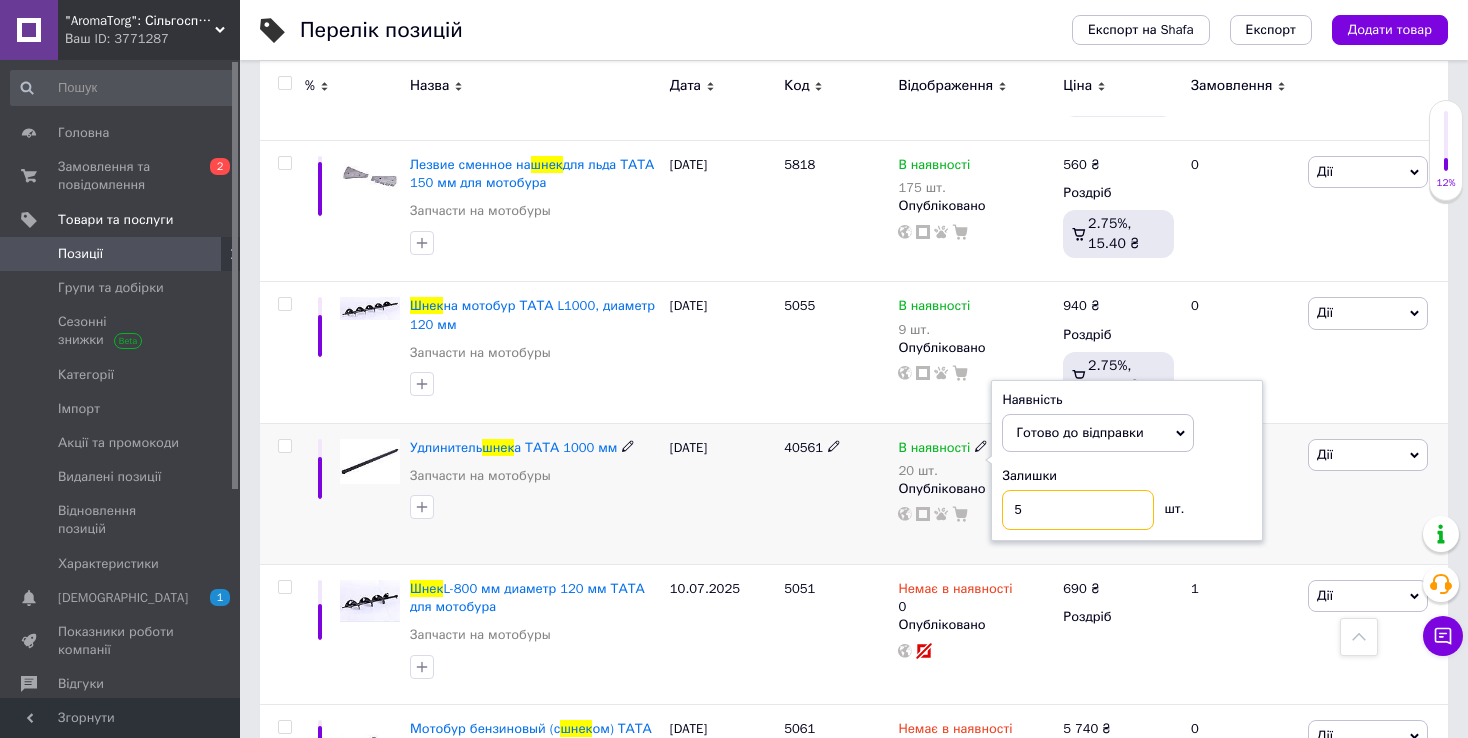 type on "5" 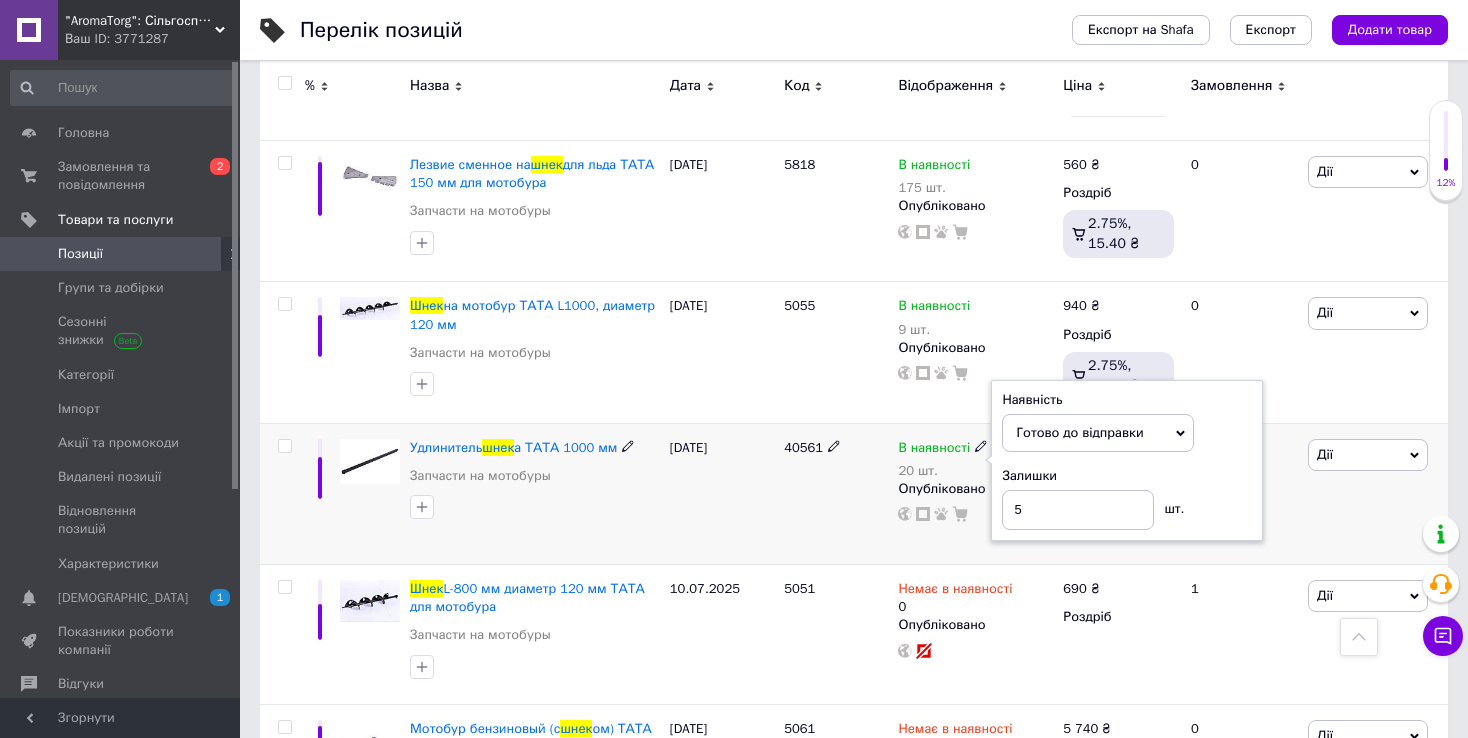 click on "[DATE]" at bounding box center [722, 493] 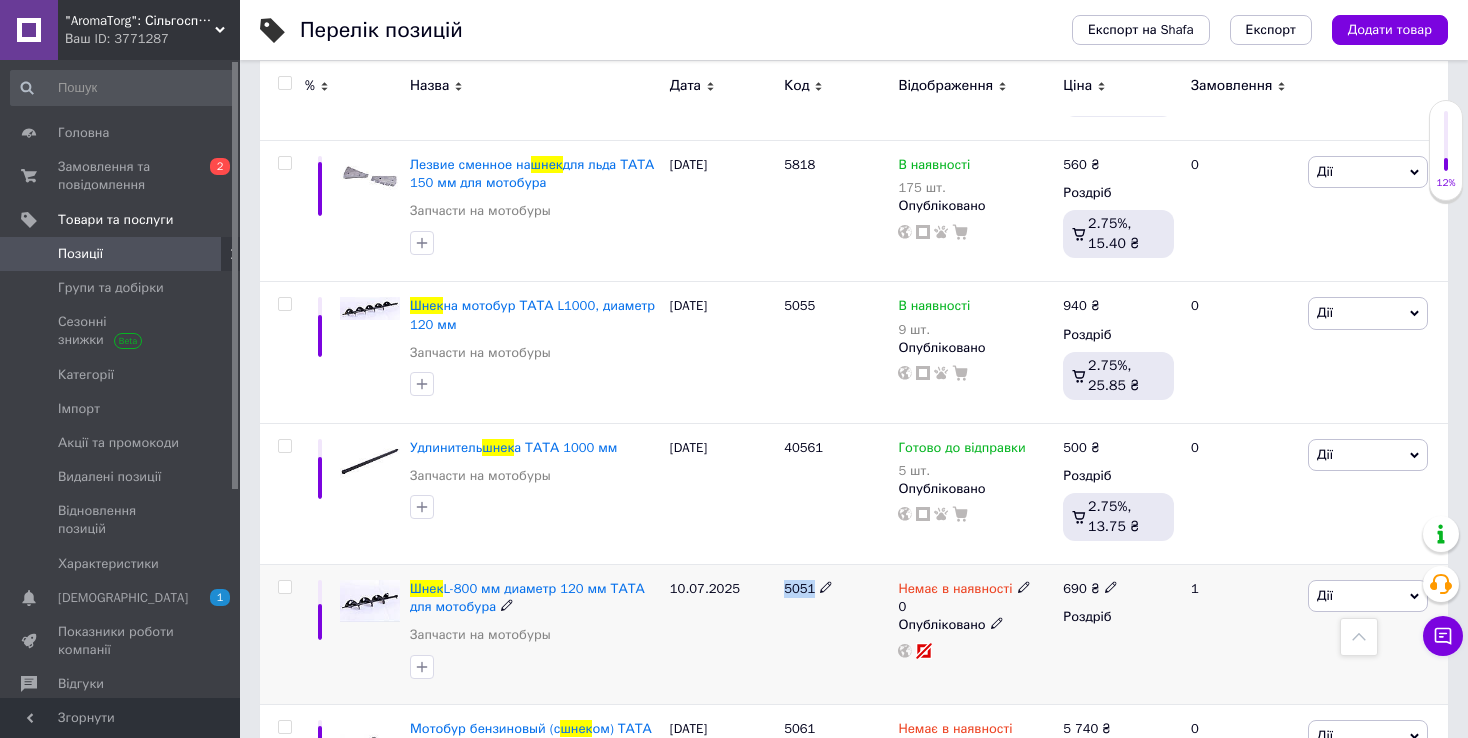 drag, startPoint x: 771, startPoint y: 587, endPoint x: 818, endPoint y: 591, distance: 47.169907 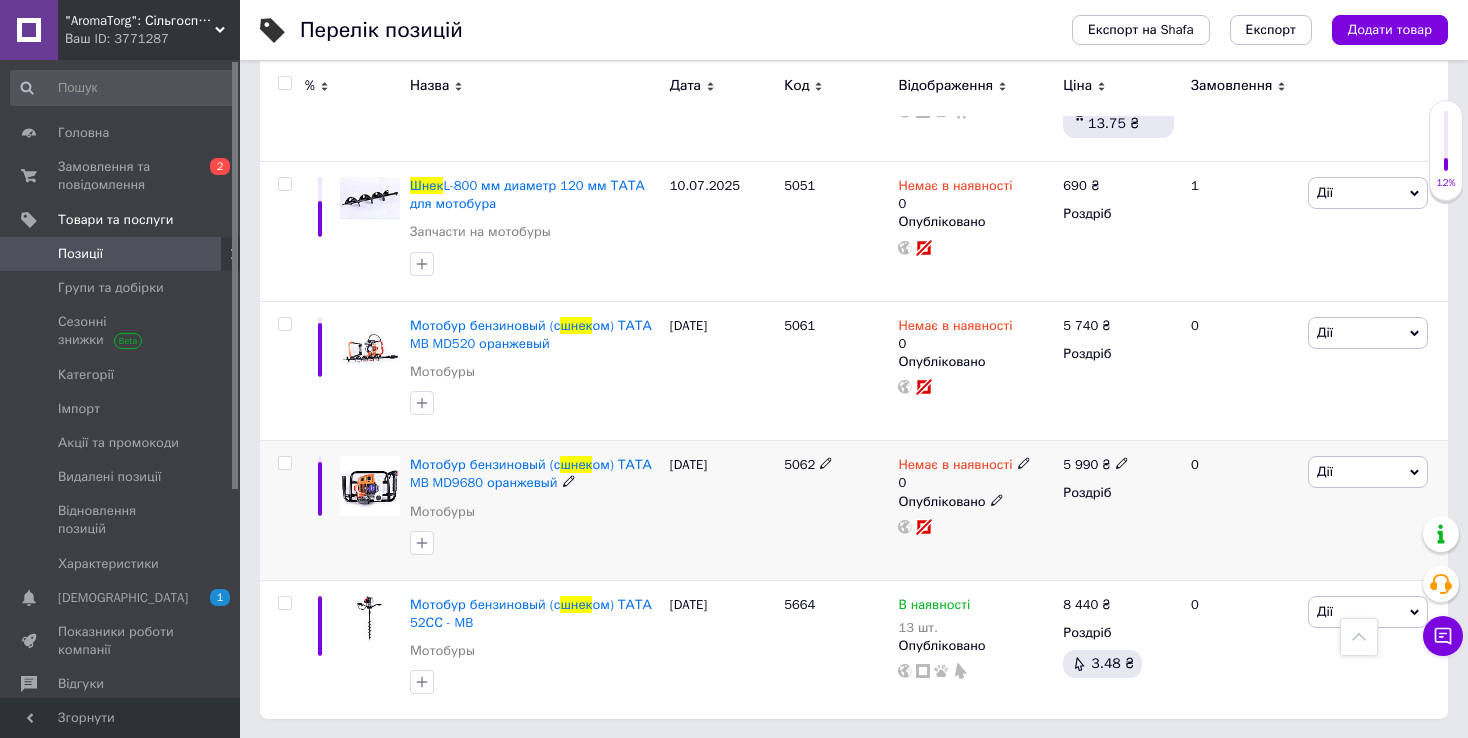 scroll, scrollTop: 2560, scrollLeft: 0, axis: vertical 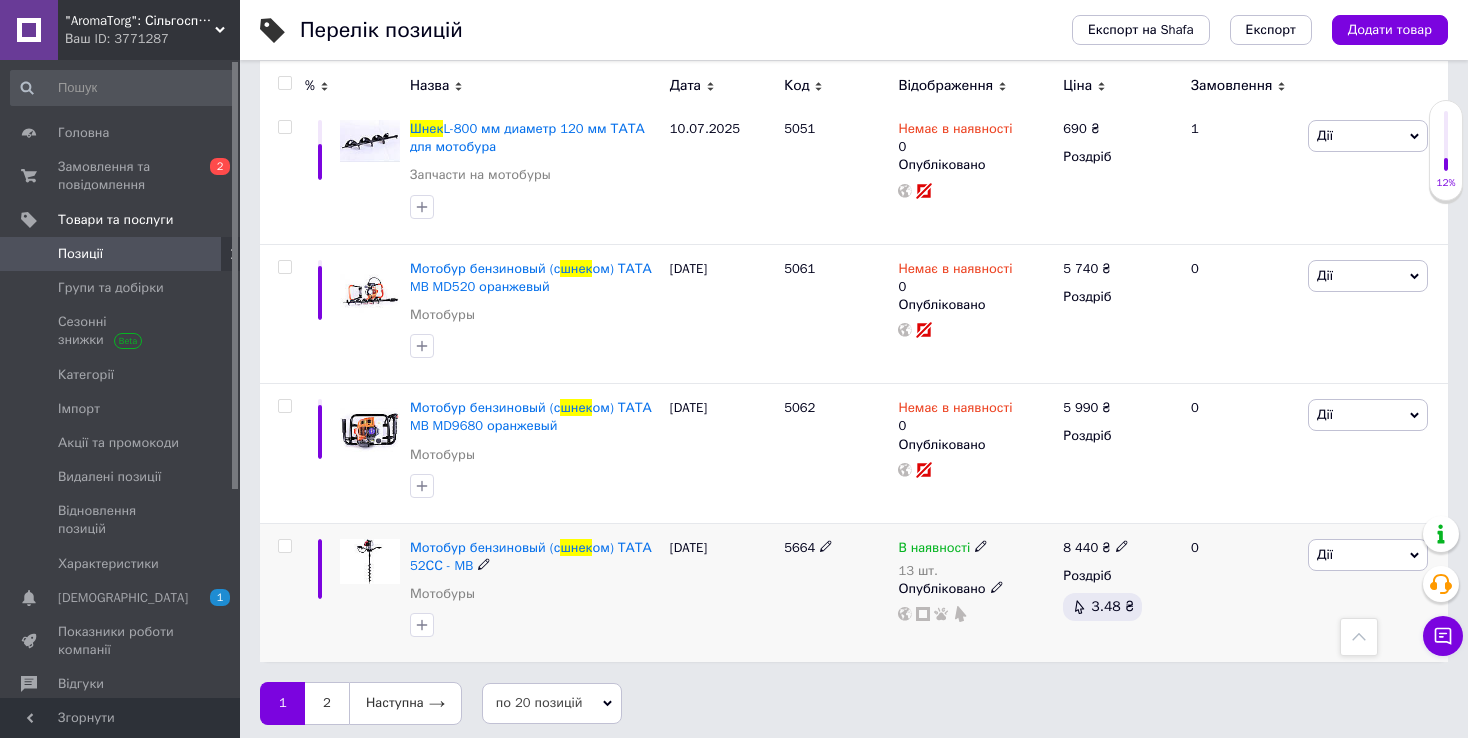 drag, startPoint x: 776, startPoint y: 549, endPoint x: 813, endPoint y: 545, distance: 37.215588 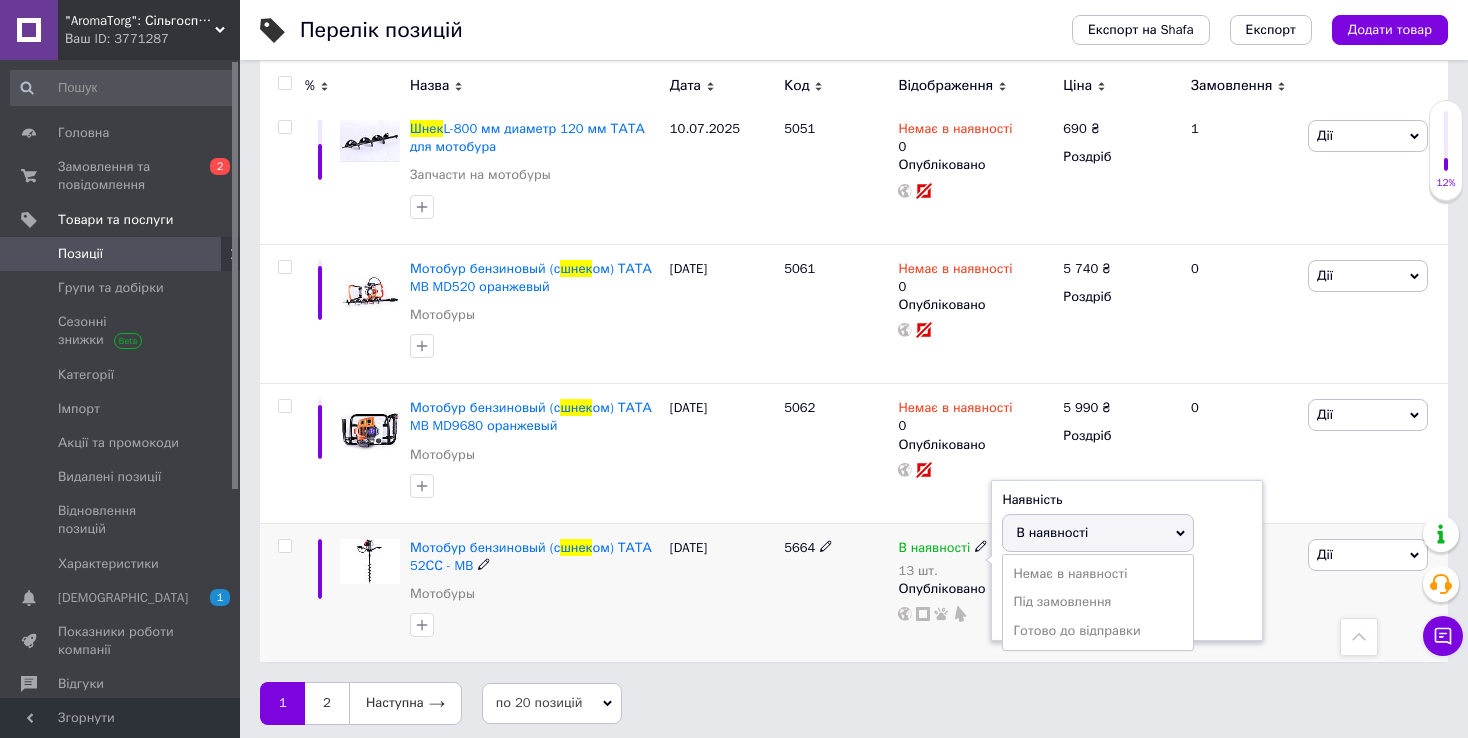 drag, startPoint x: 1064, startPoint y: 619, endPoint x: 1063, endPoint y: 600, distance: 19.026299 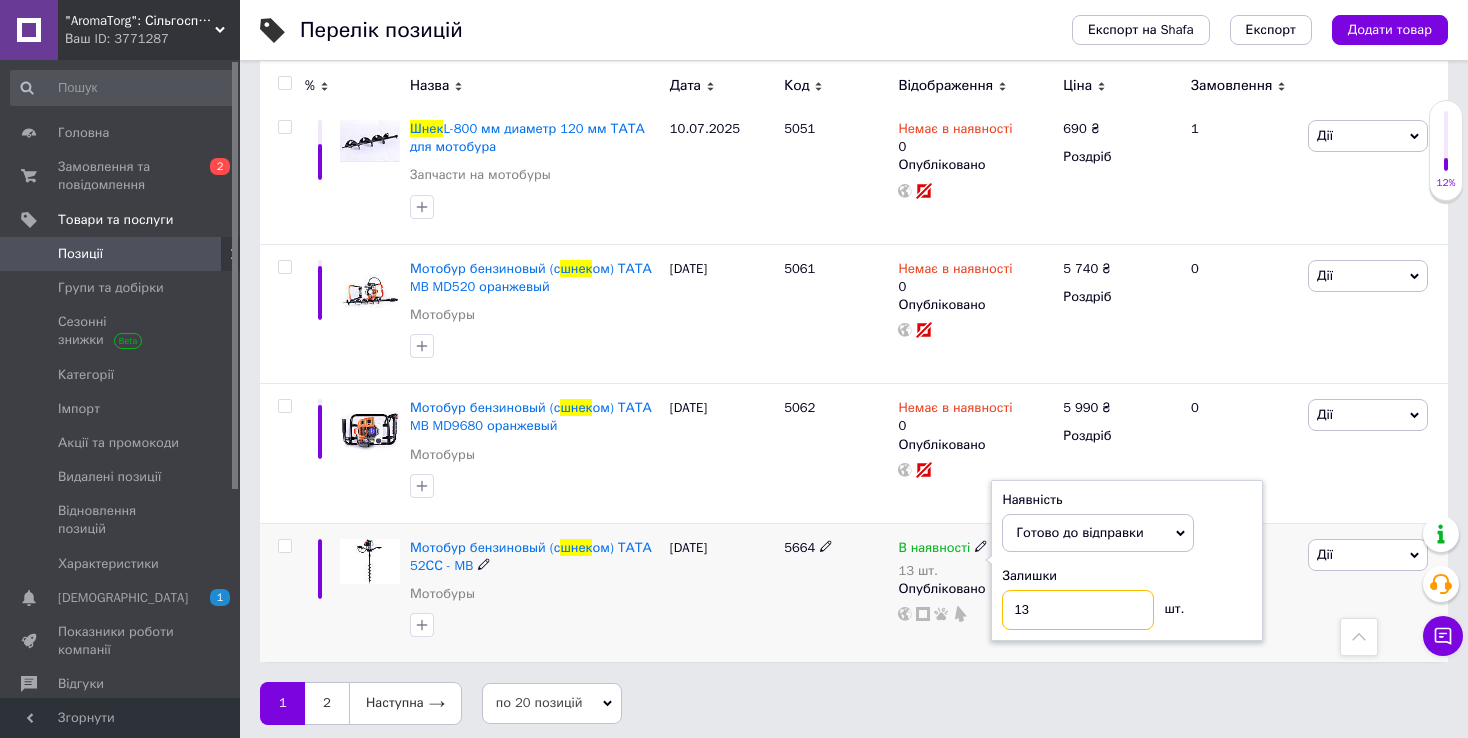 drag, startPoint x: 1030, startPoint y: 595, endPoint x: 992, endPoint y: 600, distance: 38.327538 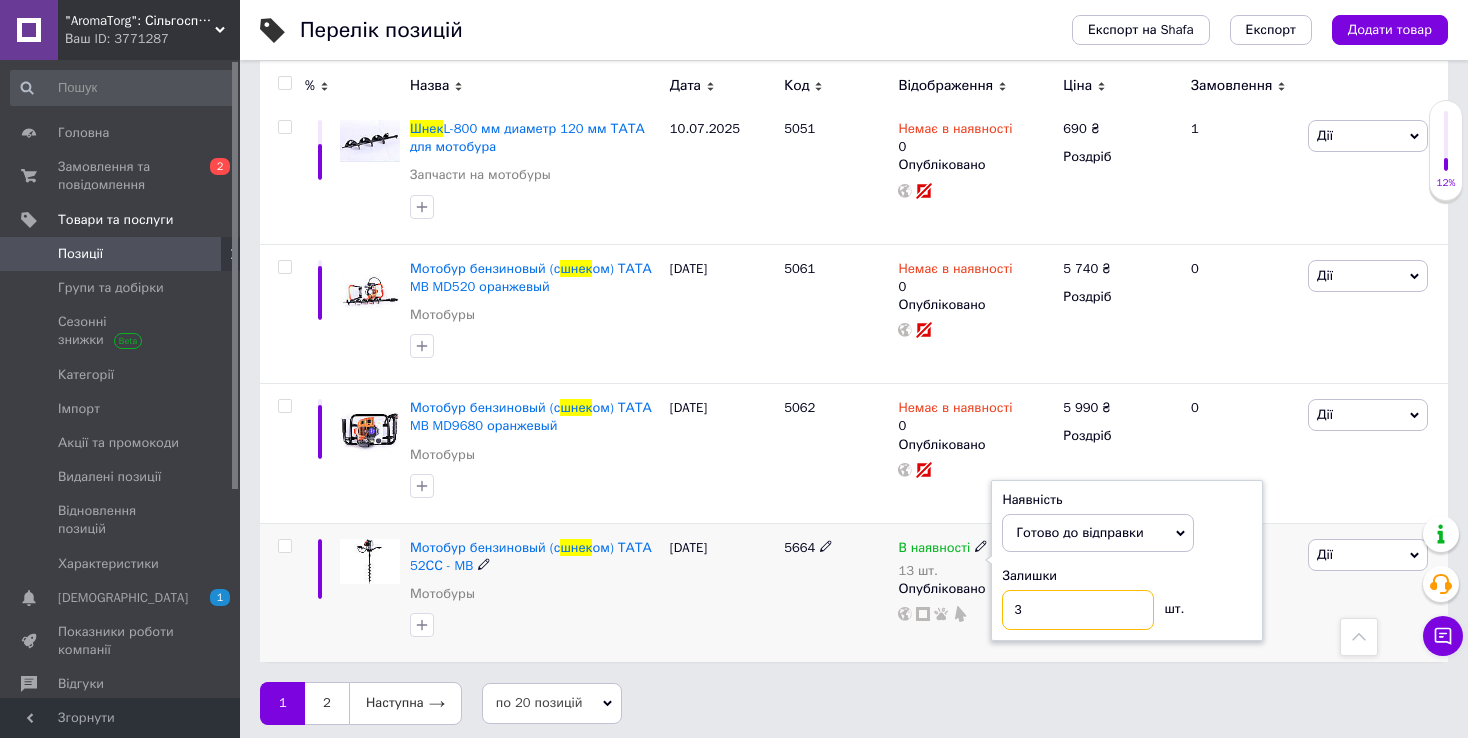 type on "3" 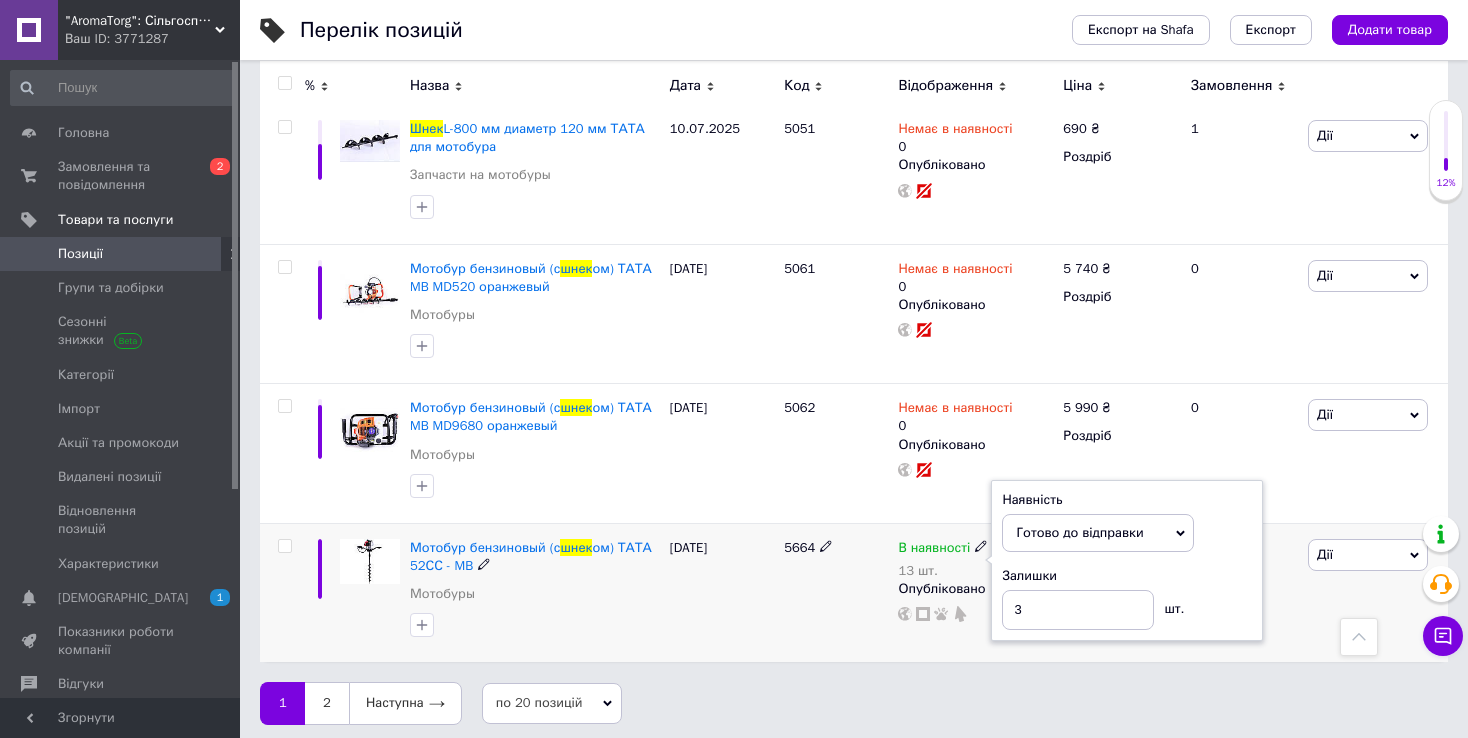 click on "[DATE]" at bounding box center (722, 592) 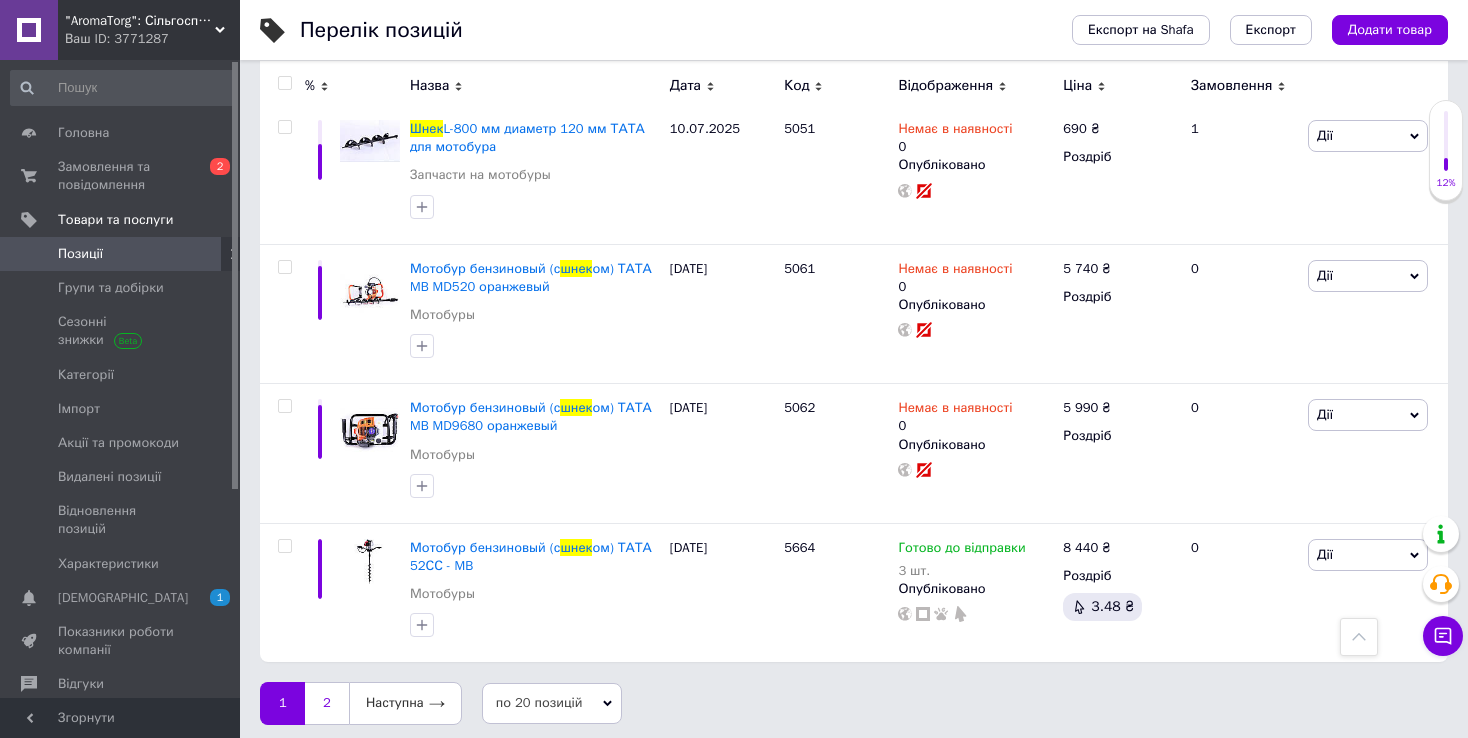click on "2" at bounding box center [327, 703] 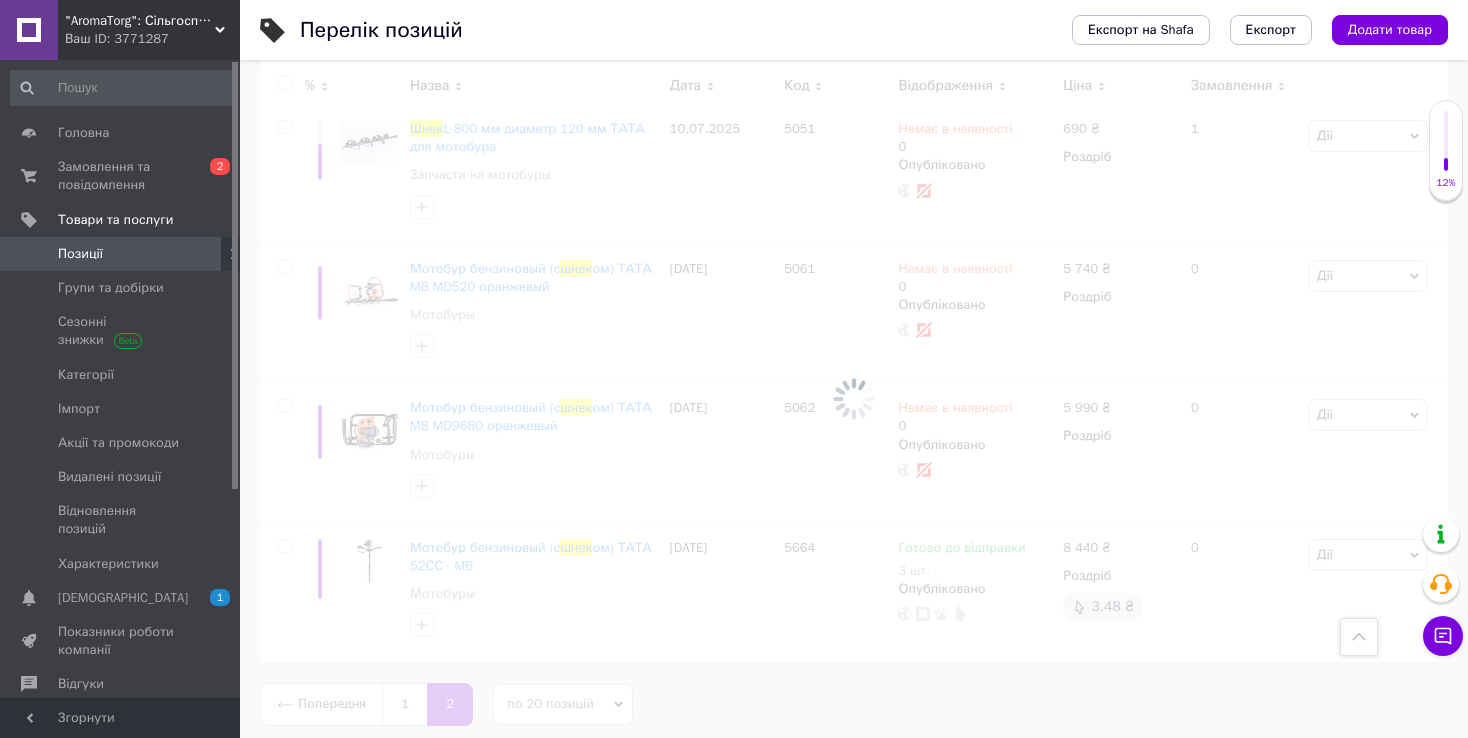 scroll, scrollTop: 0, scrollLeft: 0, axis: both 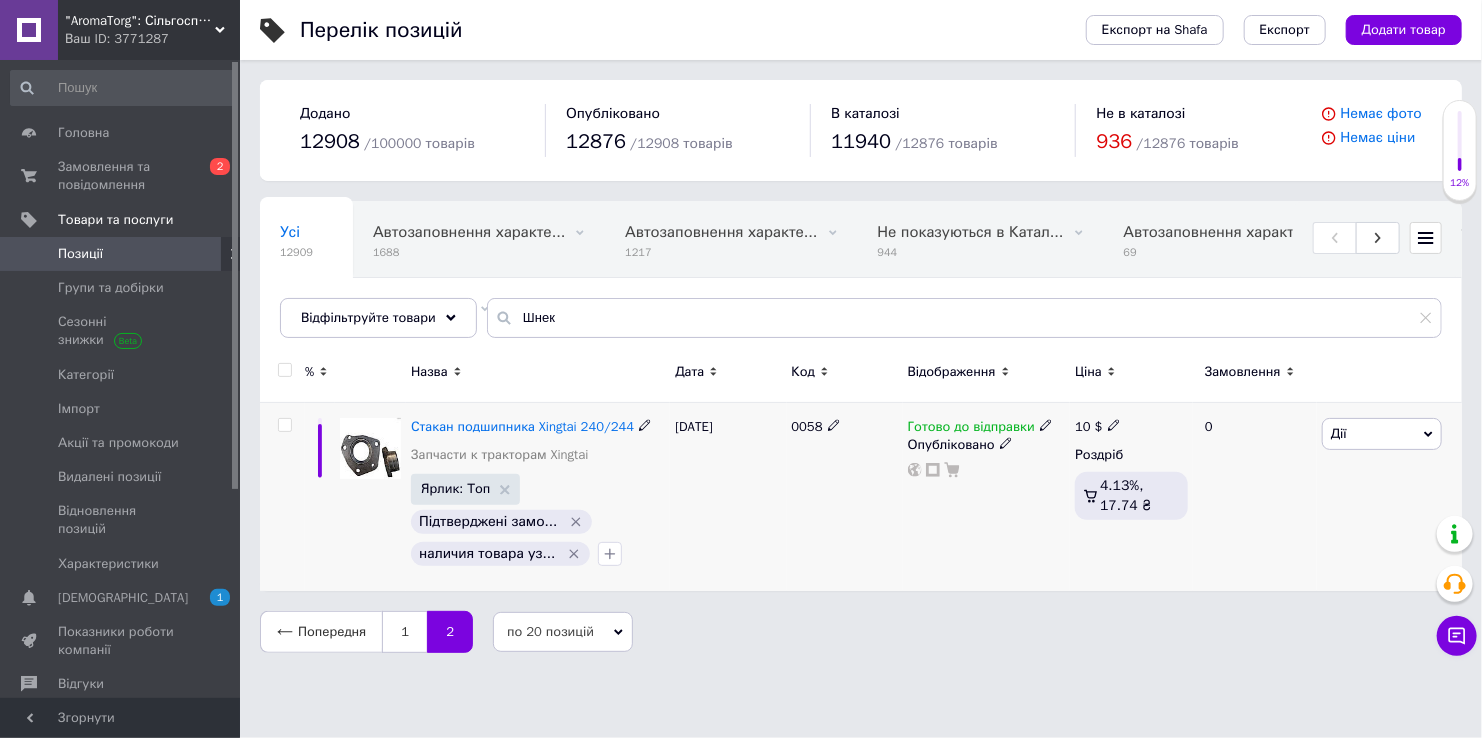 click at bounding box center (370, 448) 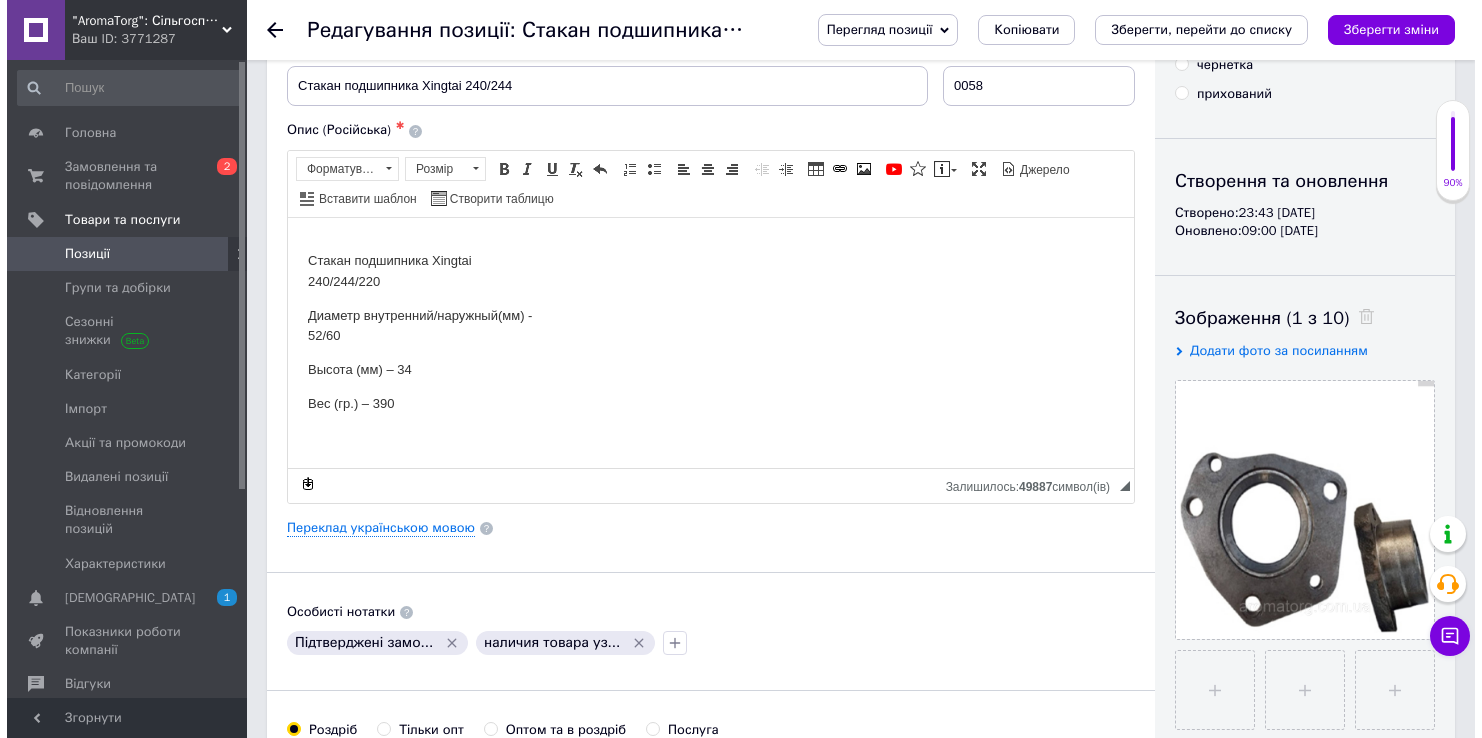 scroll, scrollTop: 0, scrollLeft: 0, axis: both 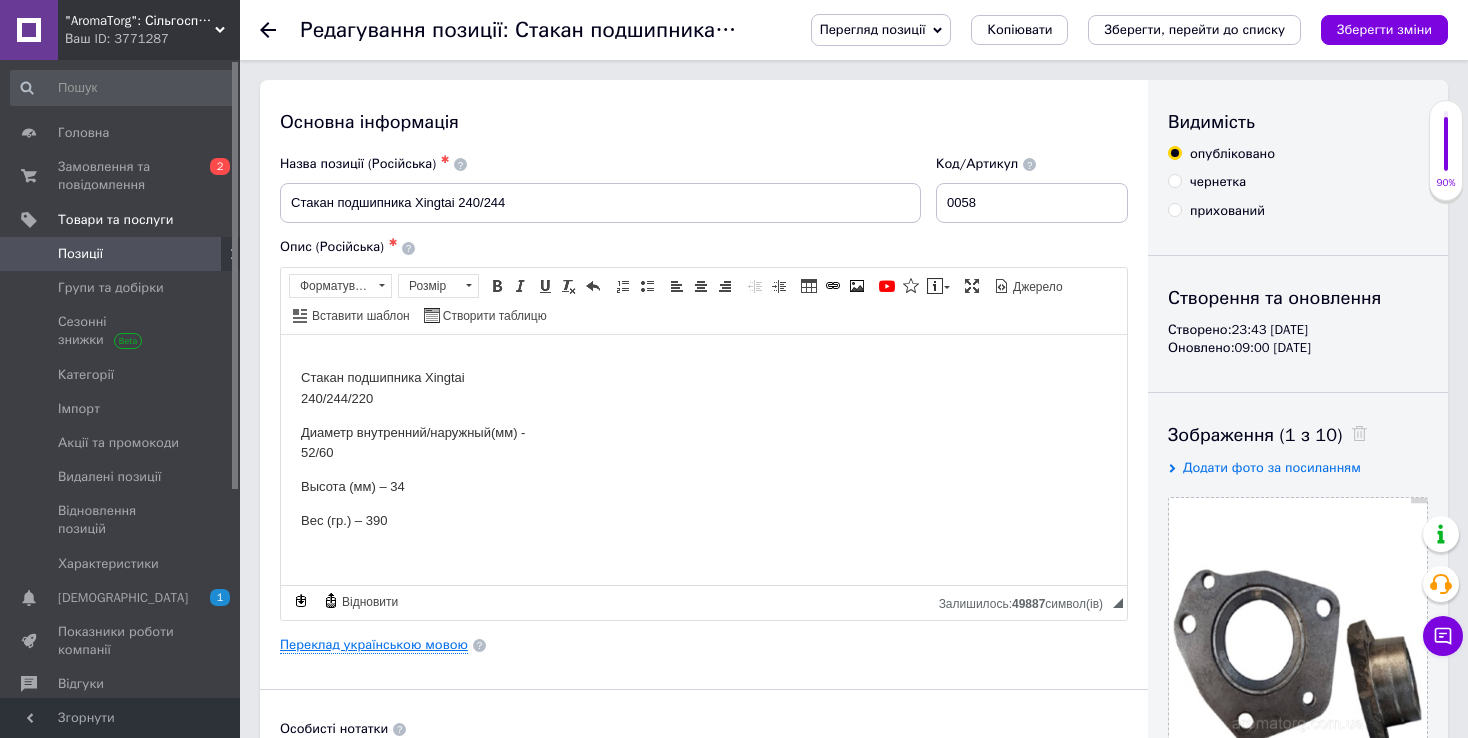 click on "Переклад українською мовою" at bounding box center (374, 645) 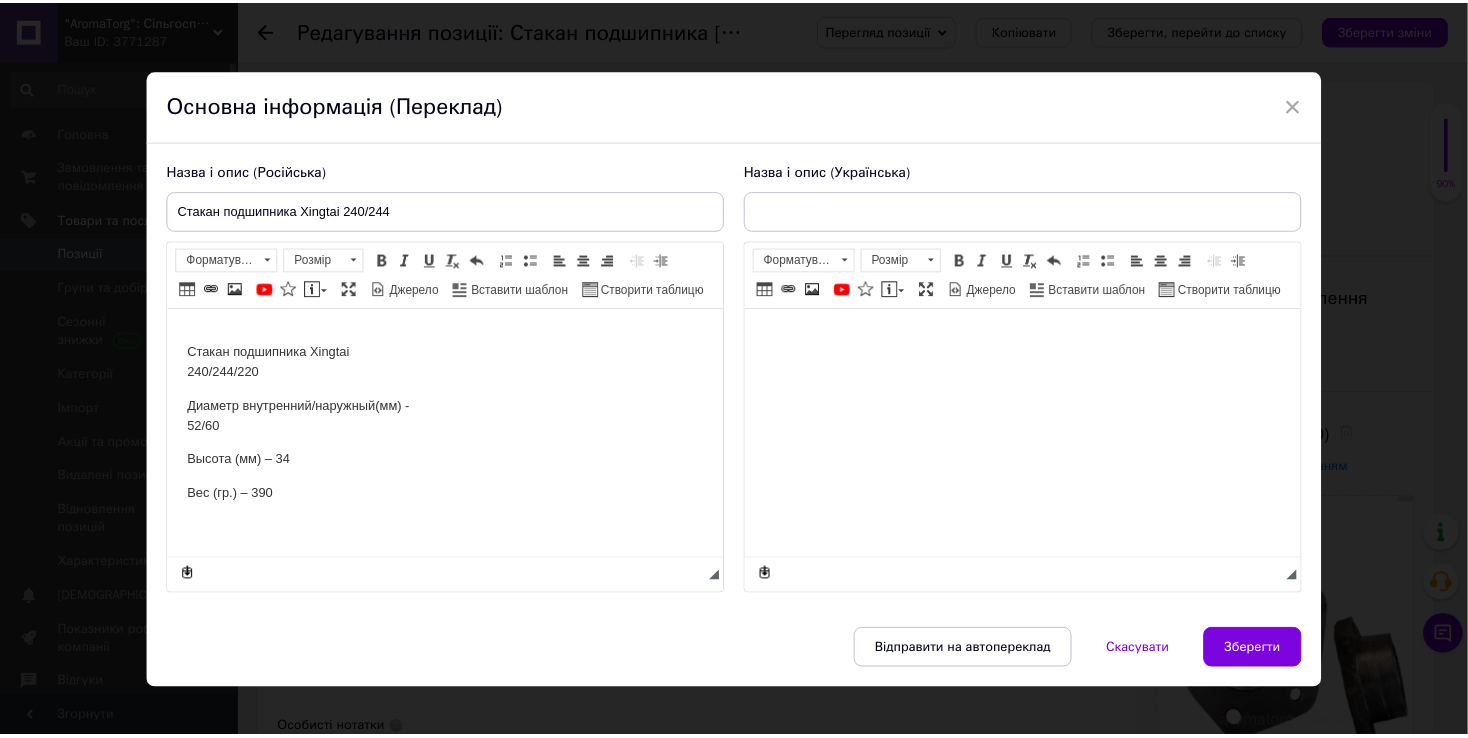 scroll, scrollTop: 0, scrollLeft: 0, axis: both 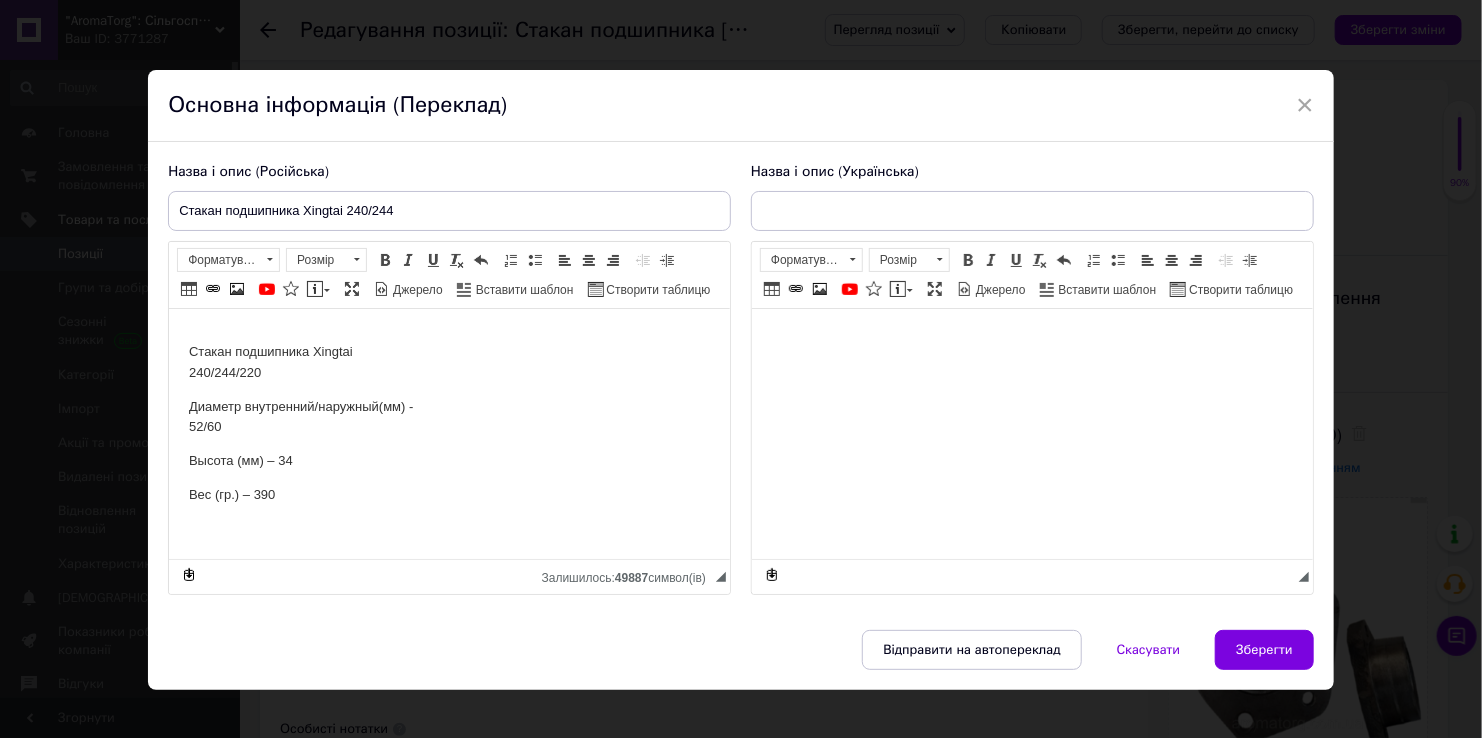 type on "Стакан підшипника Xingtai 240/244" 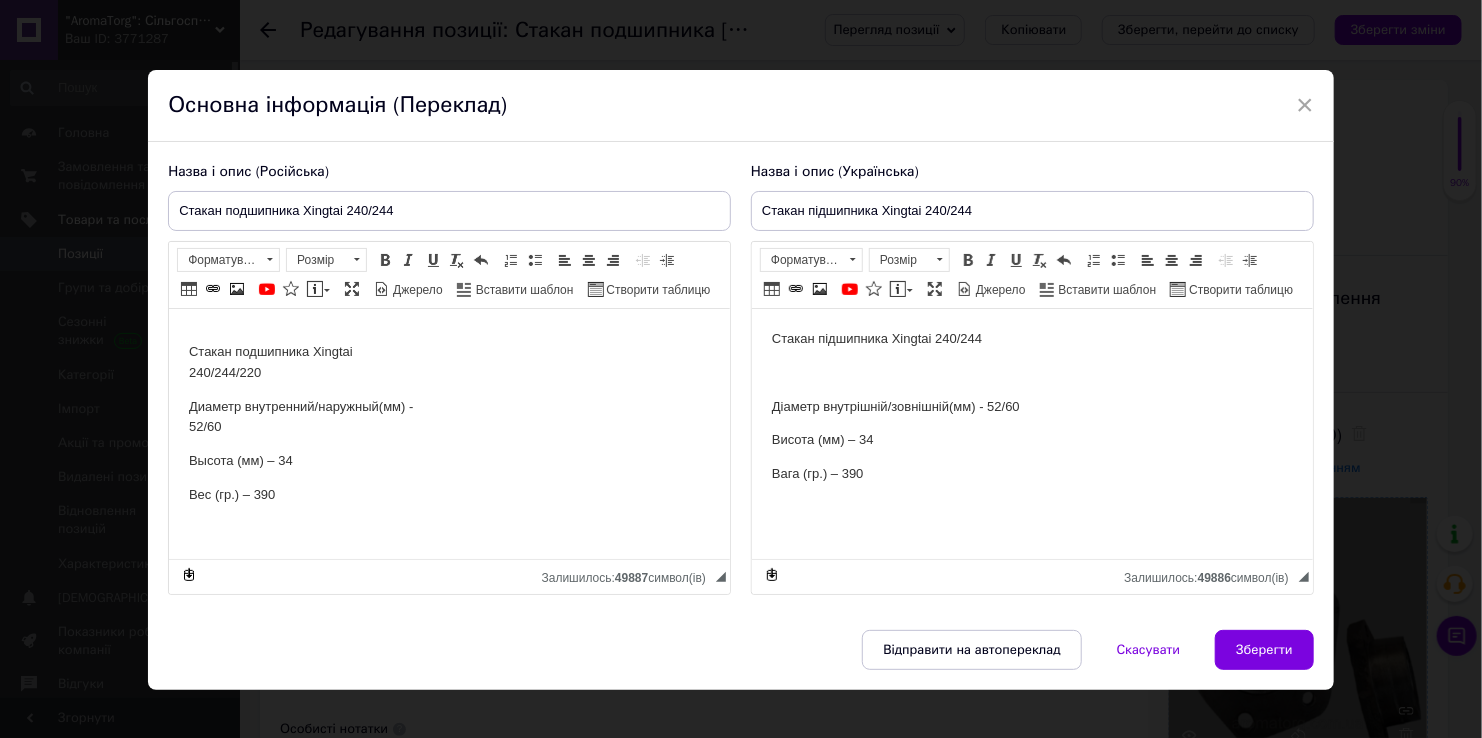 drag, startPoint x: 1263, startPoint y: 649, endPoint x: 1220, endPoint y: 610, distance: 58.0517 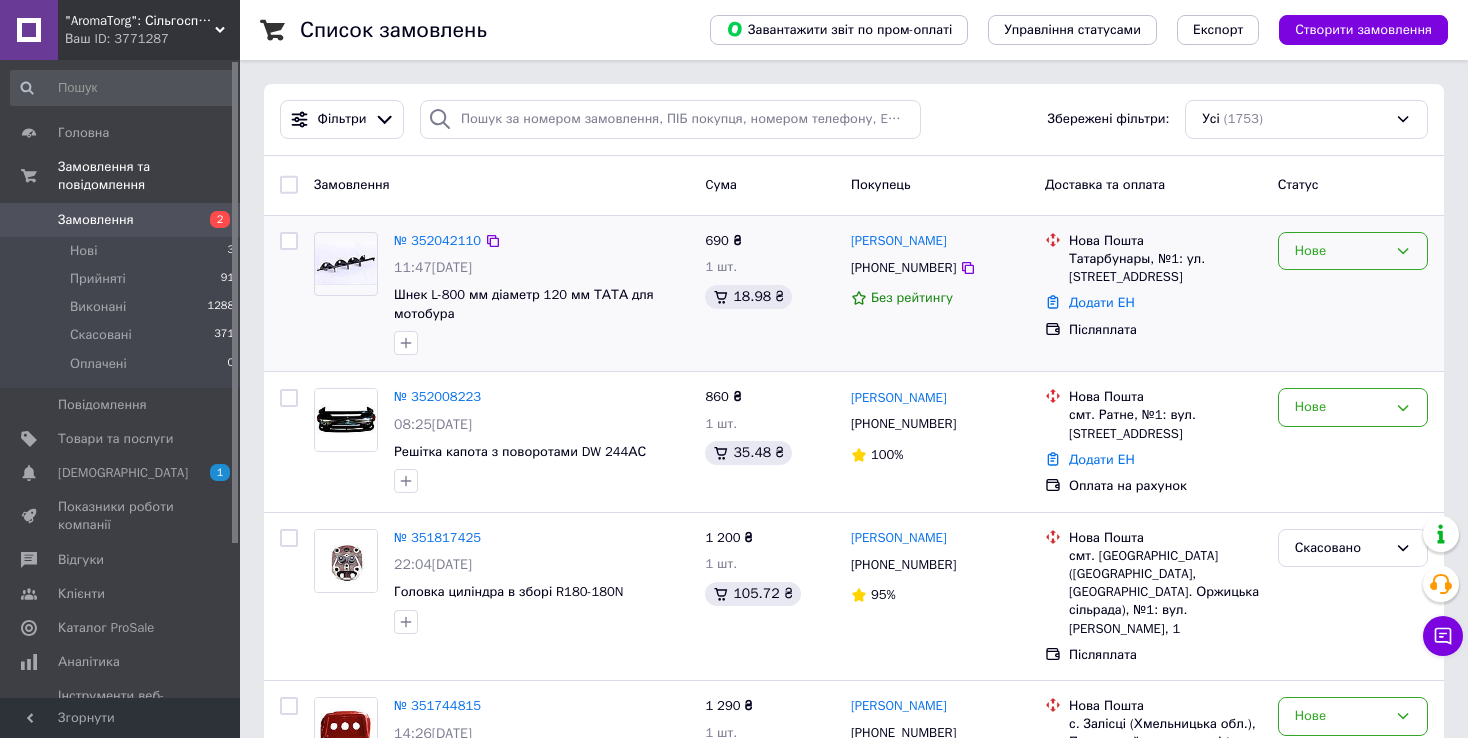 click 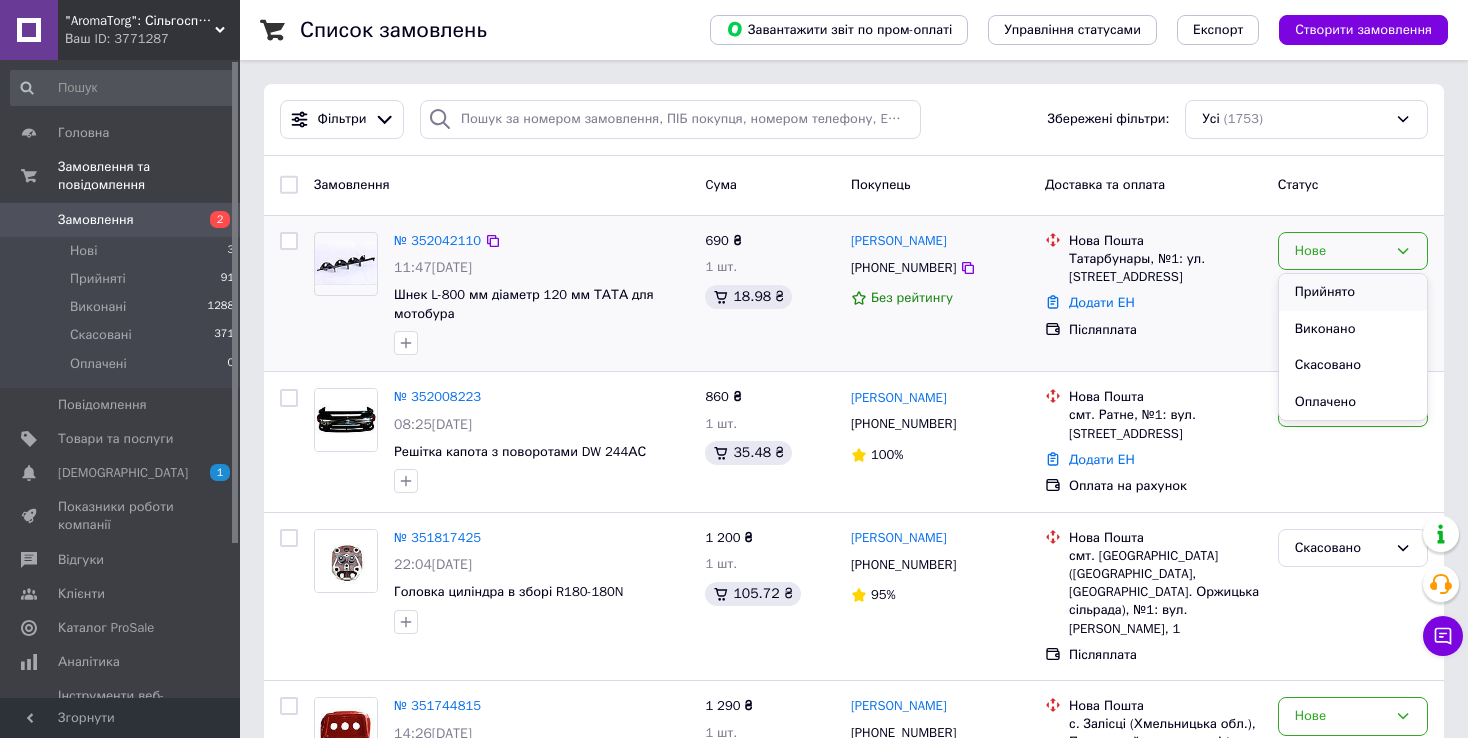 click on "Прийнято" at bounding box center (1353, 292) 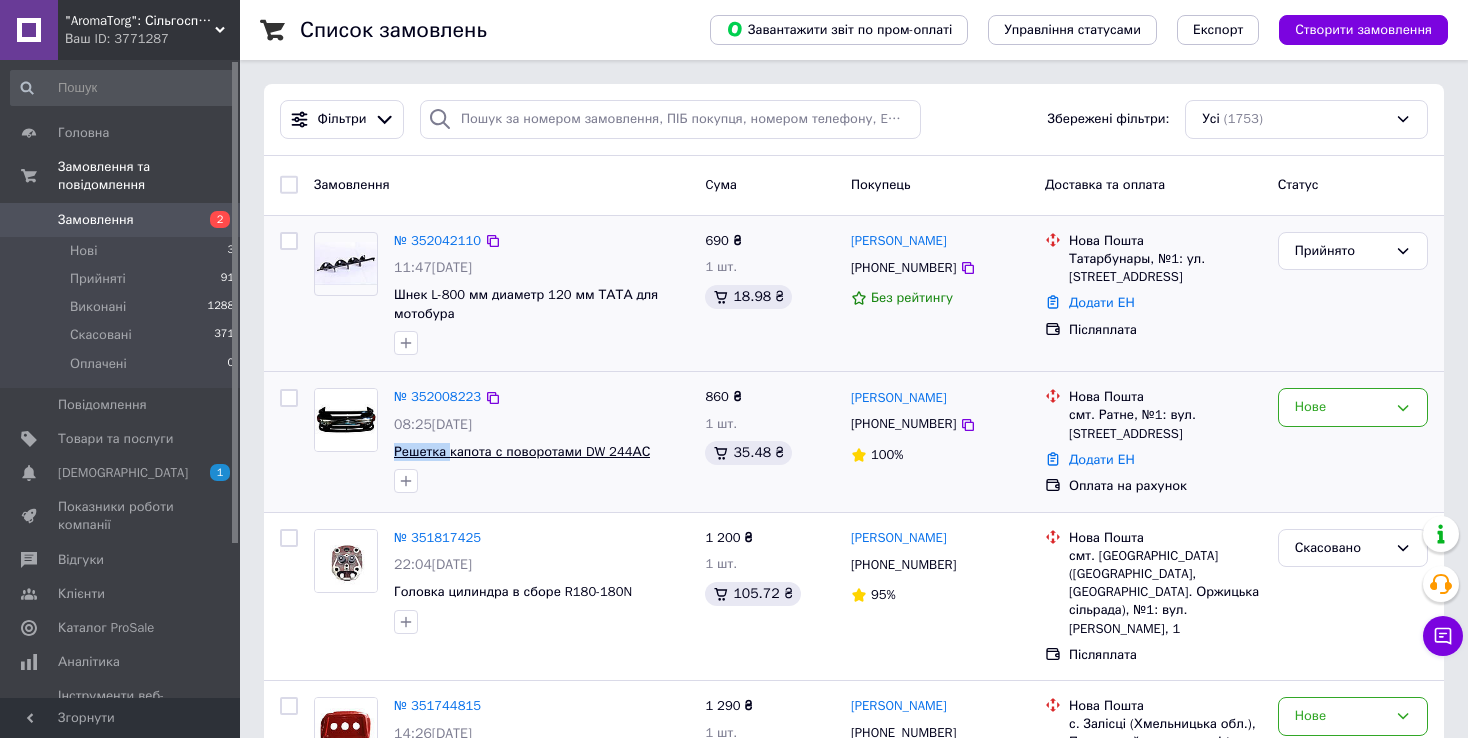 drag, startPoint x: 390, startPoint y: 449, endPoint x: 447, endPoint y: 457, distance: 57.558666 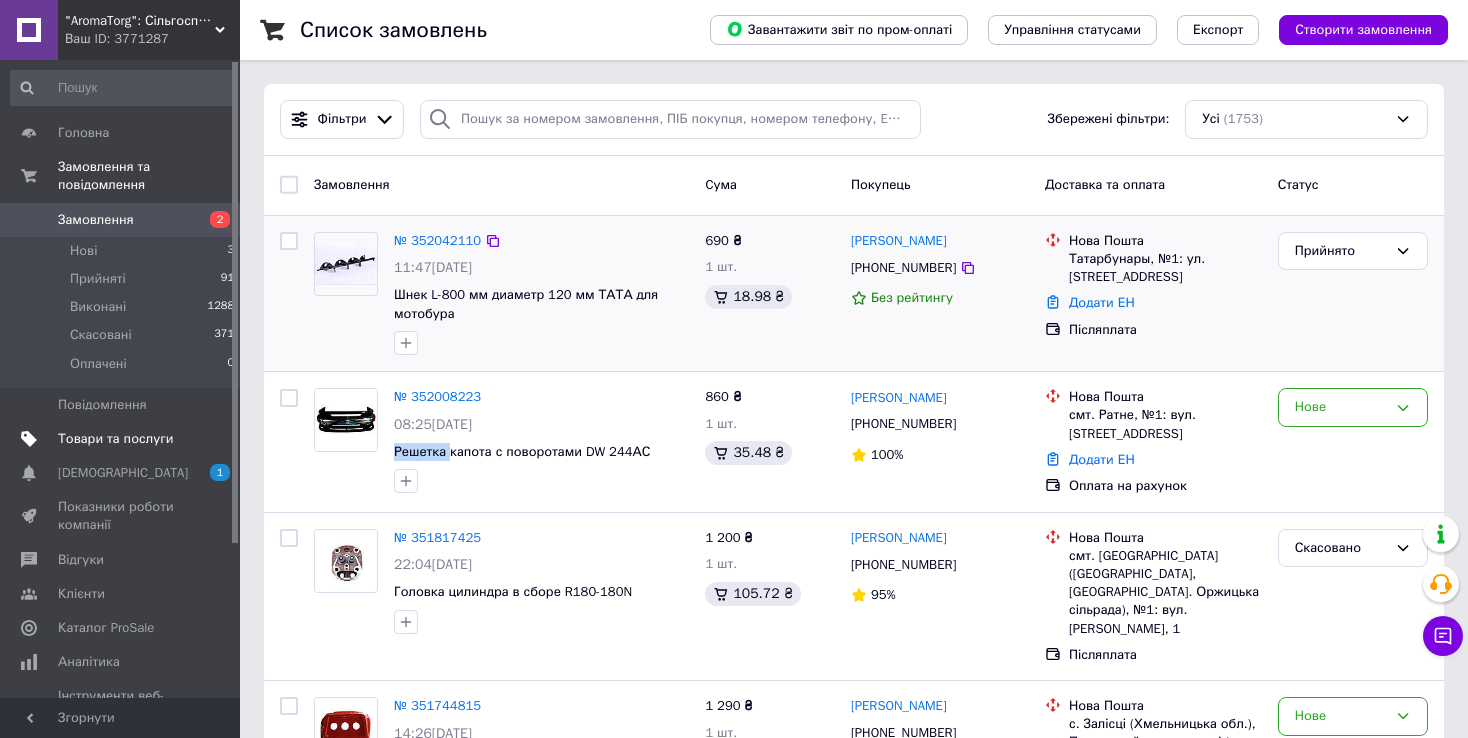 click on "Товари та послуги" at bounding box center (115, 439) 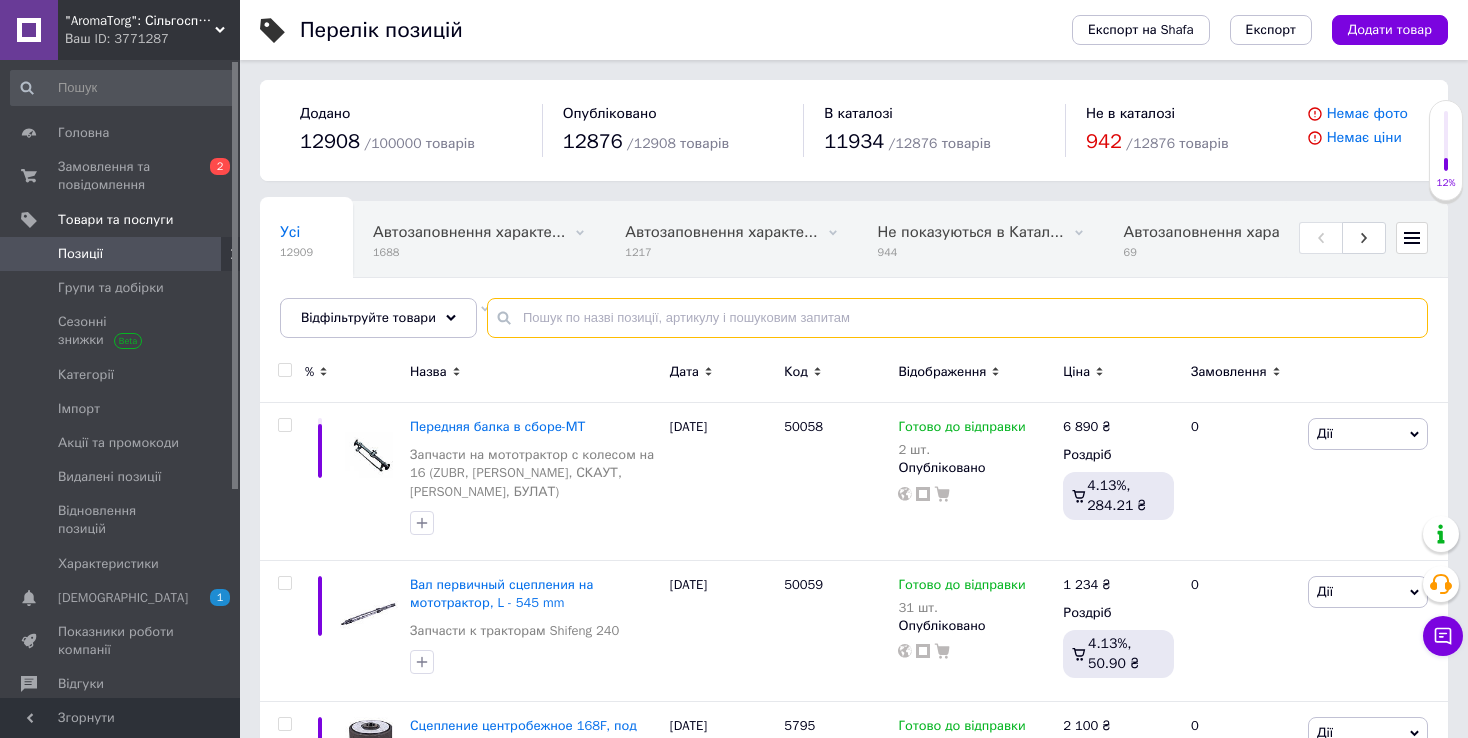 click at bounding box center (957, 318) 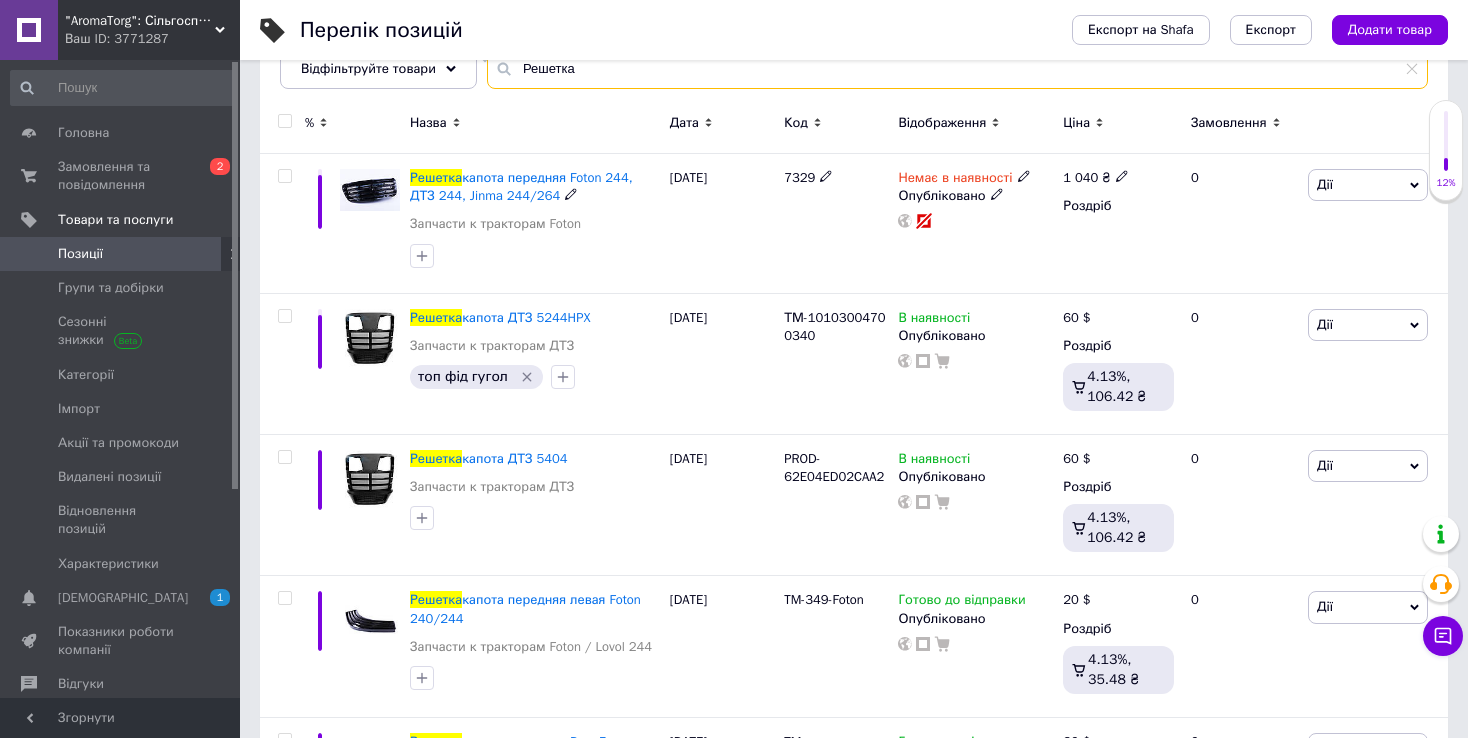 scroll, scrollTop: 300, scrollLeft: 0, axis: vertical 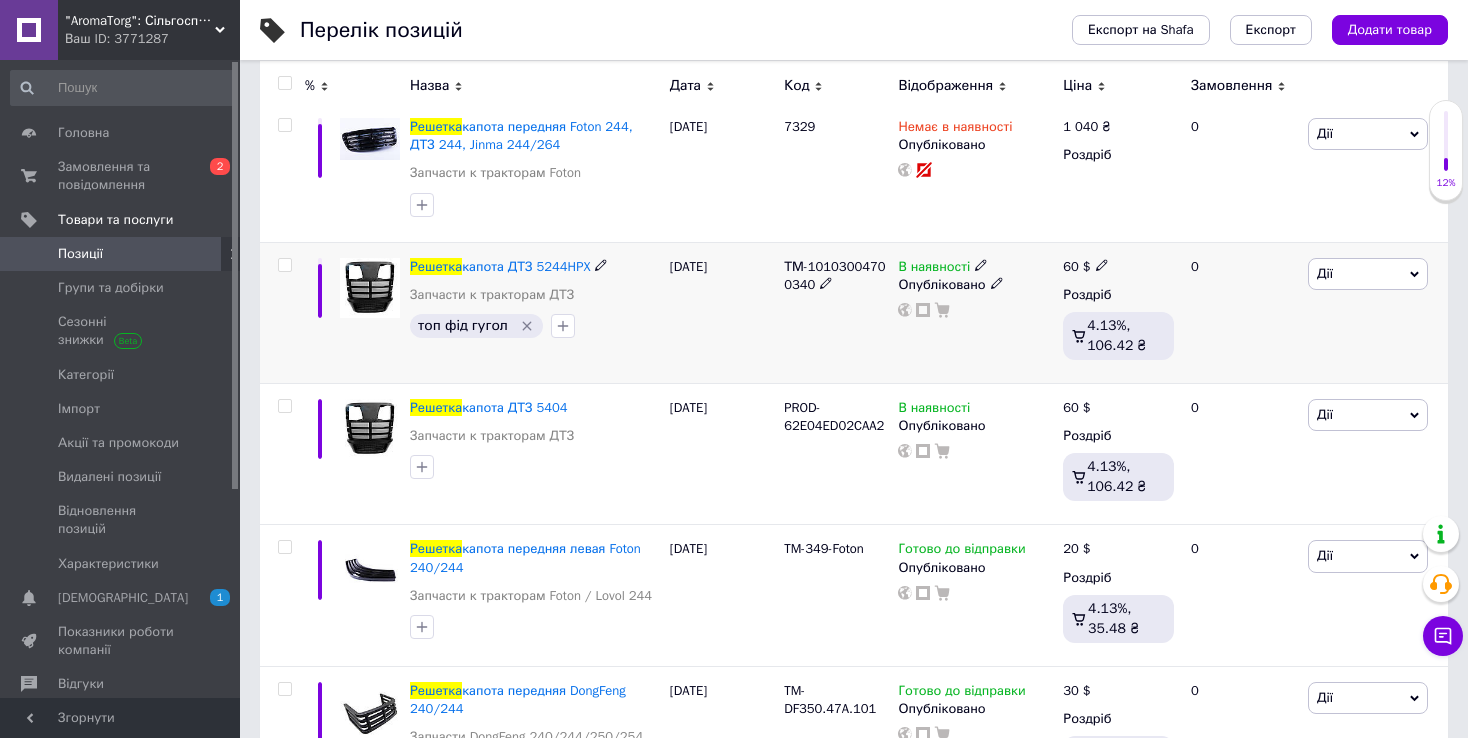 type on "Решетка" 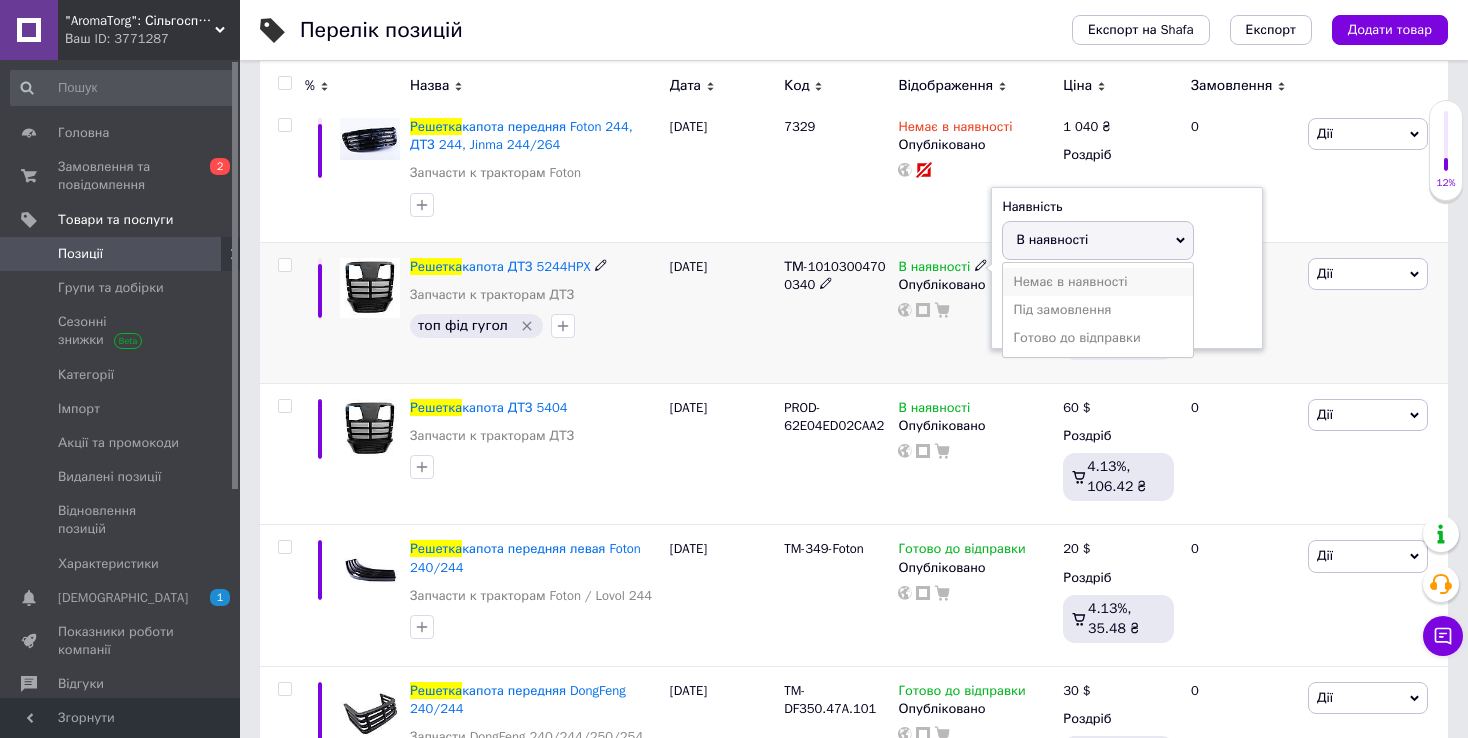 click on "Немає в наявності" at bounding box center [1098, 282] 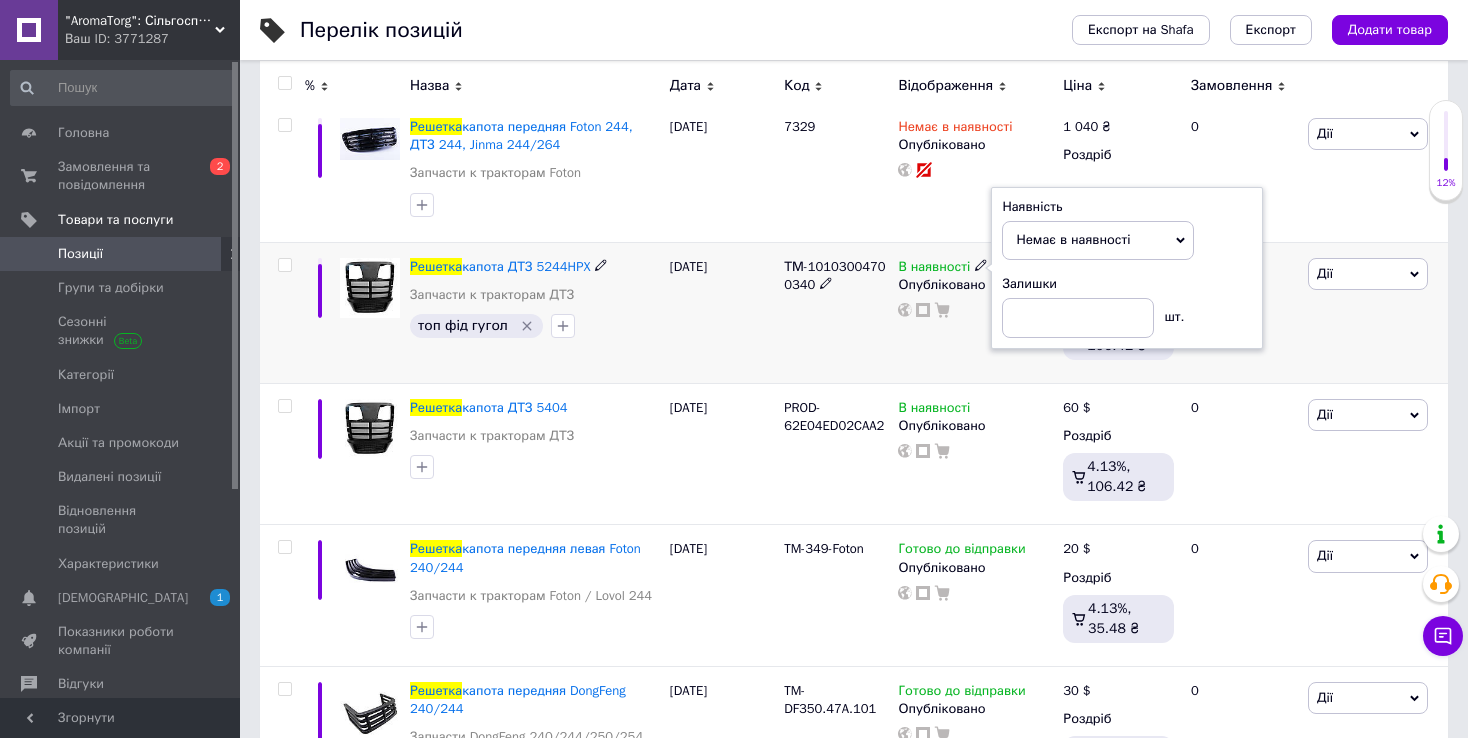 click on "ТМ-10103004700340" at bounding box center [836, 312] 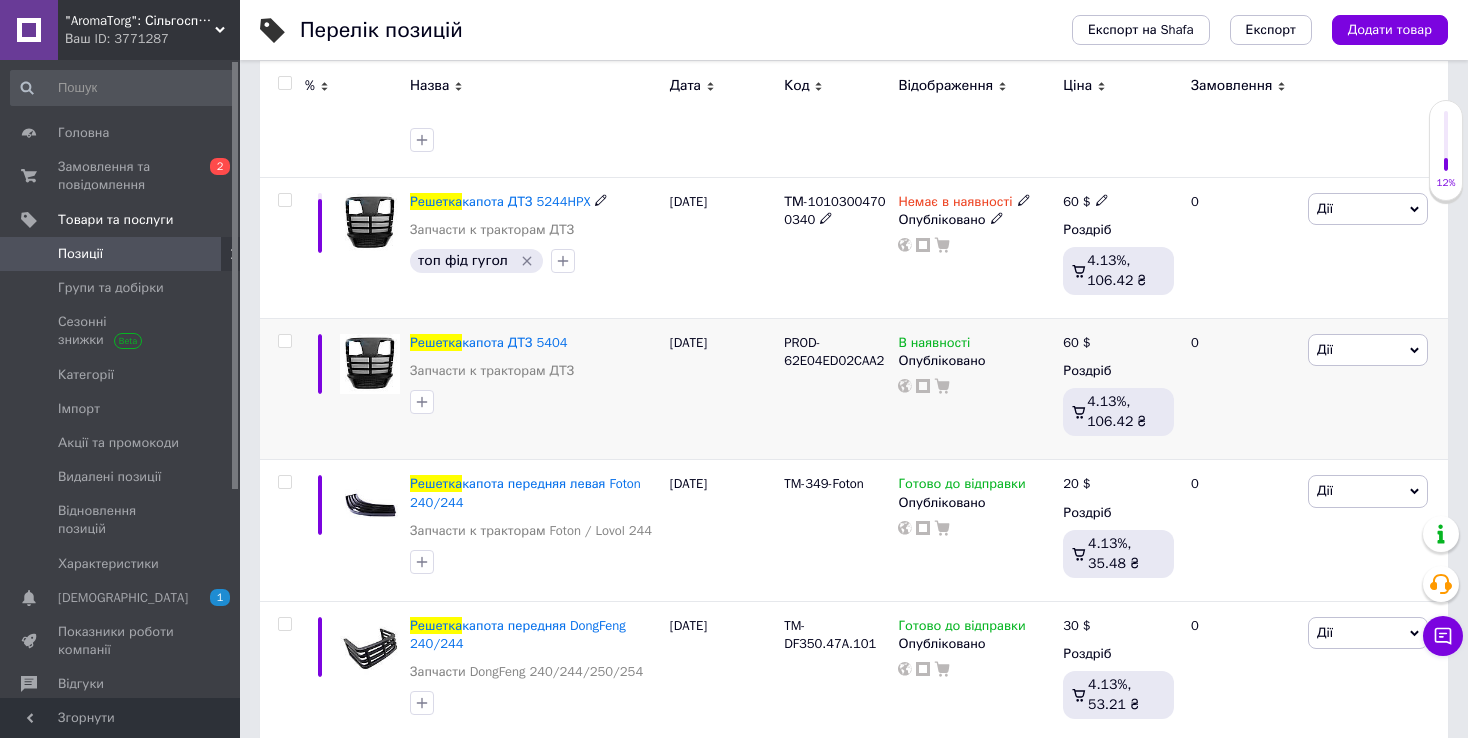 scroll, scrollTop: 400, scrollLeft: 0, axis: vertical 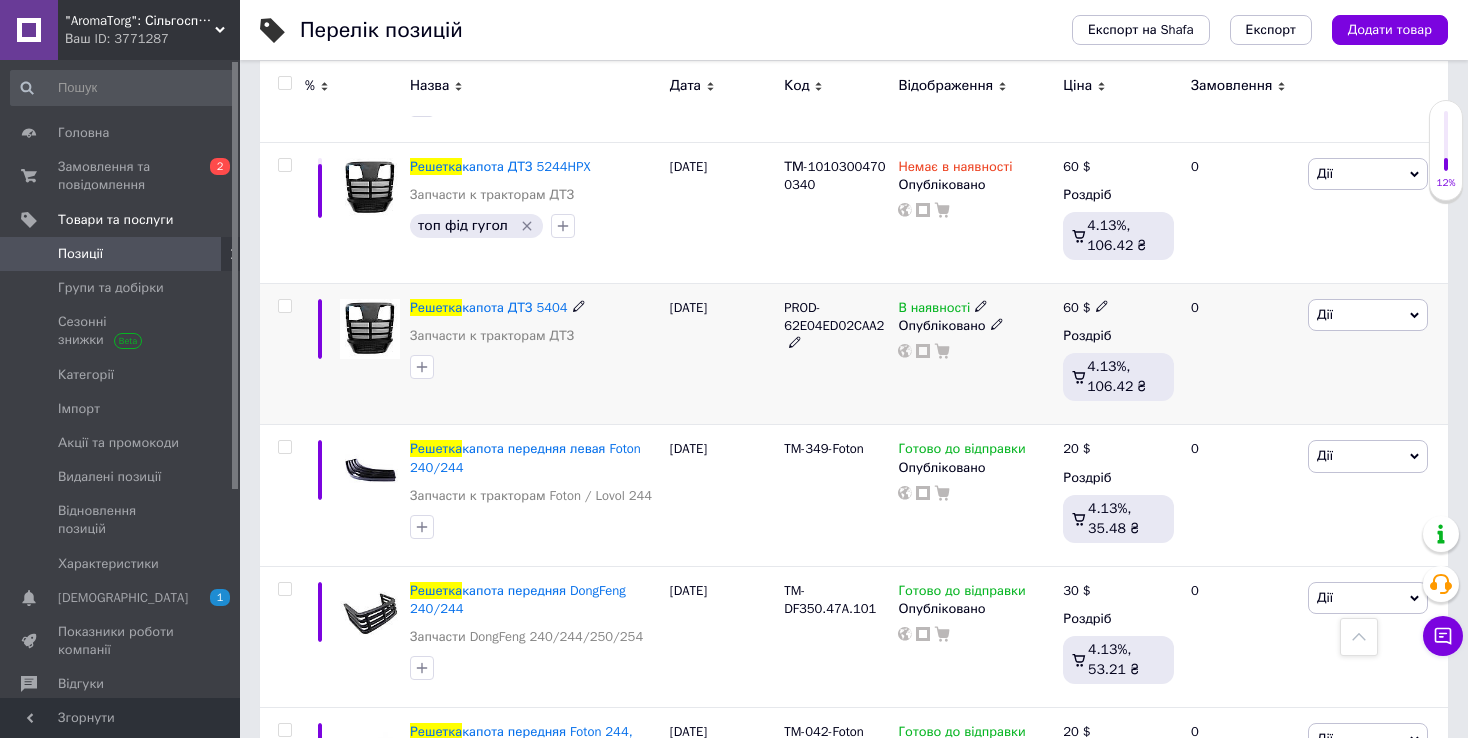 click 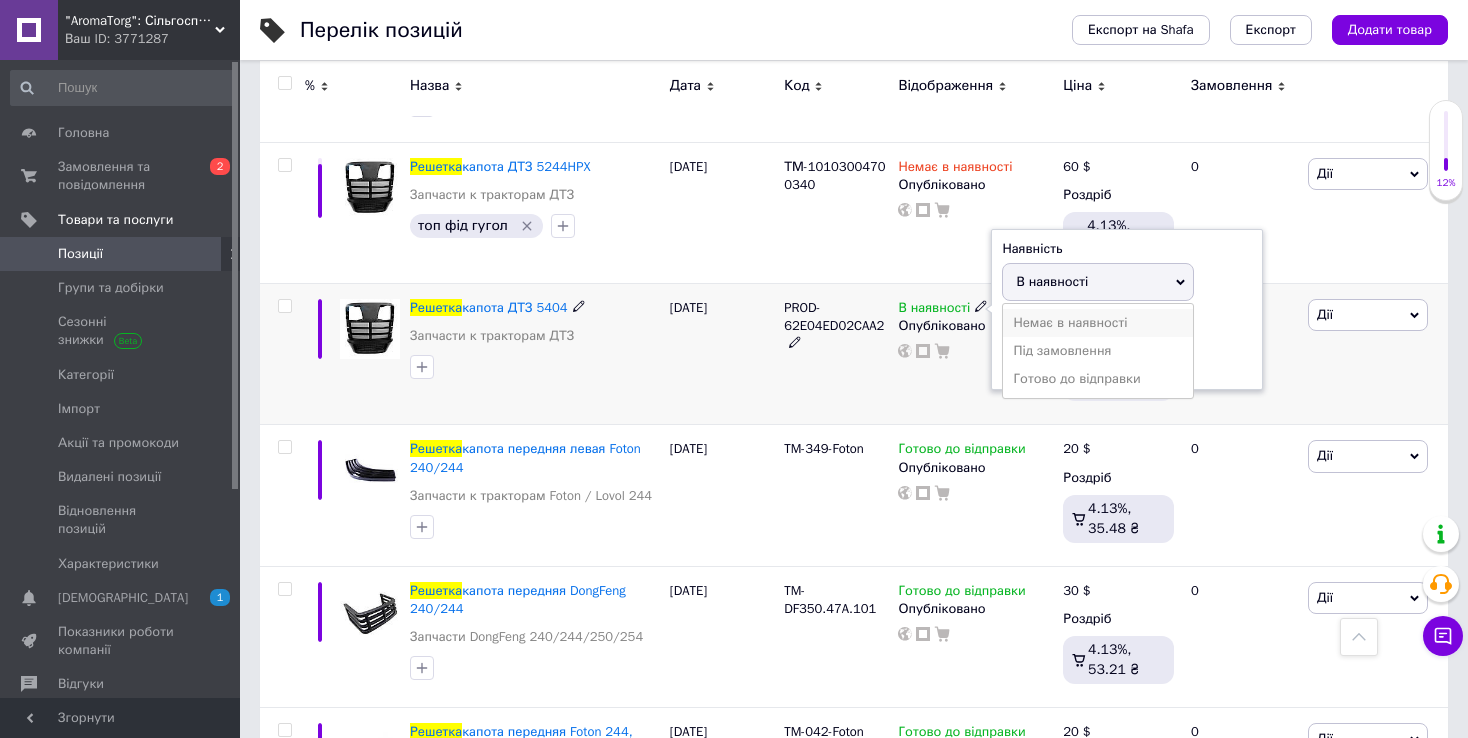 click on "Немає в наявності" at bounding box center (1098, 323) 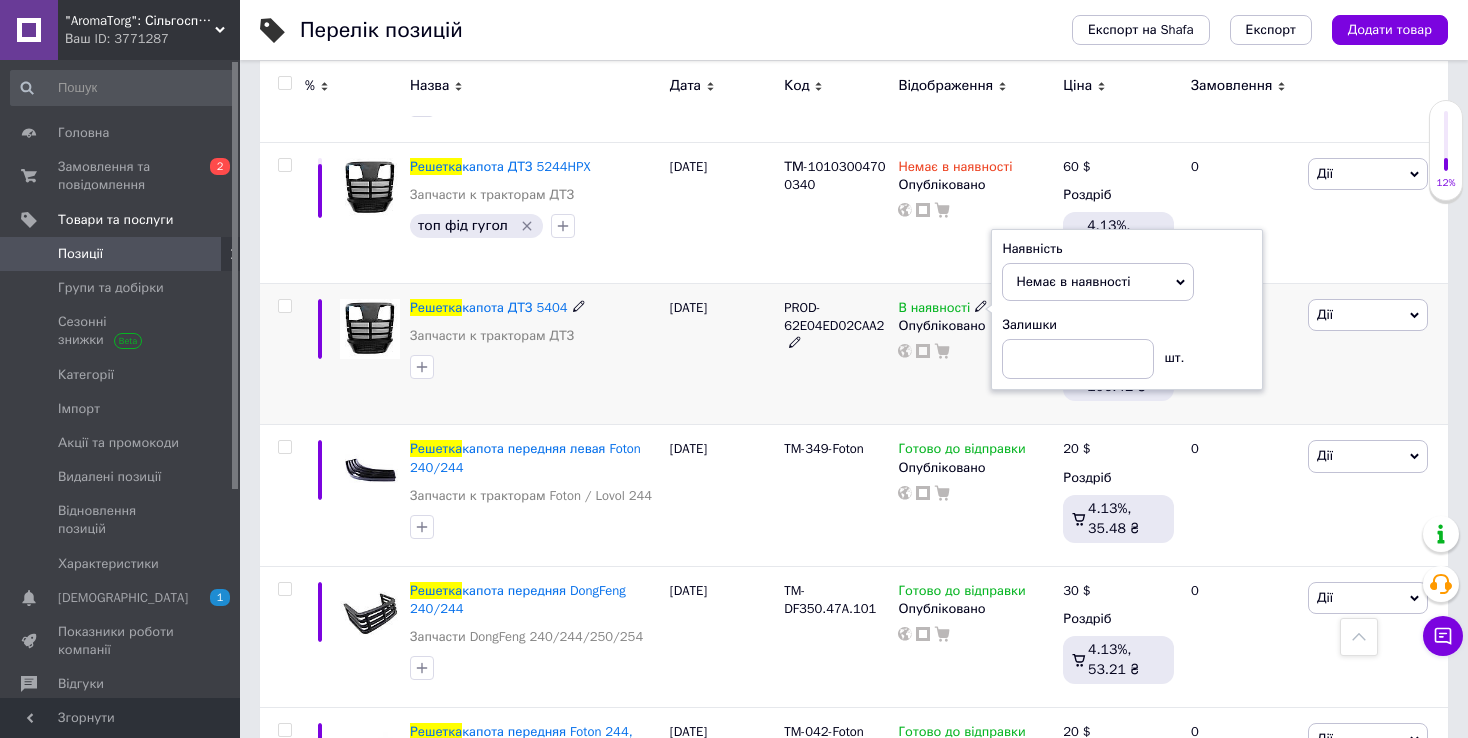 click on "PROD-62E04ED02CAA2" at bounding box center (836, 354) 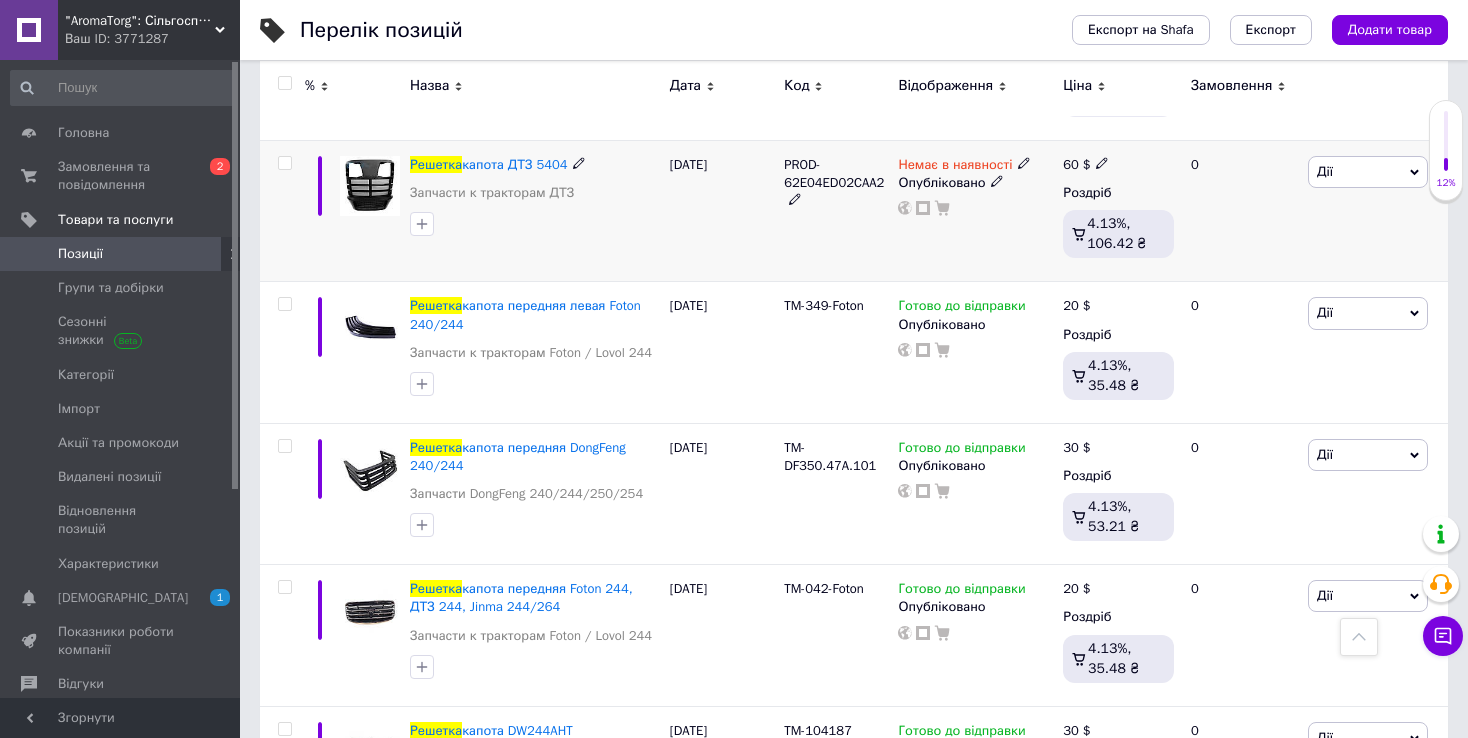 scroll, scrollTop: 600, scrollLeft: 0, axis: vertical 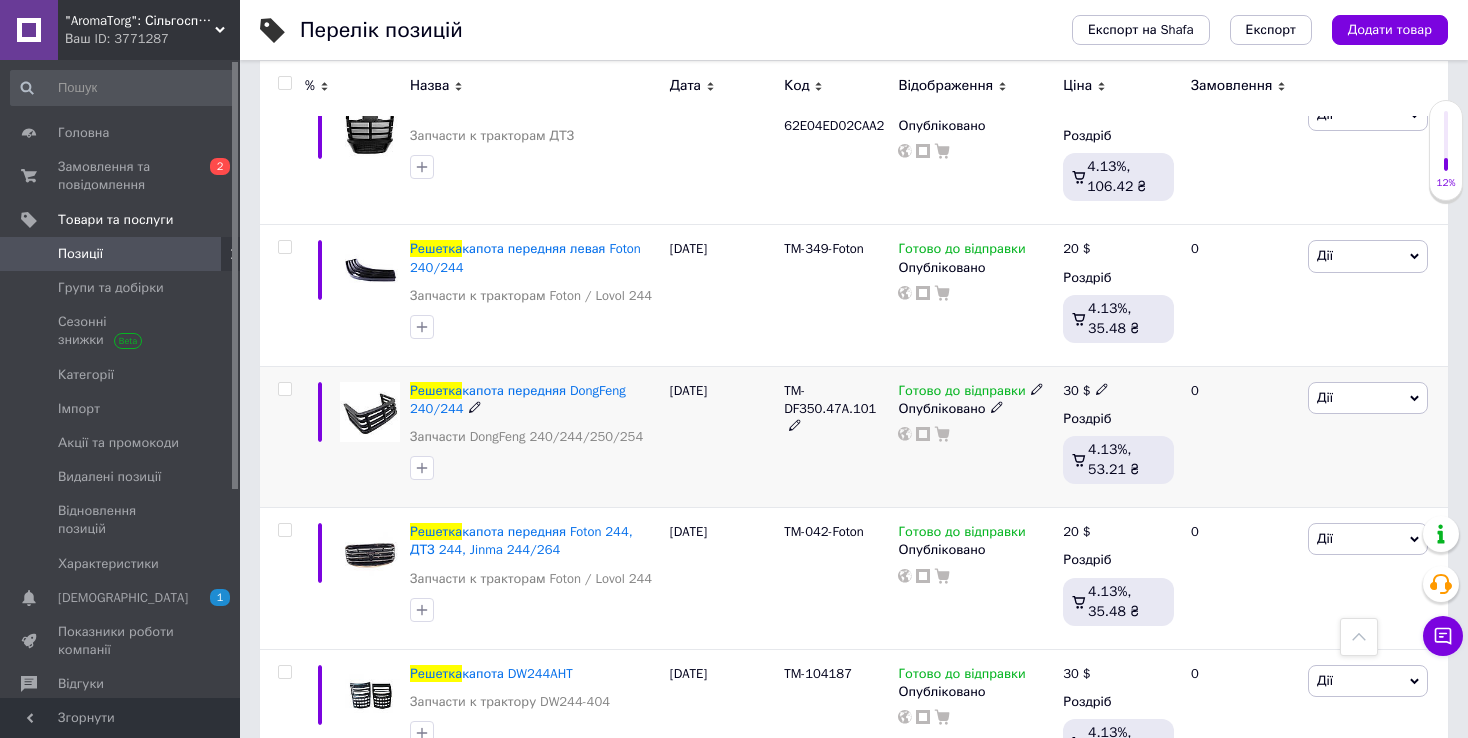 click 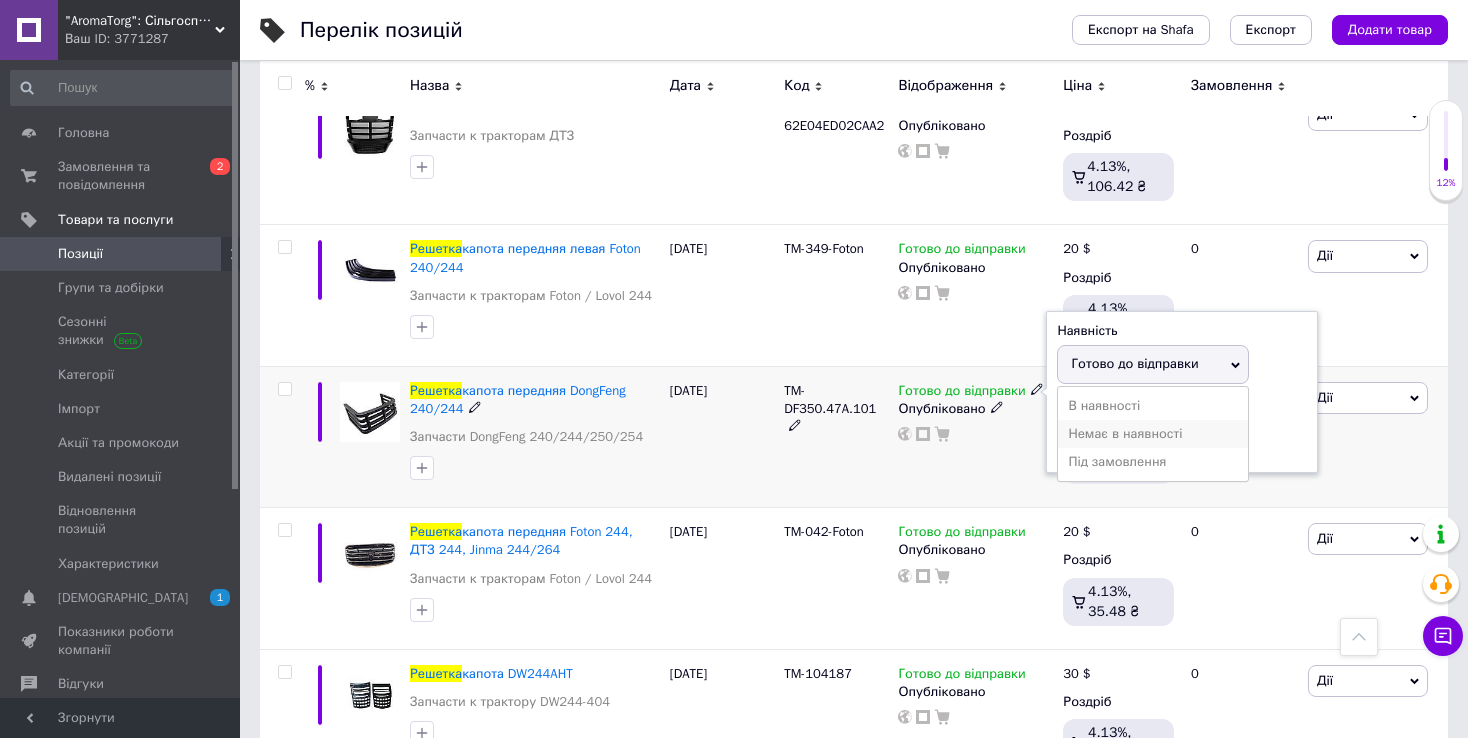 click on "Немає в наявності" at bounding box center (1153, 434) 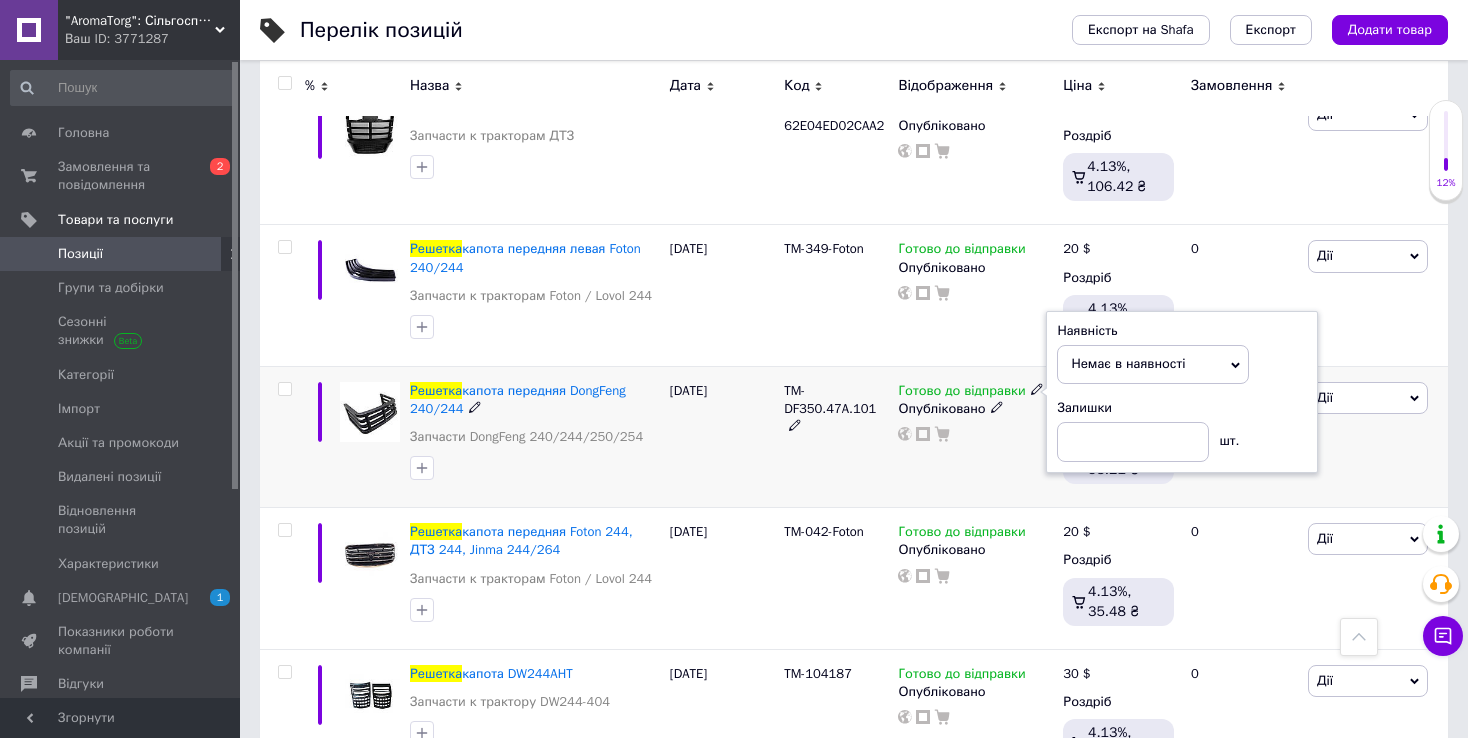 click on "TM-DF350.47A.101" at bounding box center [836, 436] 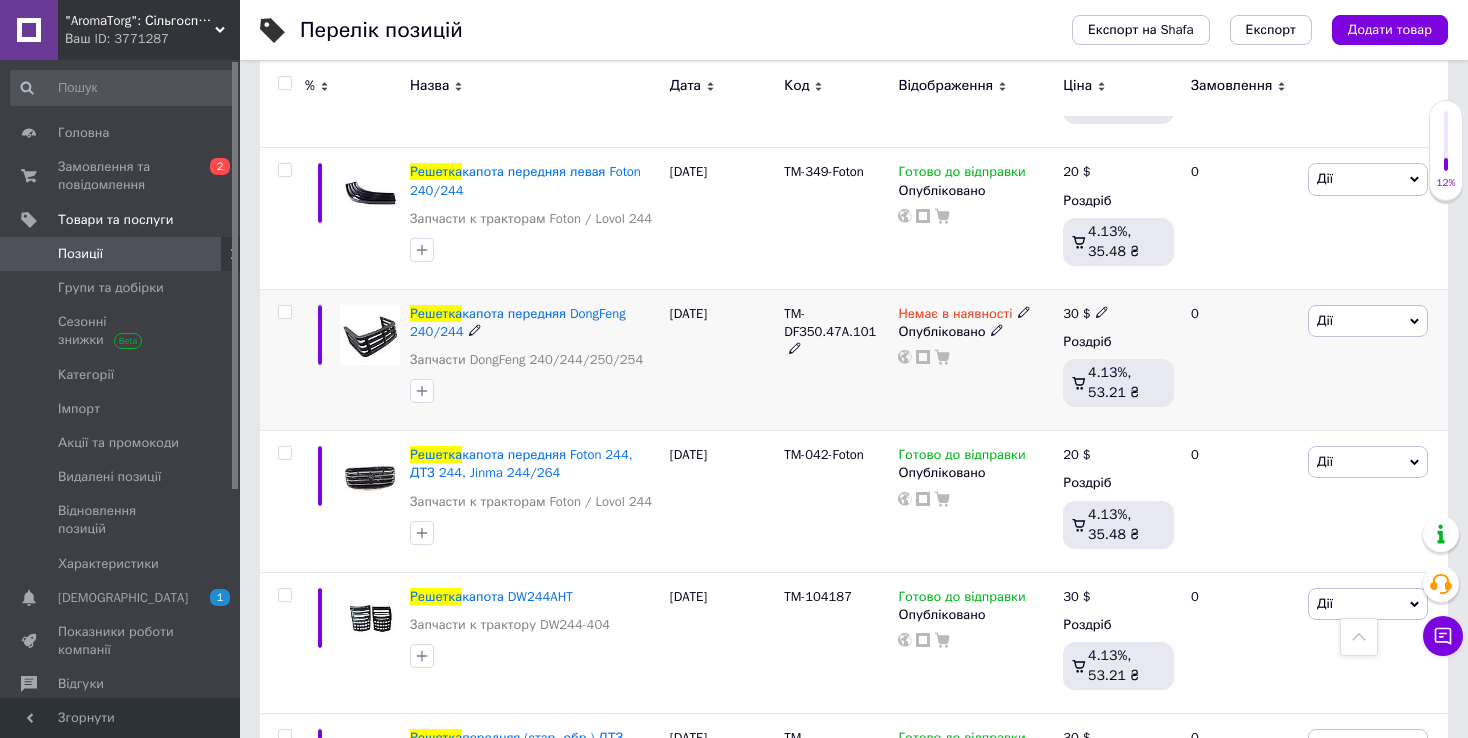 scroll, scrollTop: 700, scrollLeft: 0, axis: vertical 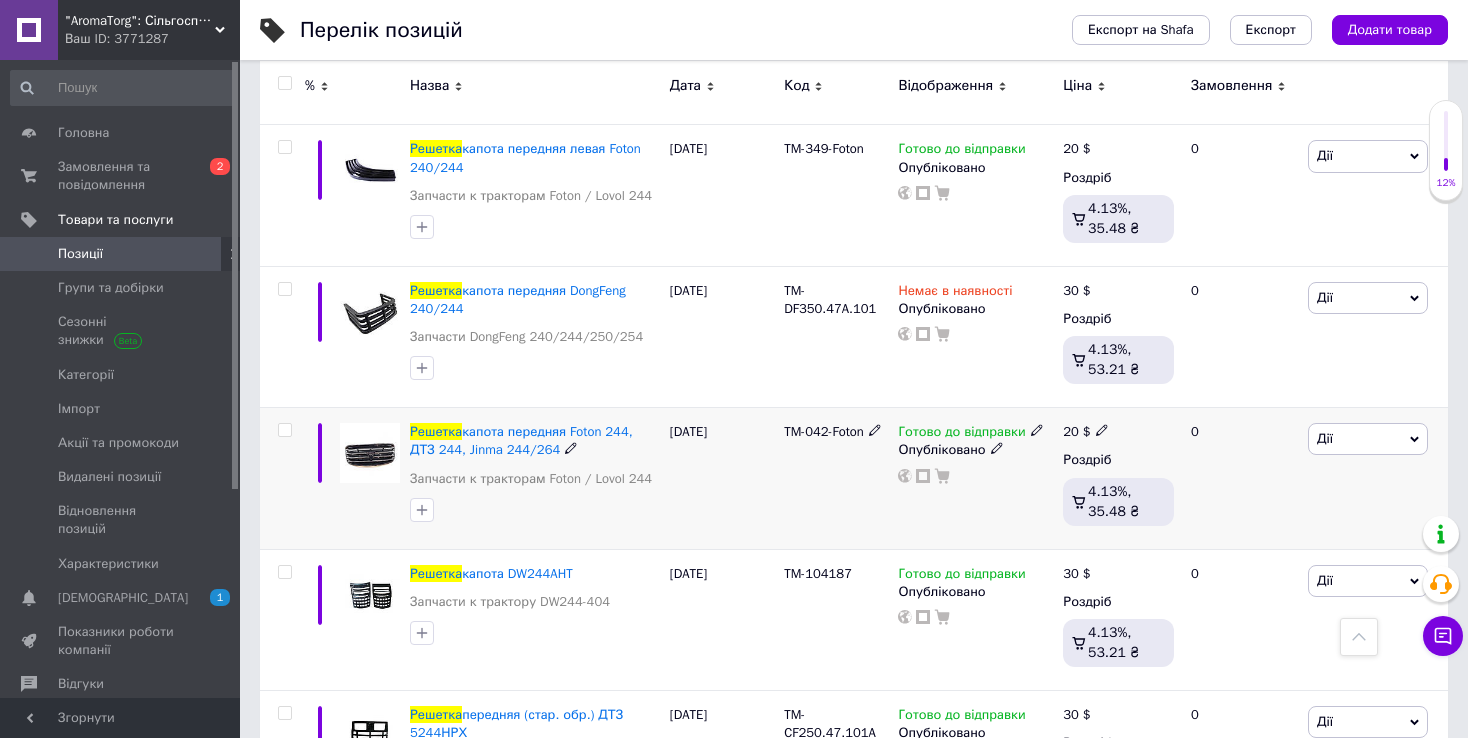 click 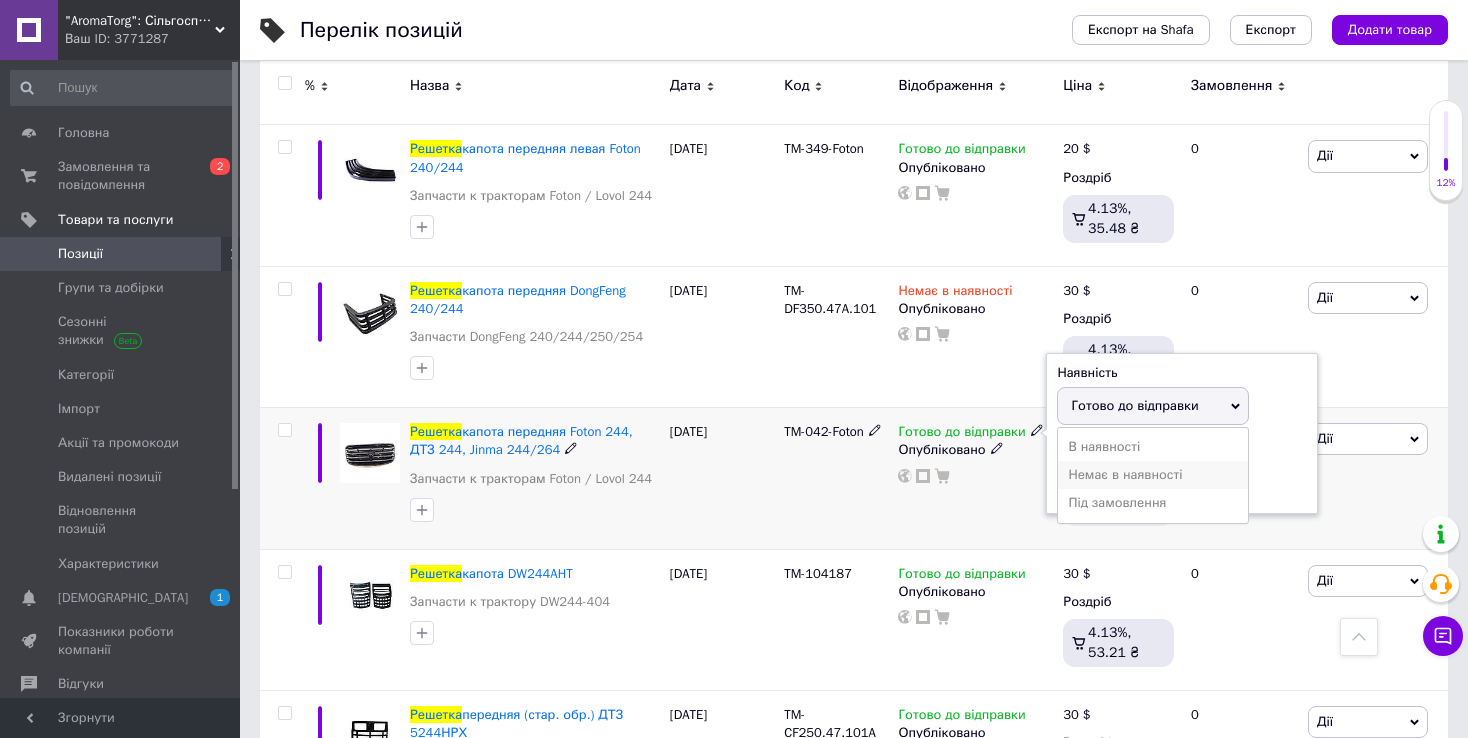 click on "Немає в наявності" at bounding box center [1153, 475] 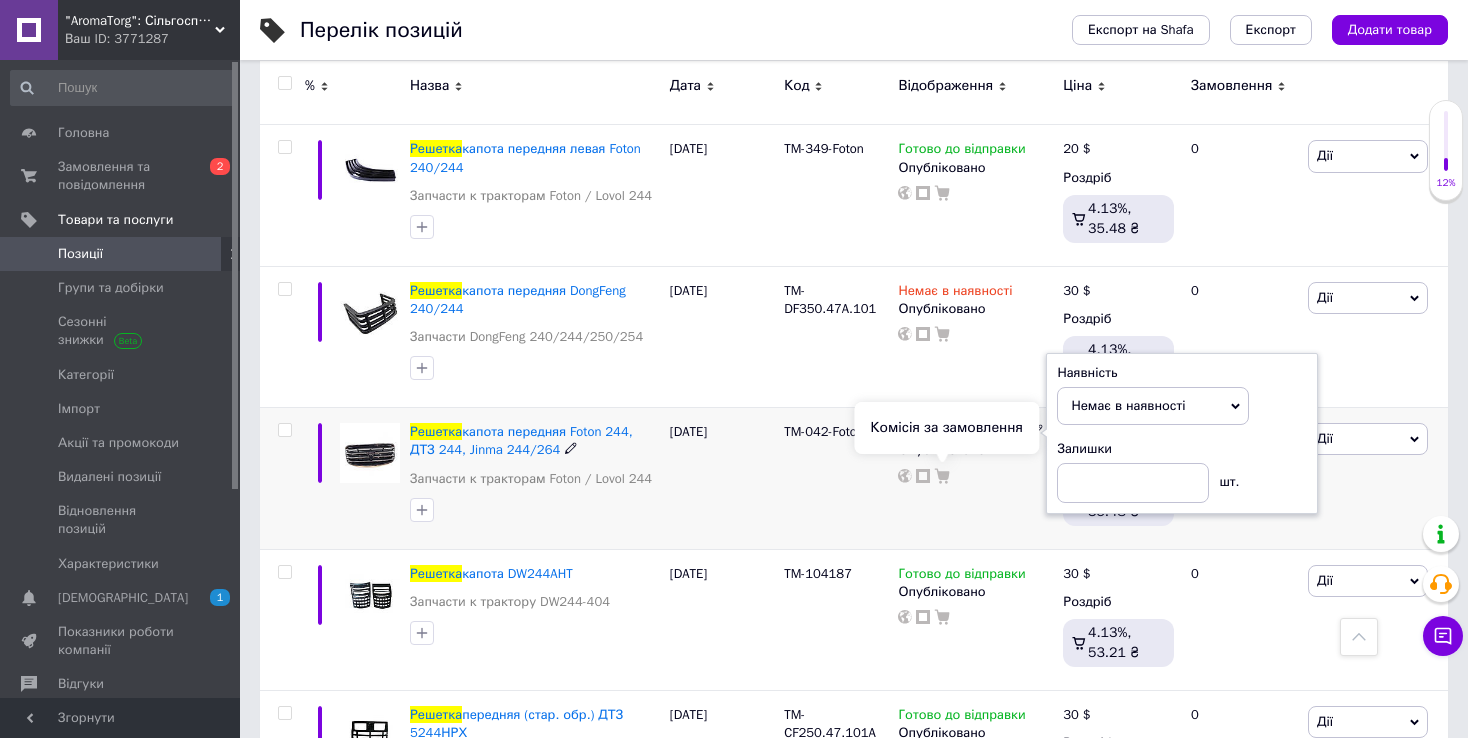 click 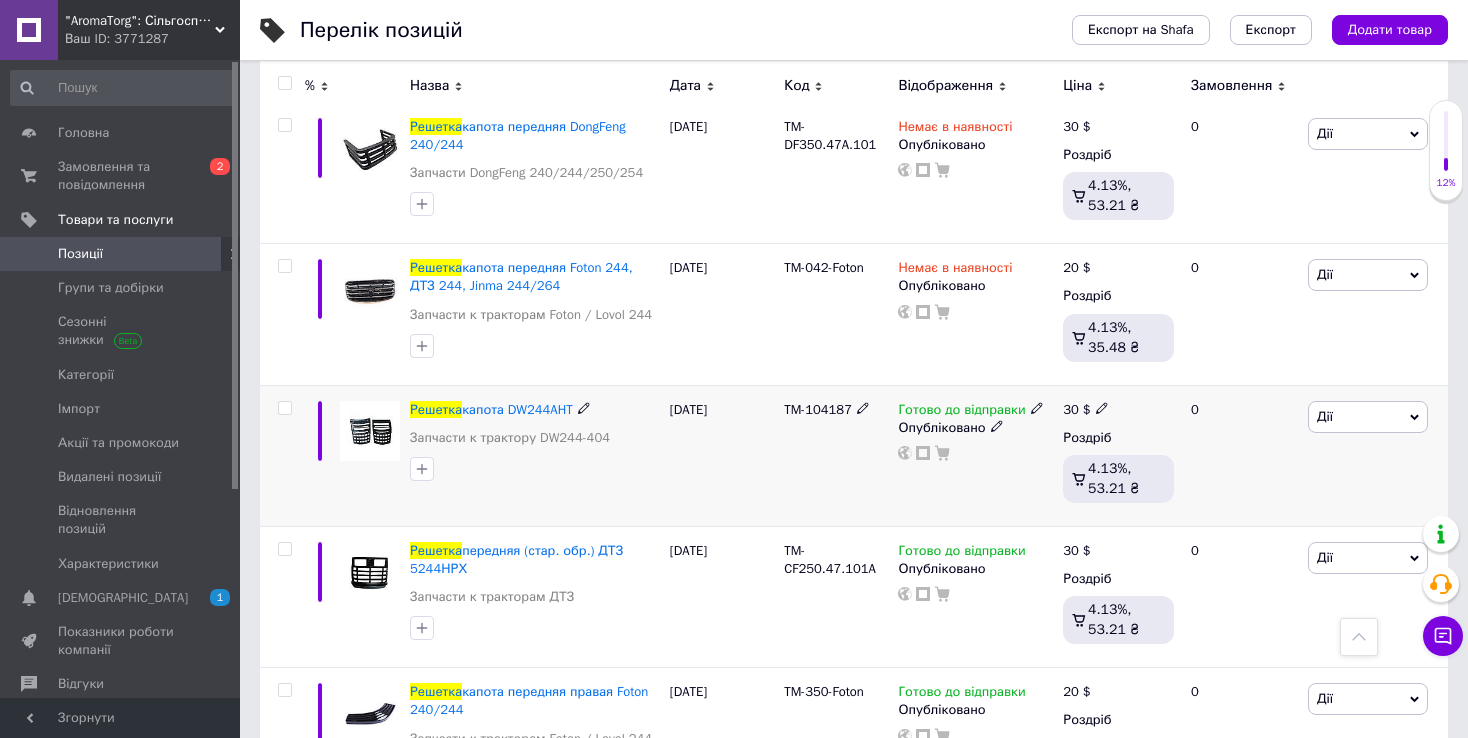 scroll, scrollTop: 900, scrollLeft: 0, axis: vertical 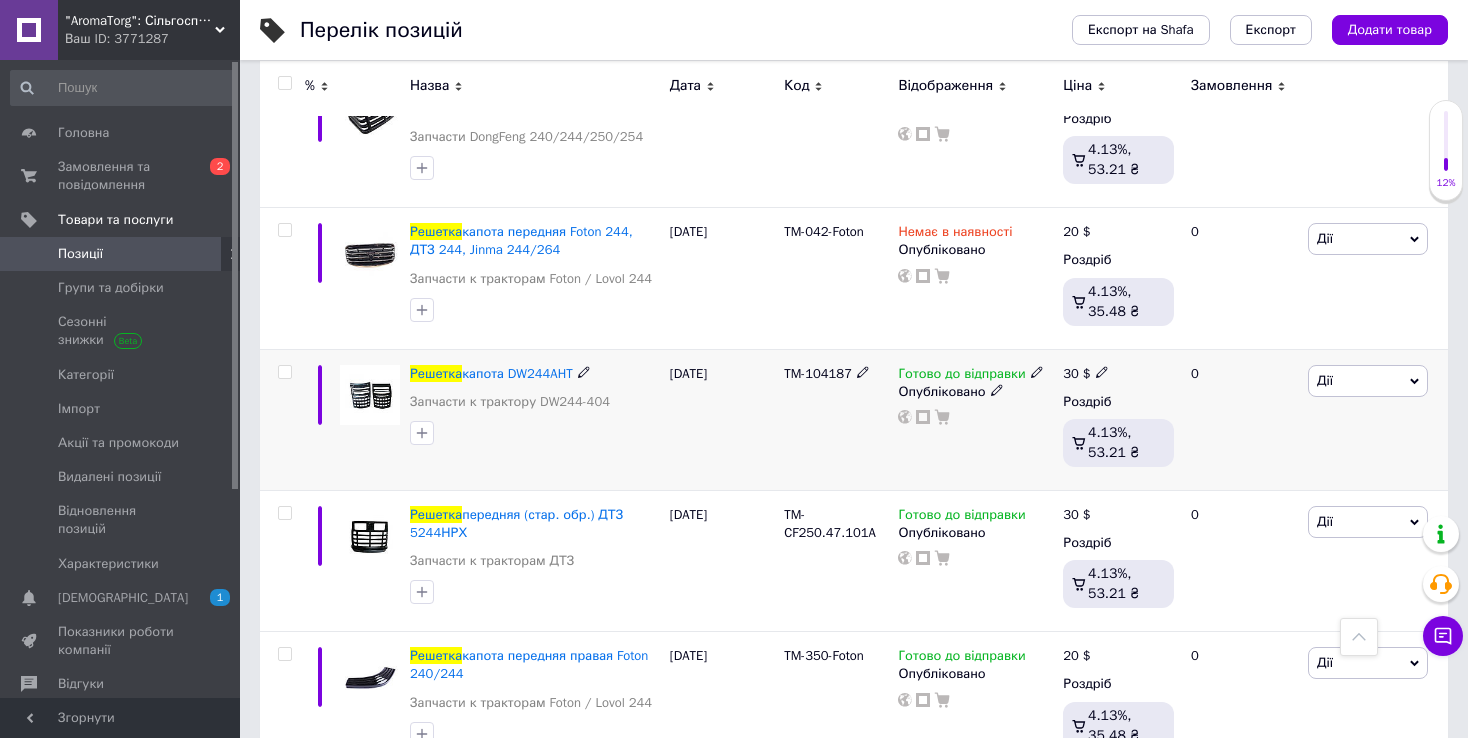 click 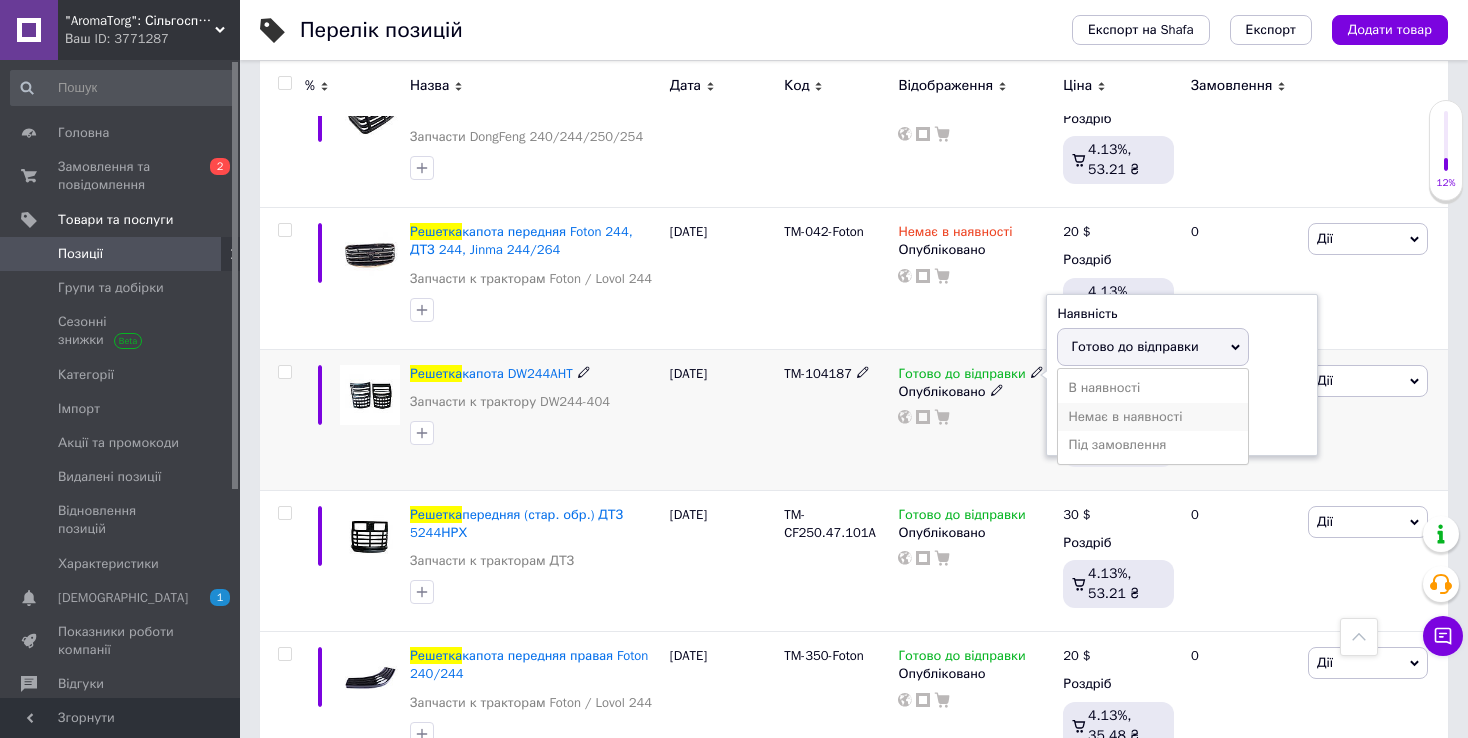 click on "Немає в наявності" at bounding box center (1153, 417) 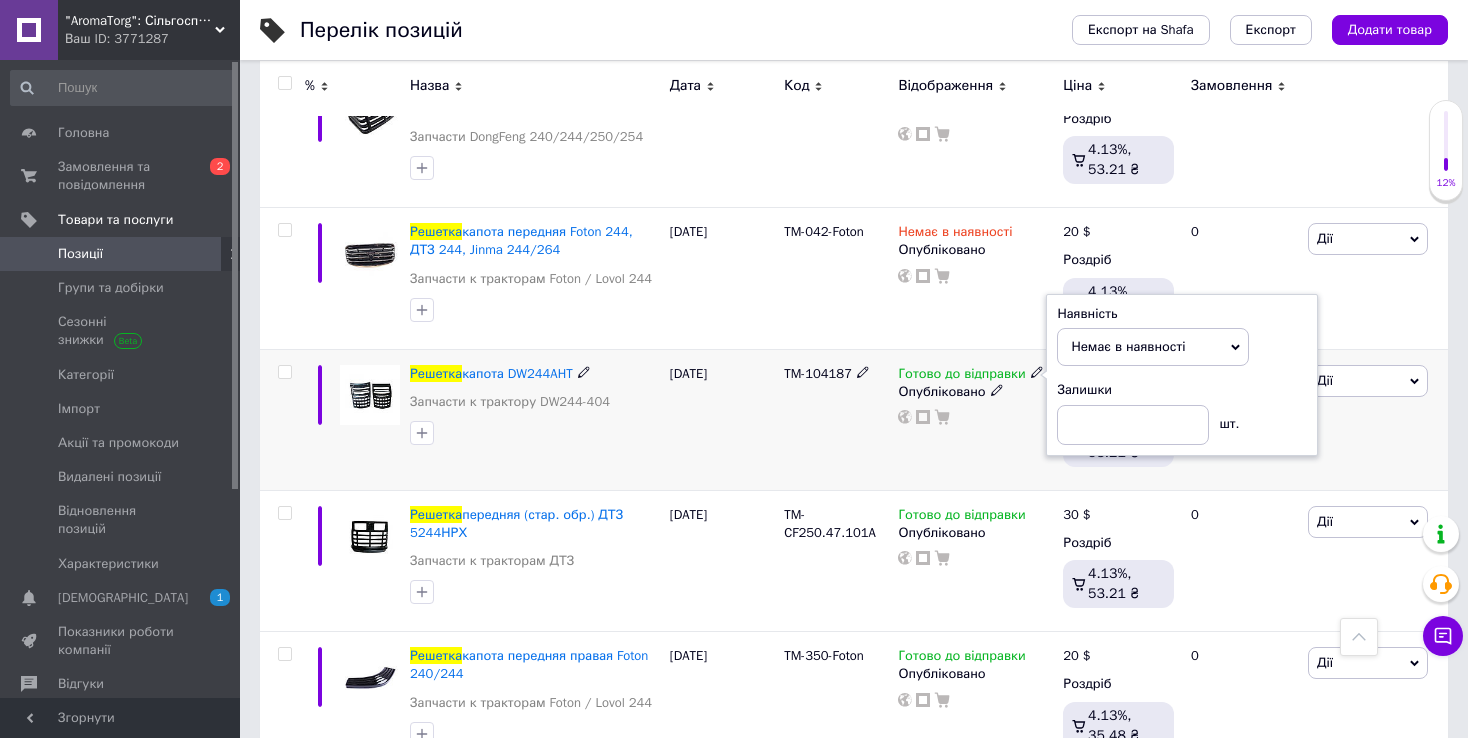 click on "TM-104187" at bounding box center (836, 419) 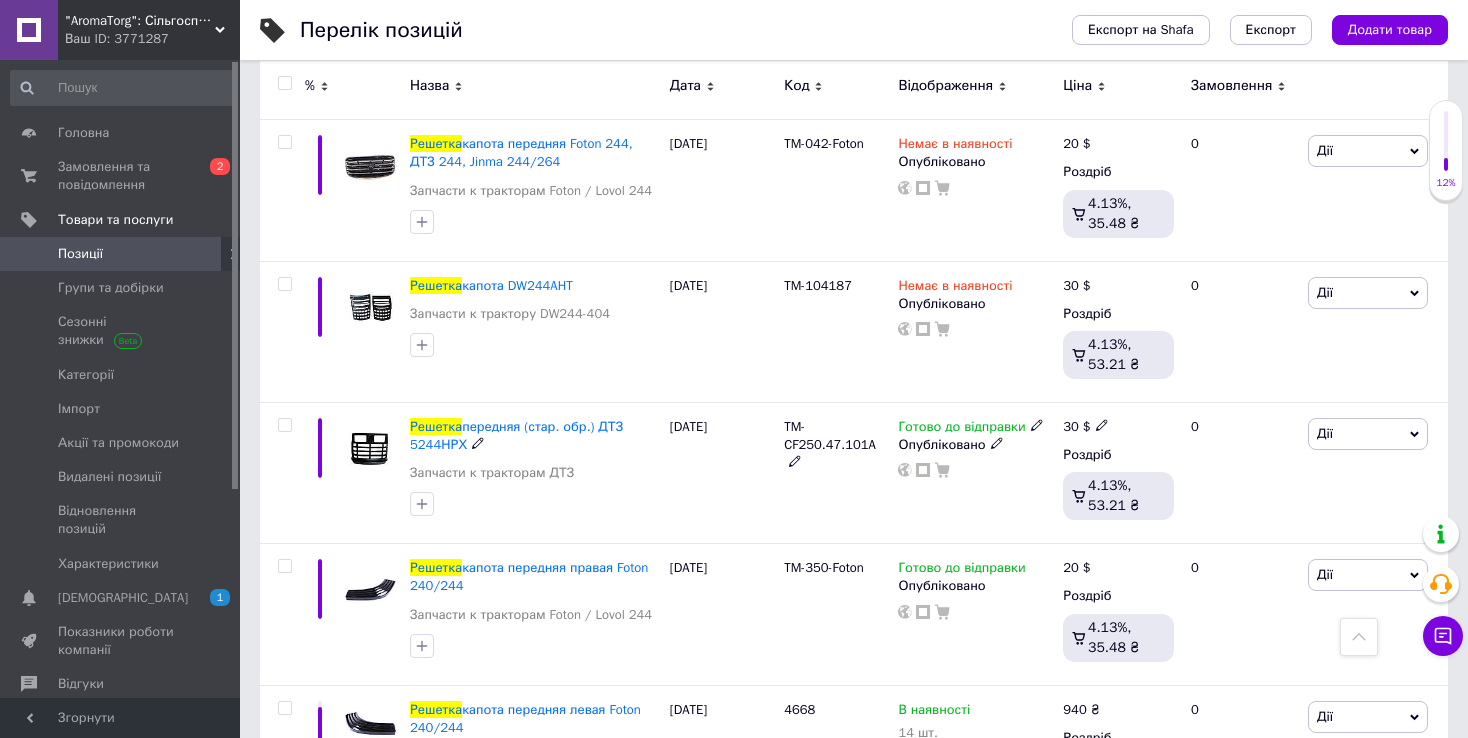 scroll, scrollTop: 1000, scrollLeft: 0, axis: vertical 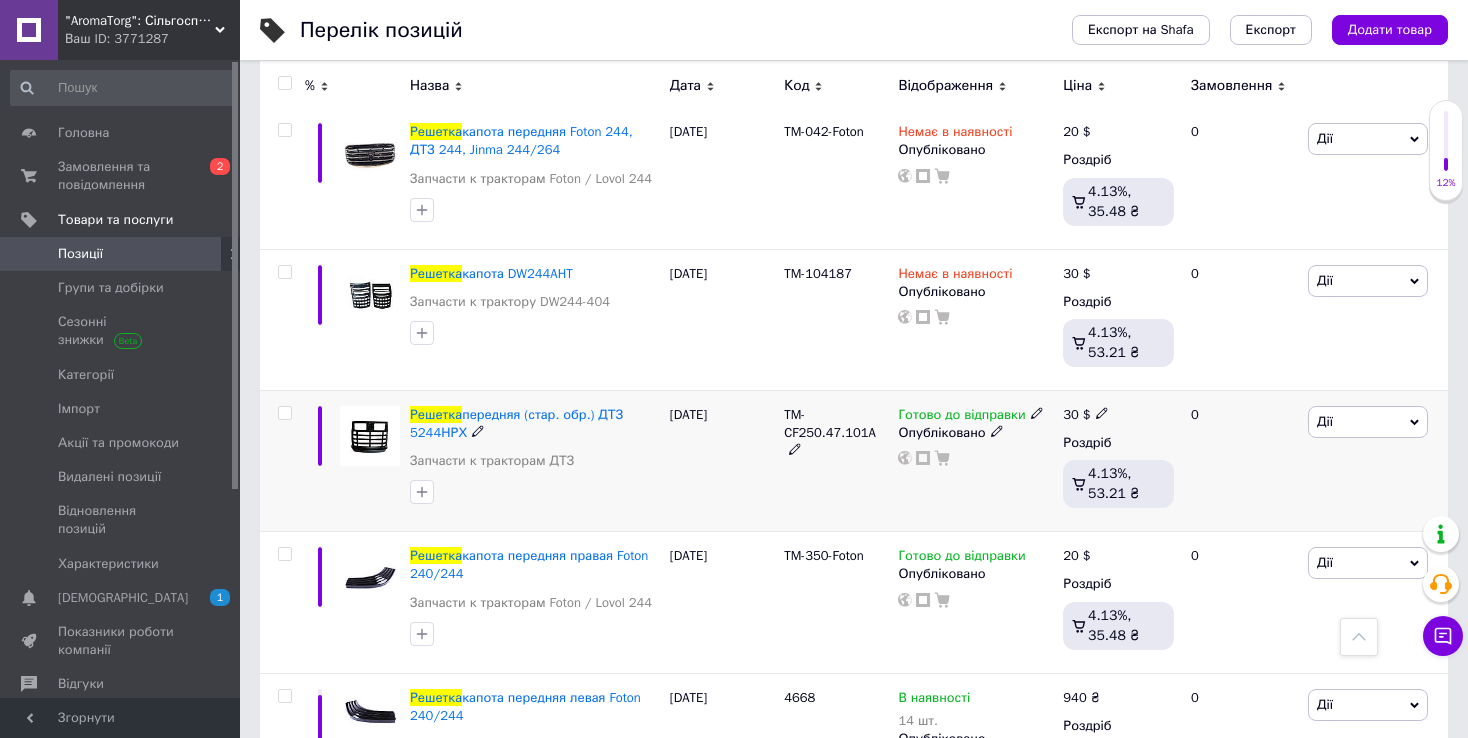 click 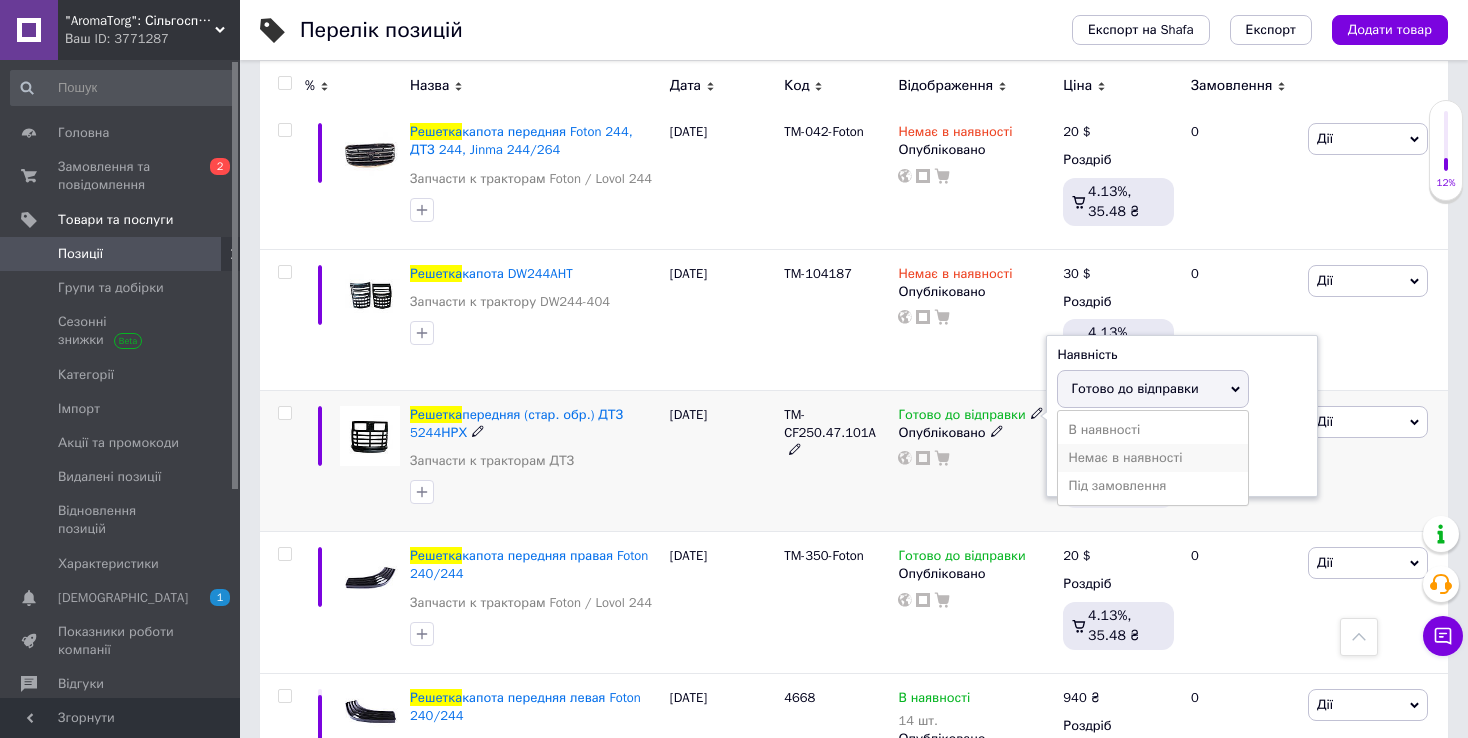 drag, startPoint x: 1083, startPoint y: 454, endPoint x: 1052, endPoint y: 452, distance: 31.06445 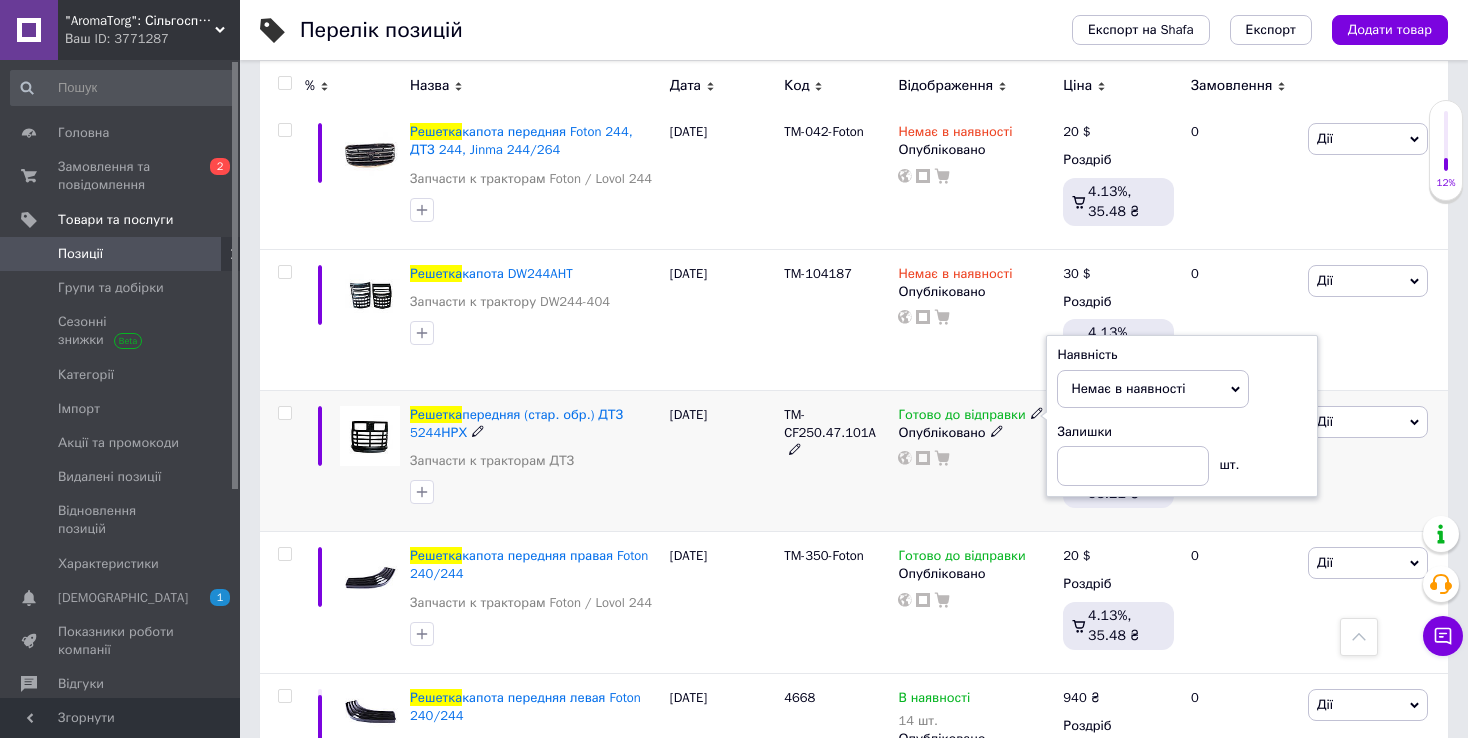 click on "[DATE]" at bounding box center (722, 460) 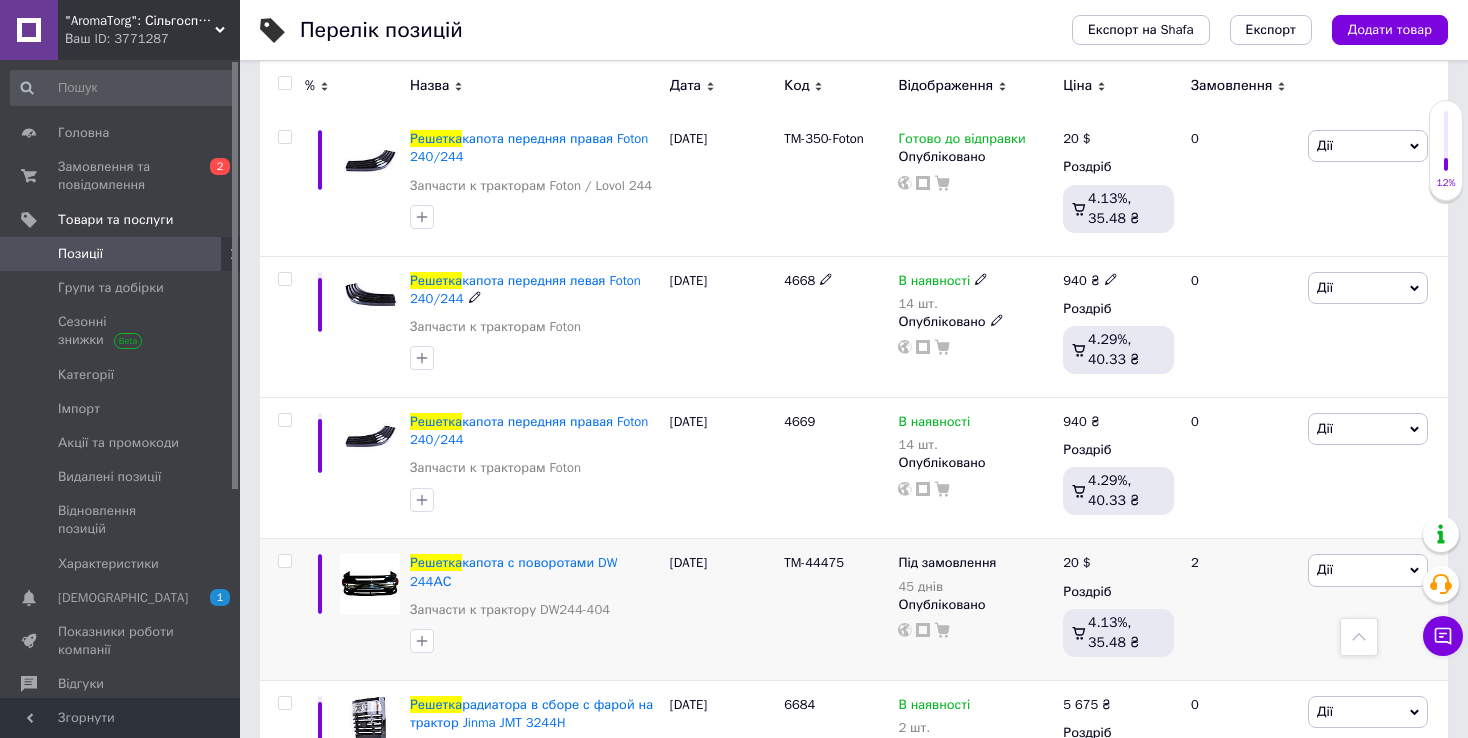 scroll, scrollTop: 1500, scrollLeft: 0, axis: vertical 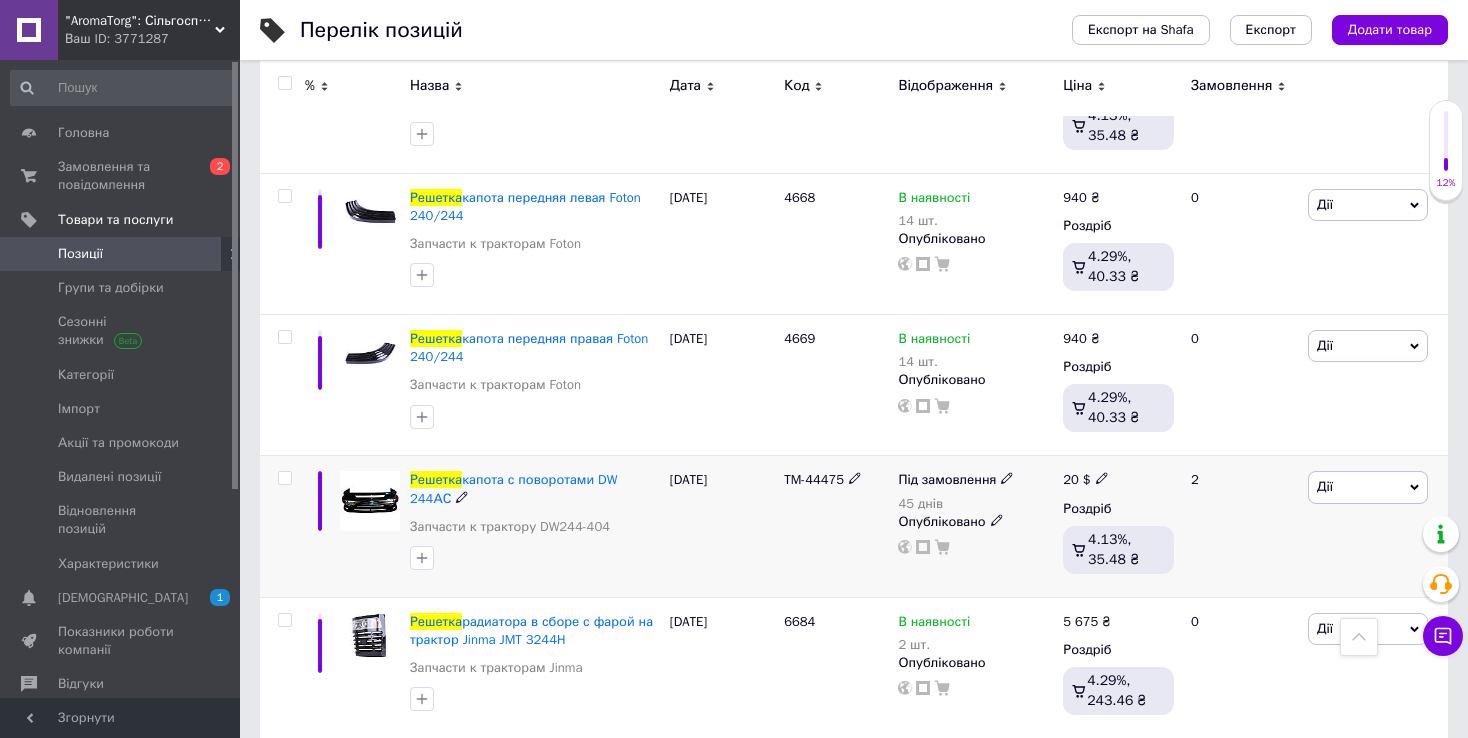 click 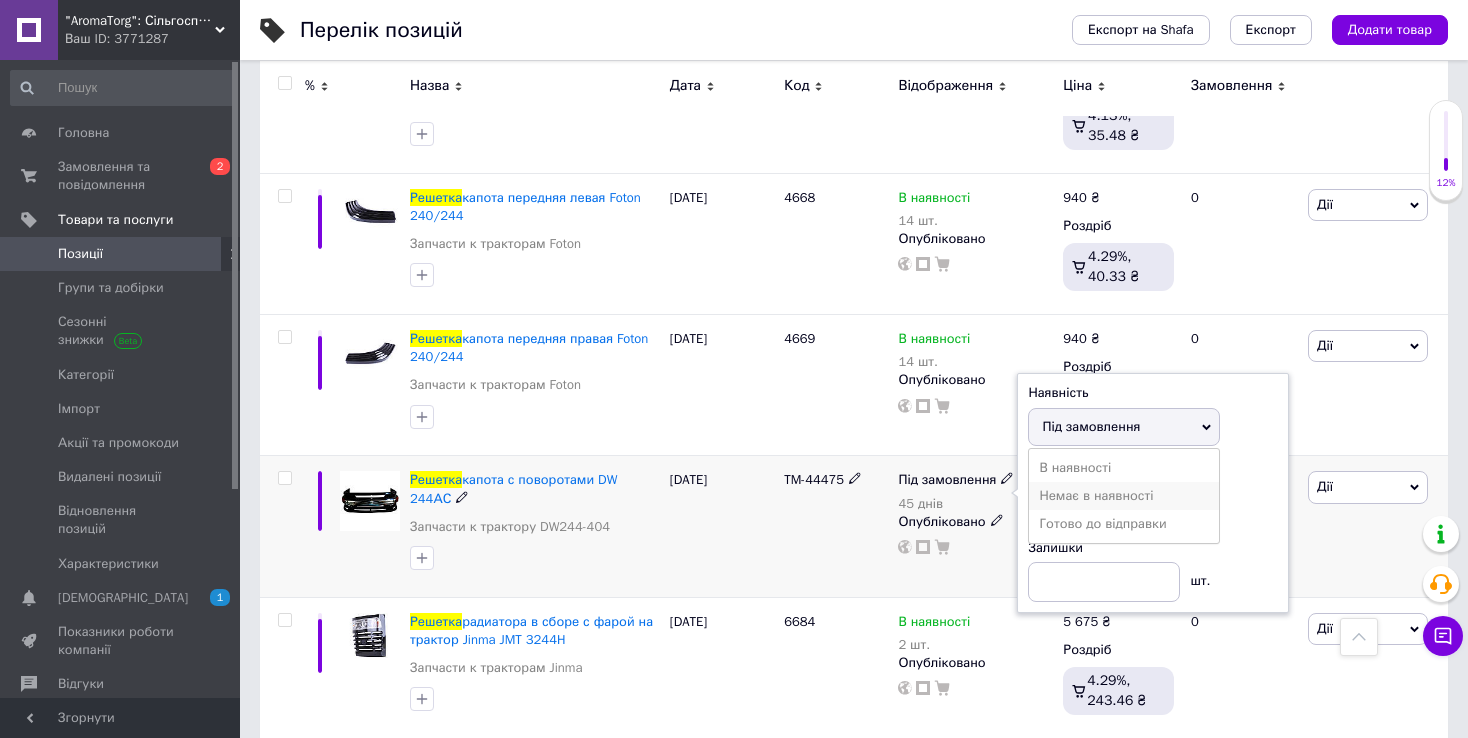 click on "Немає в наявності" at bounding box center [1124, 496] 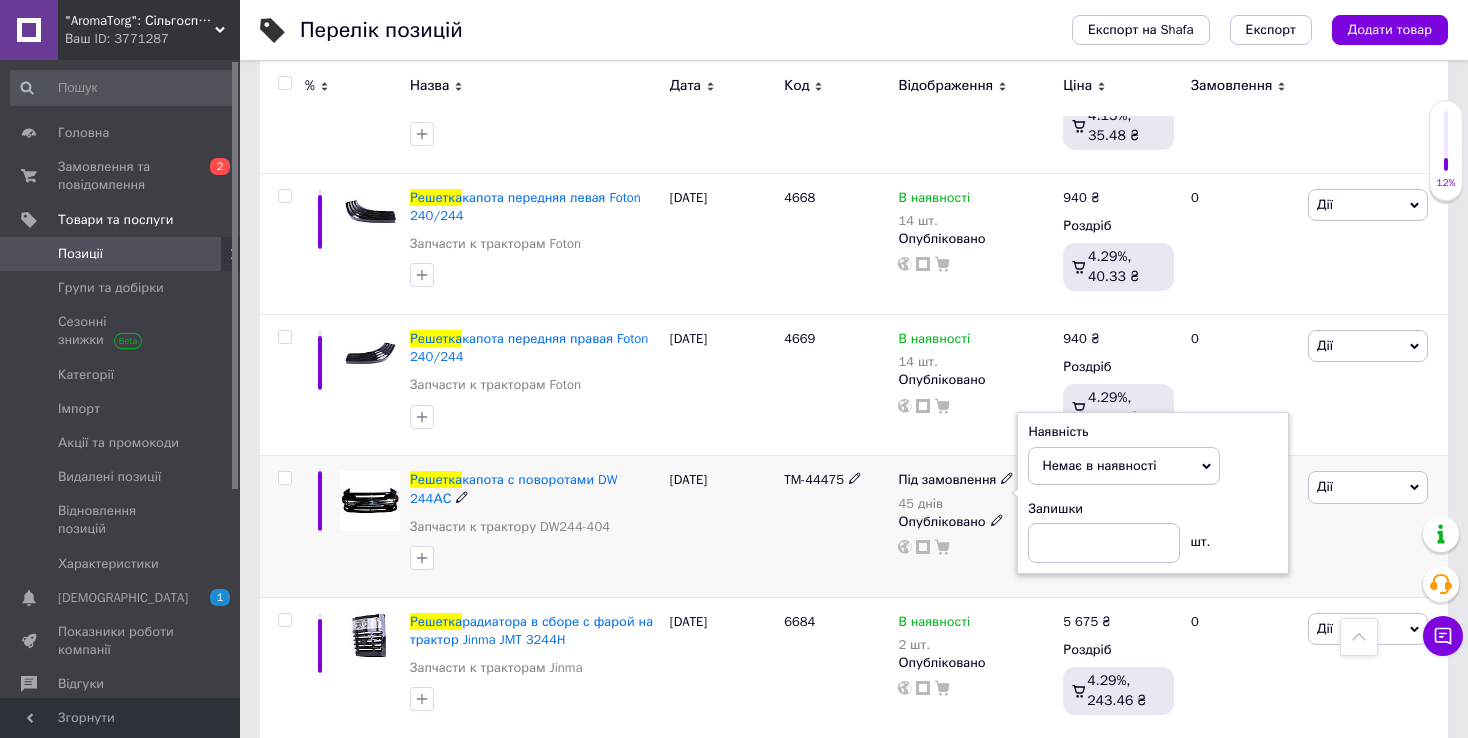 click on "TM-44475" at bounding box center [836, 526] 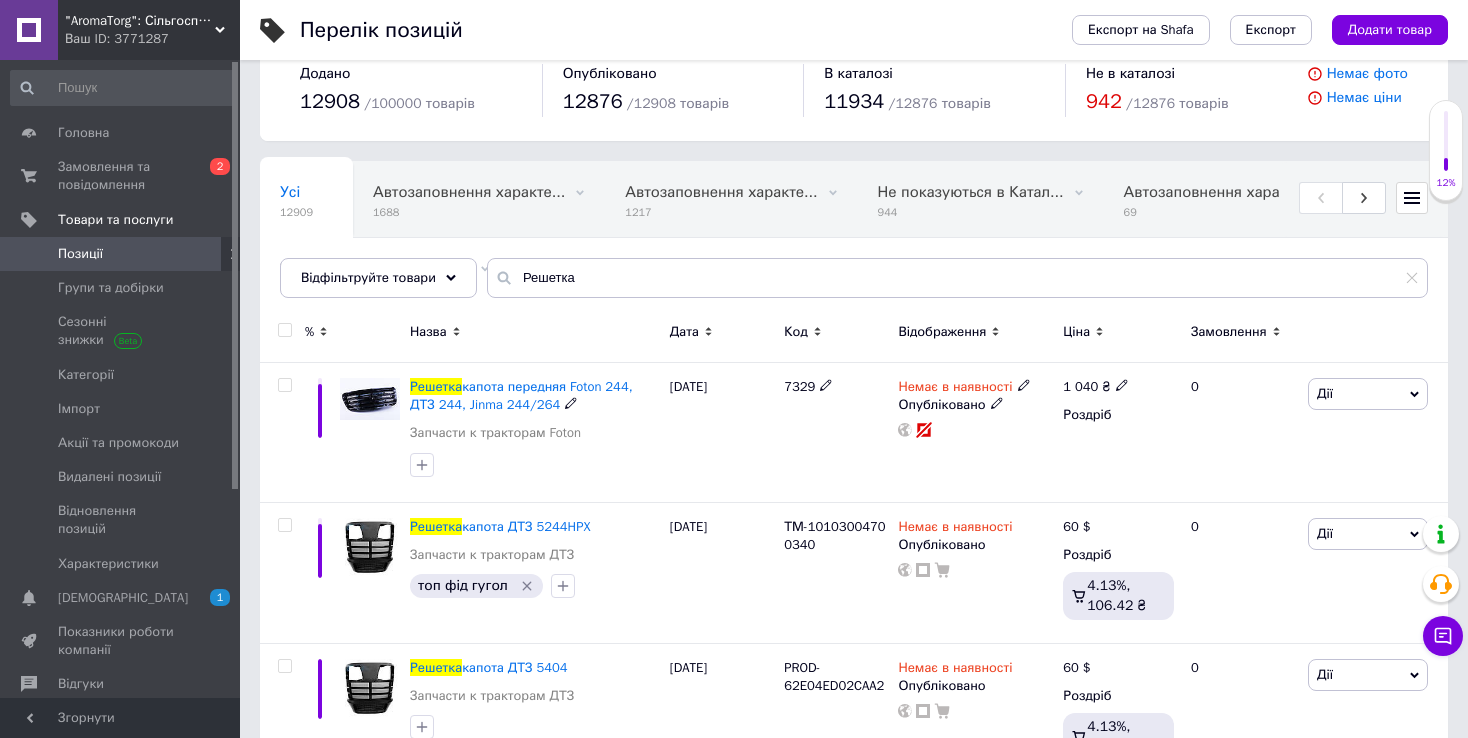 scroll, scrollTop: 0, scrollLeft: 0, axis: both 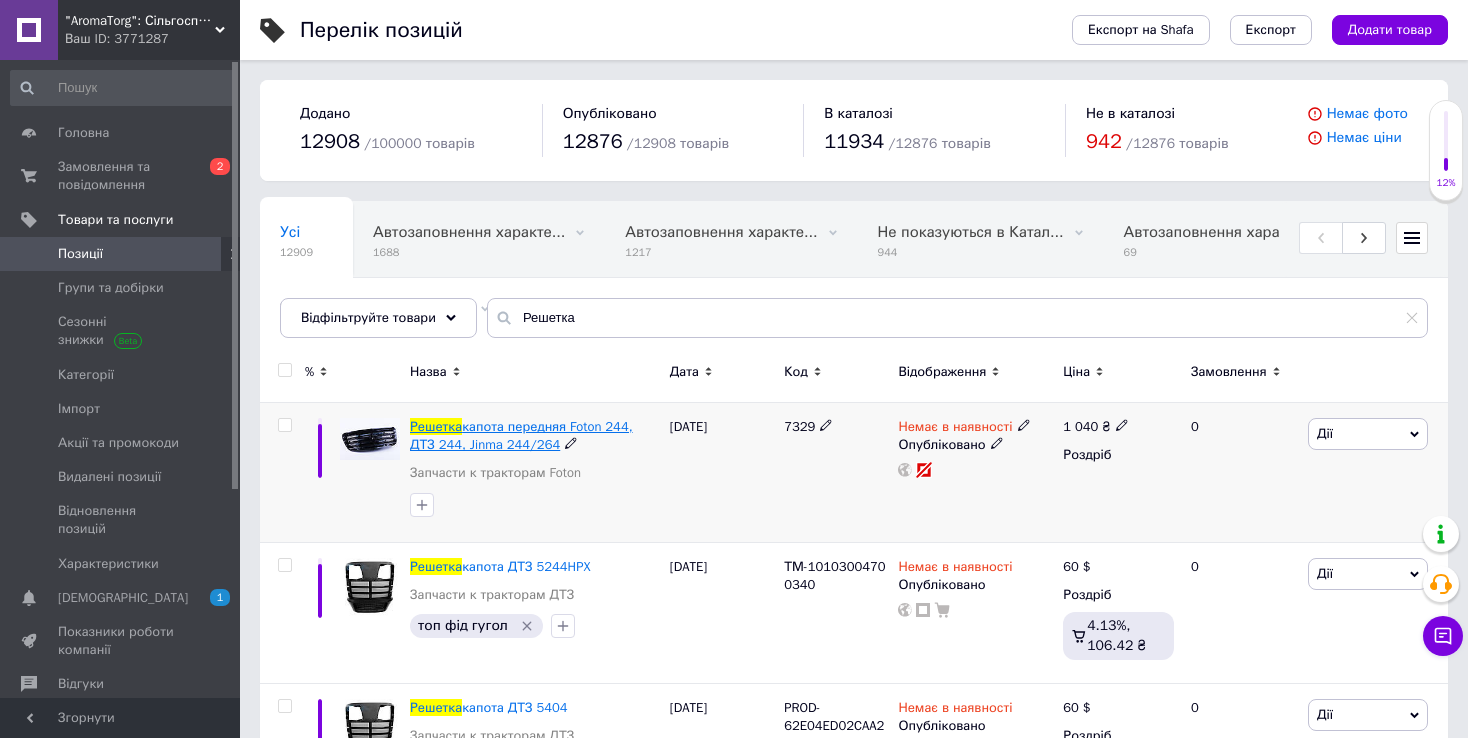 click on "капота передняя  Foton 244, ДТЗ 244, Jinma 244/264" at bounding box center (521, 435) 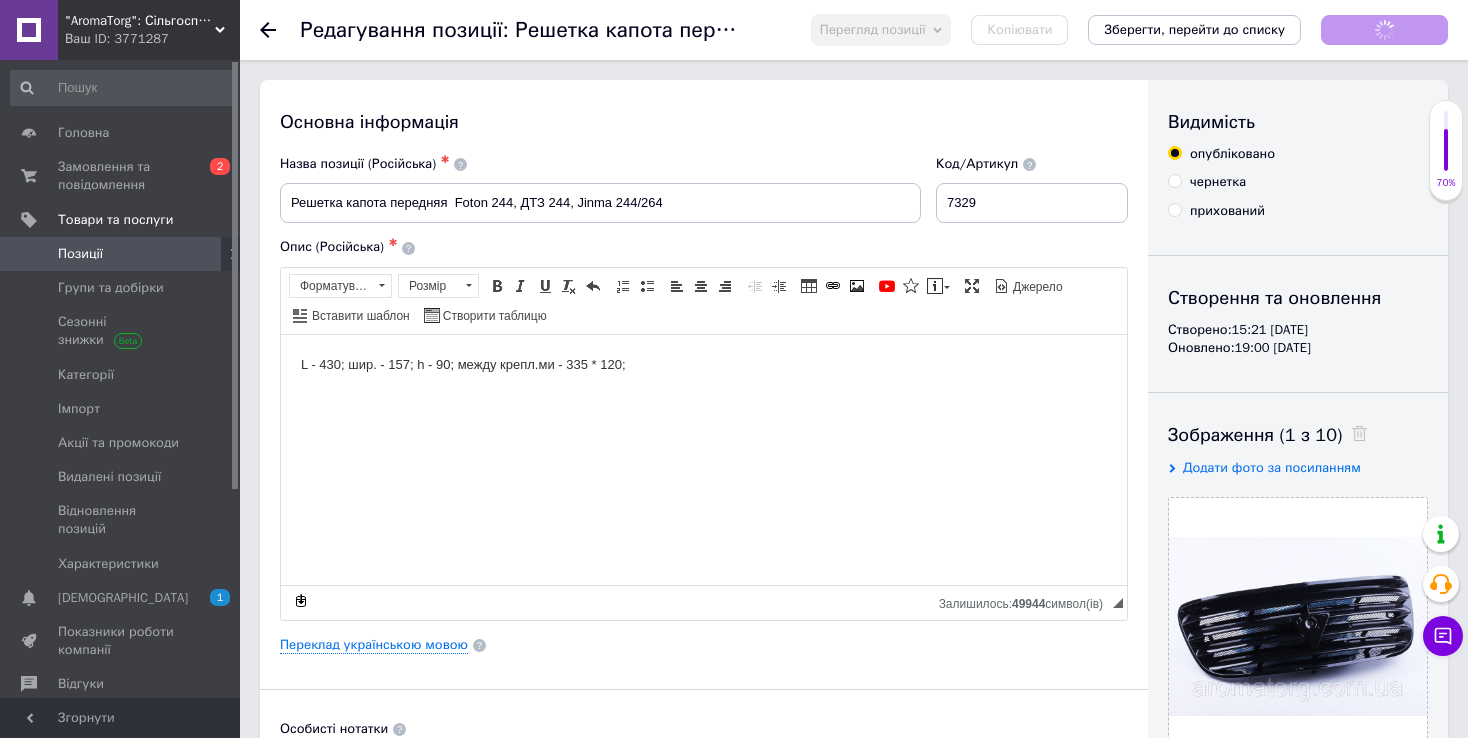 scroll, scrollTop: 0, scrollLeft: 0, axis: both 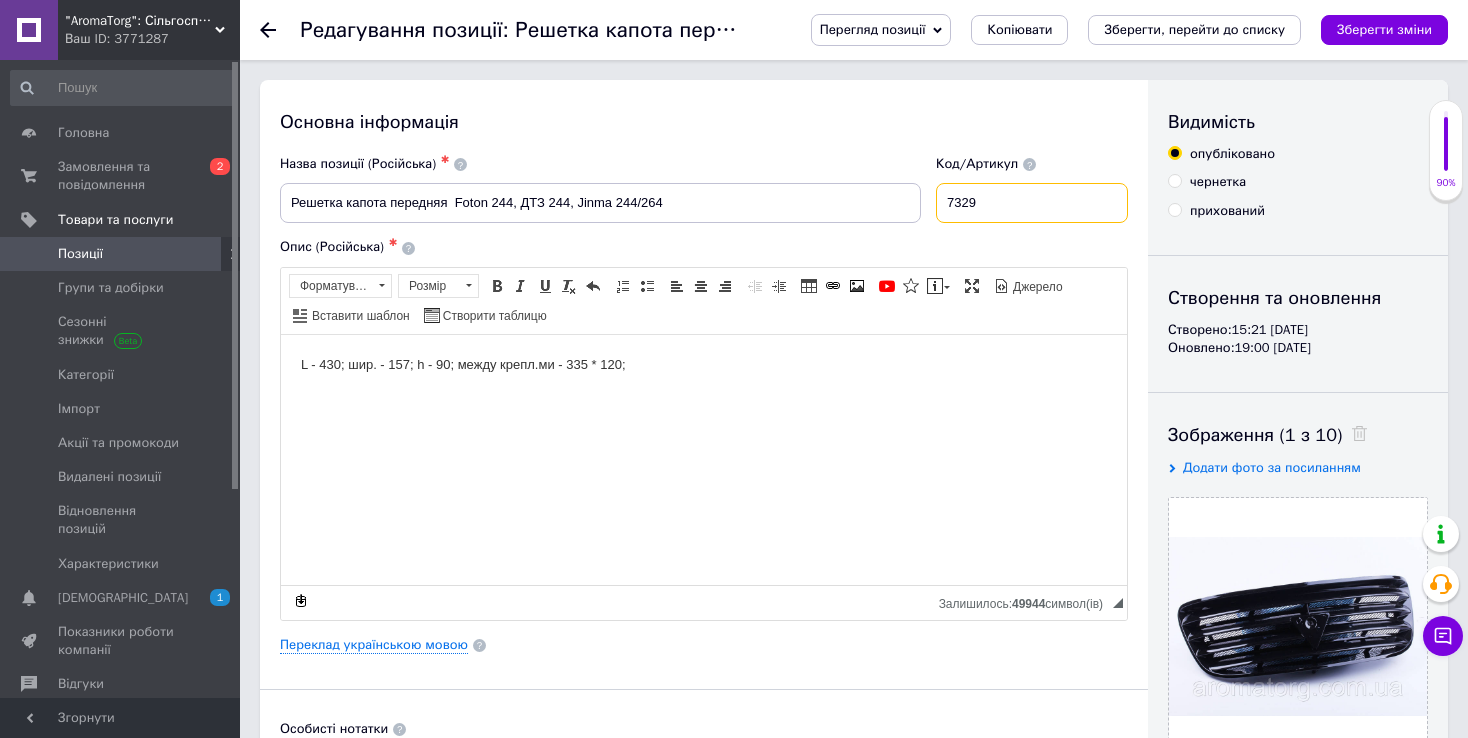 drag, startPoint x: 995, startPoint y: 204, endPoint x: 907, endPoint y: 216, distance: 88.814415 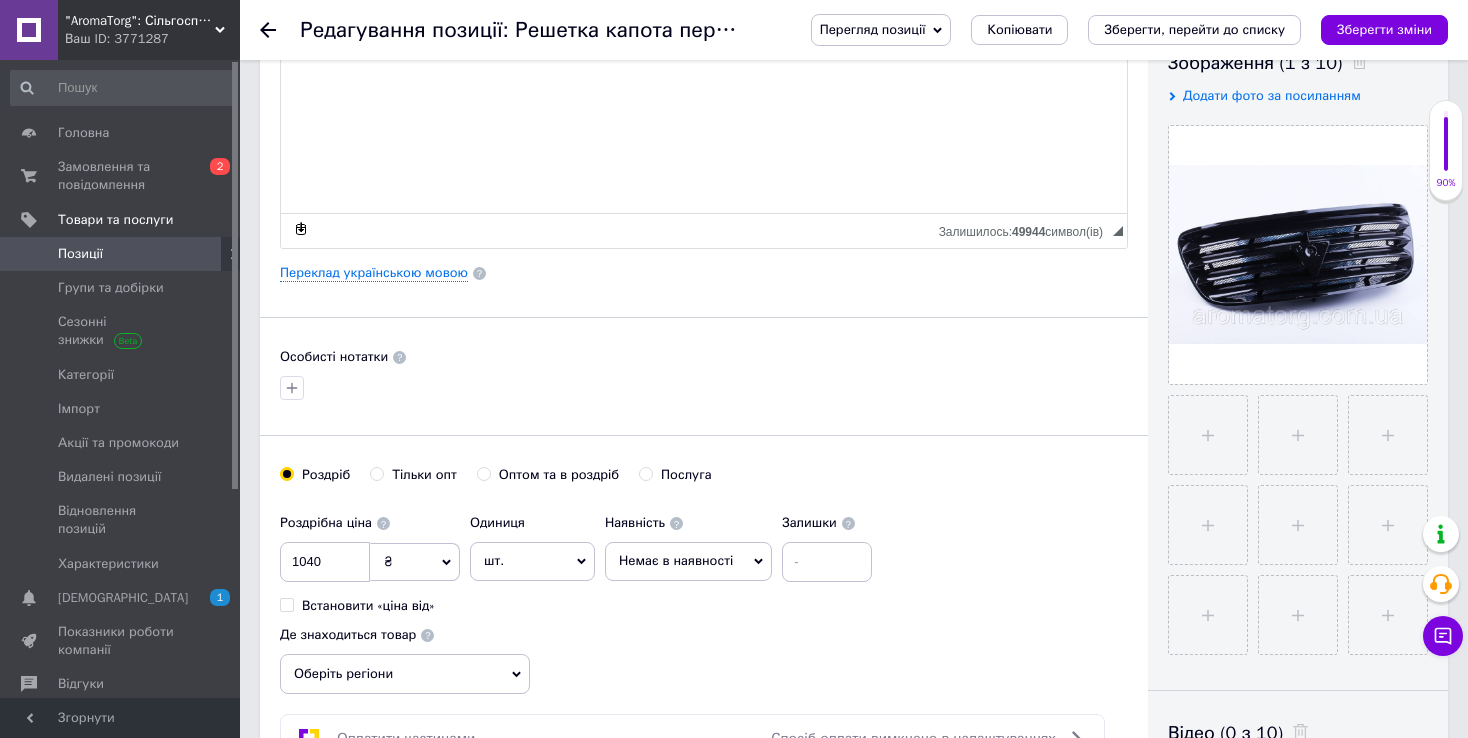 scroll, scrollTop: 400, scrollLeft: 0, axis: vertical 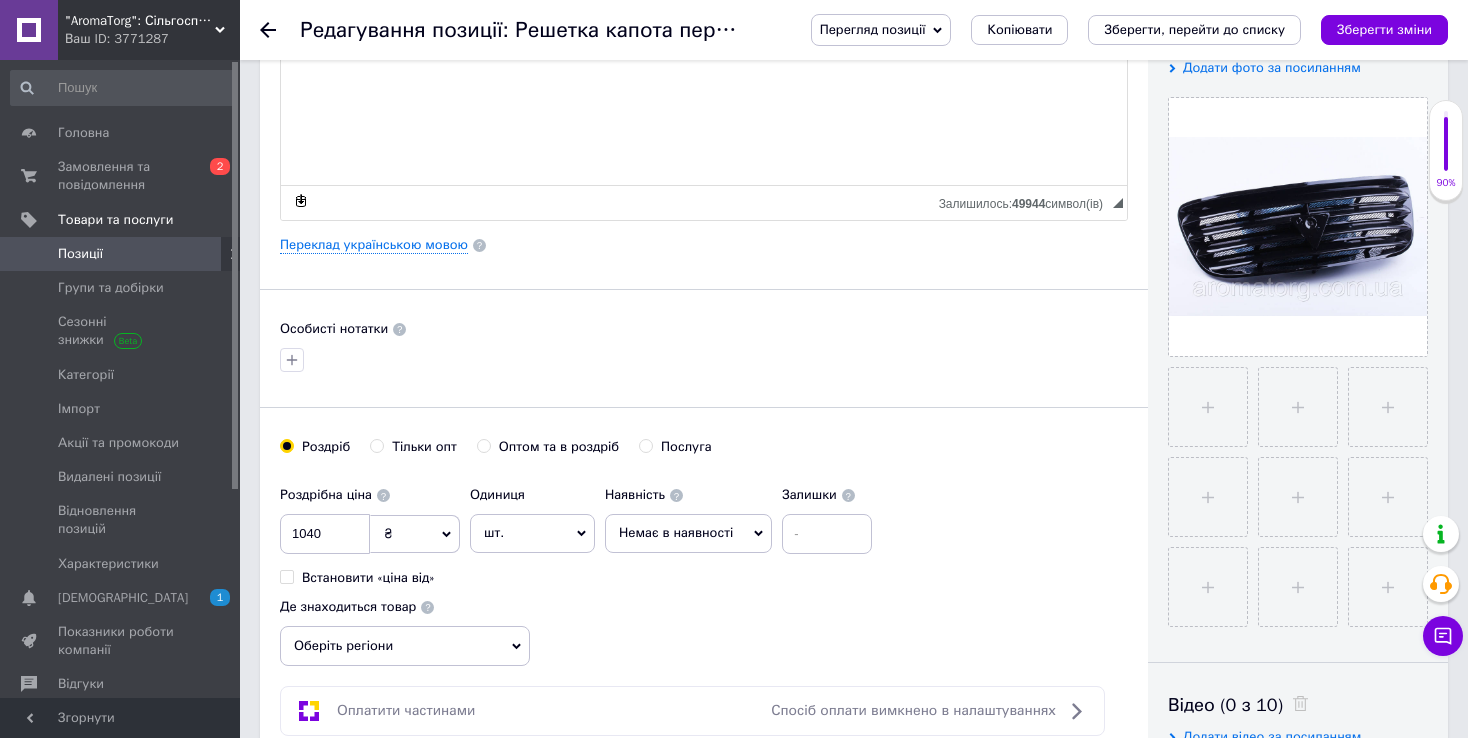 click on "Немає в наявності" at bounding box center [688, 533] 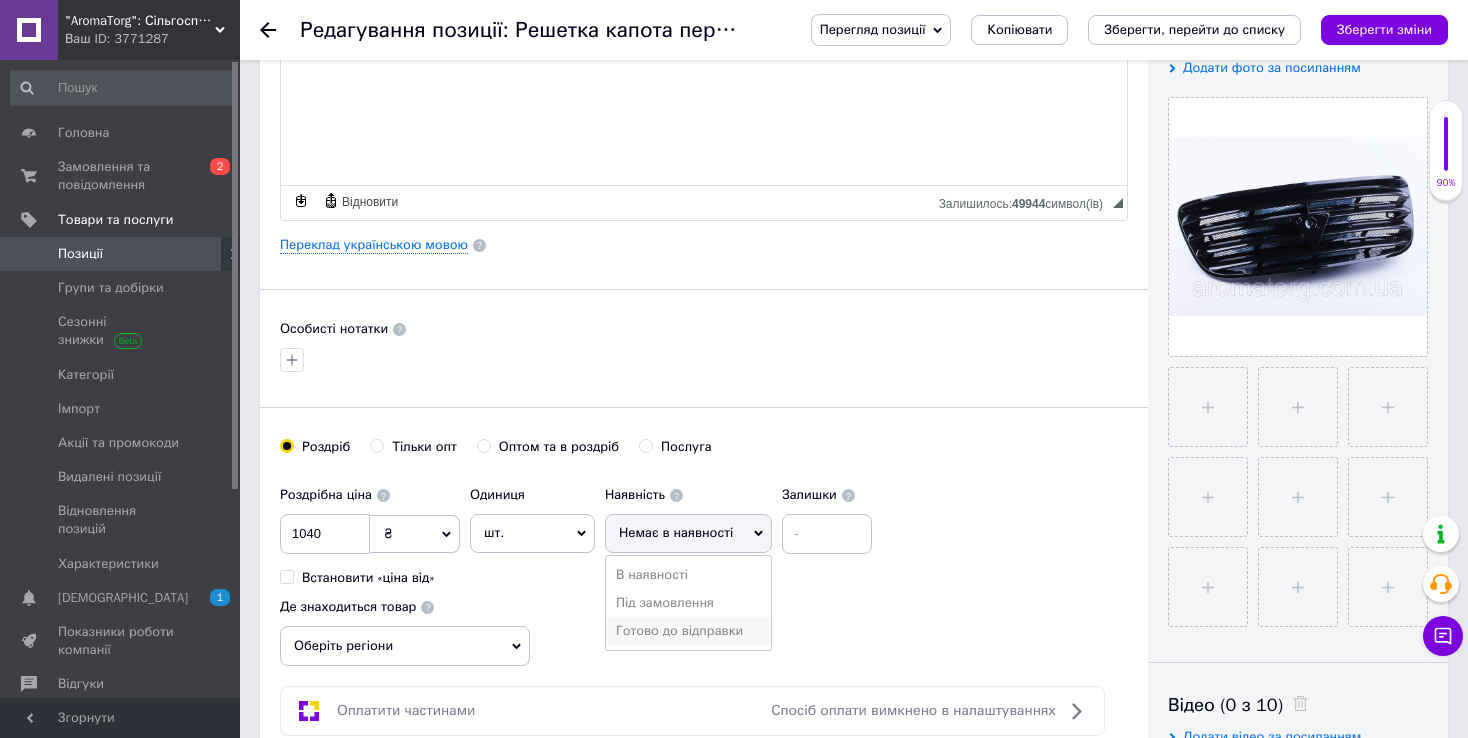click on "Готово до відправки" at bounding box center (688, 631) 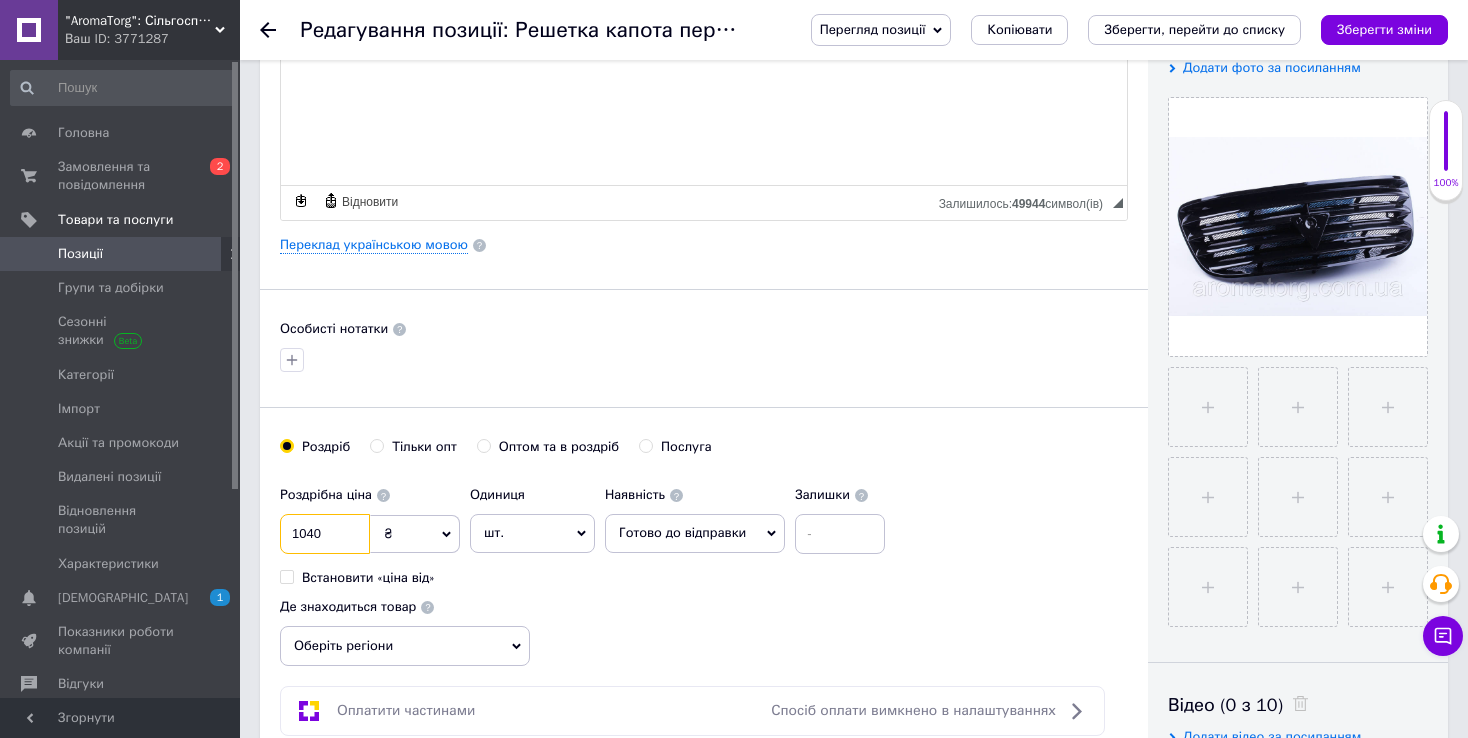 drag, startPoint x: 342, startPoint y: 539, endPoint x: 295, endPoint y: 531, distance: 47.67599 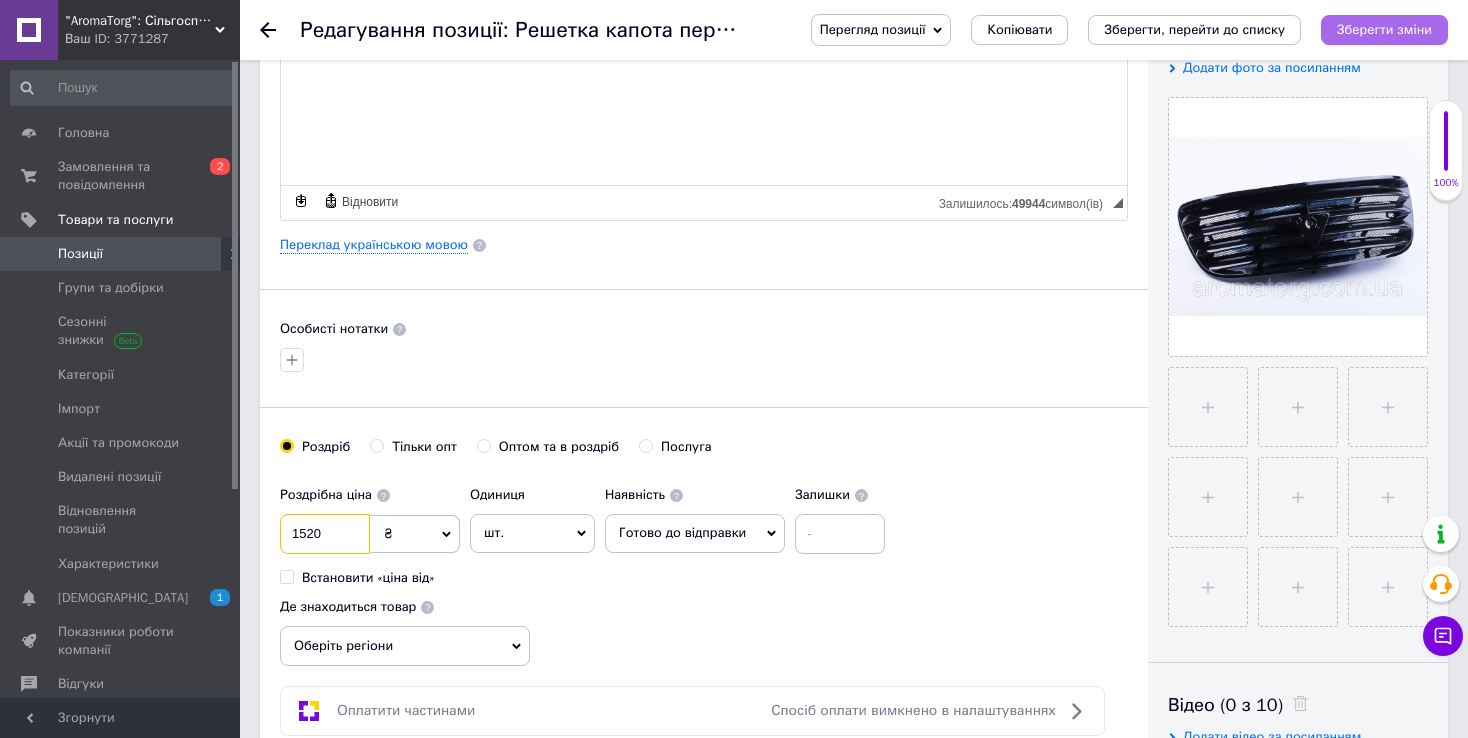 type on "1520" 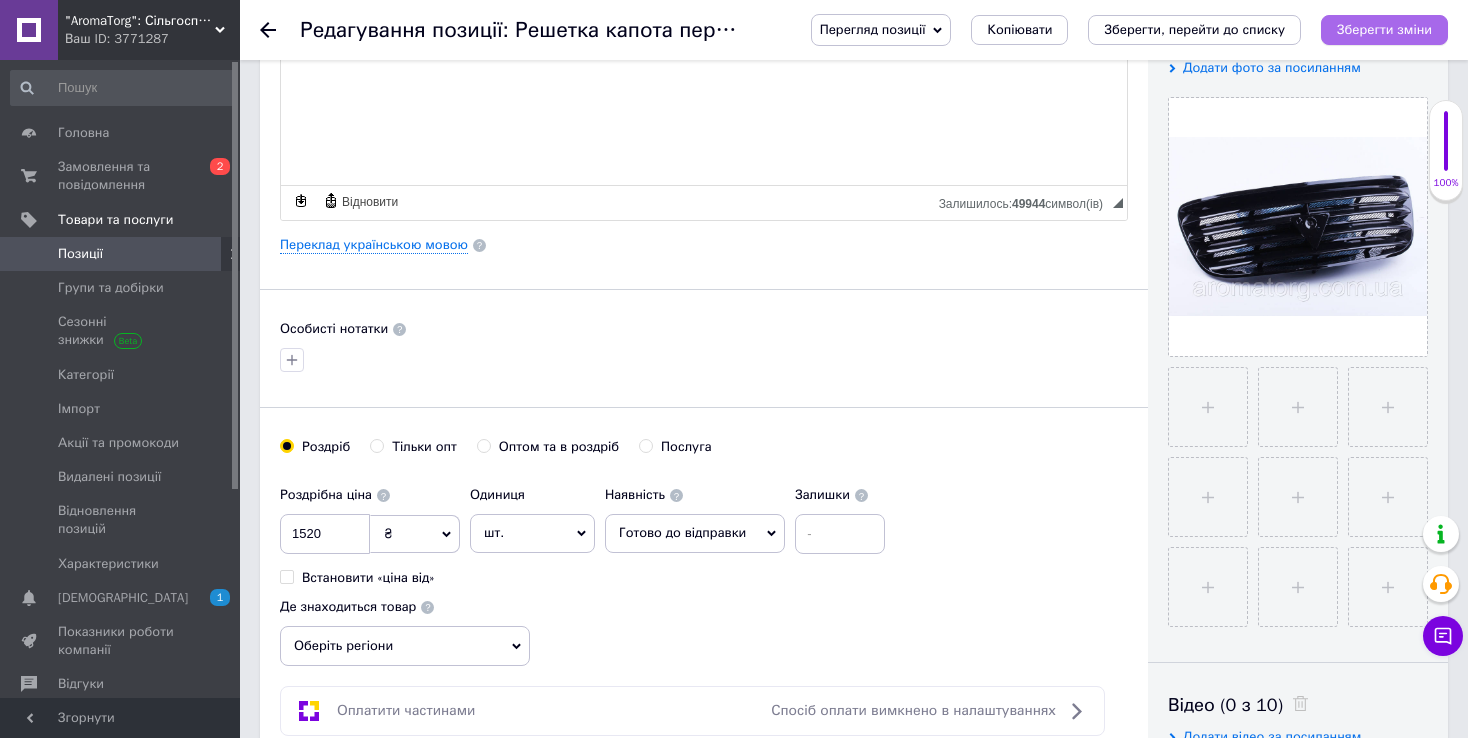 click on "Зберегти зміни" at bounding box center (1384, 29) 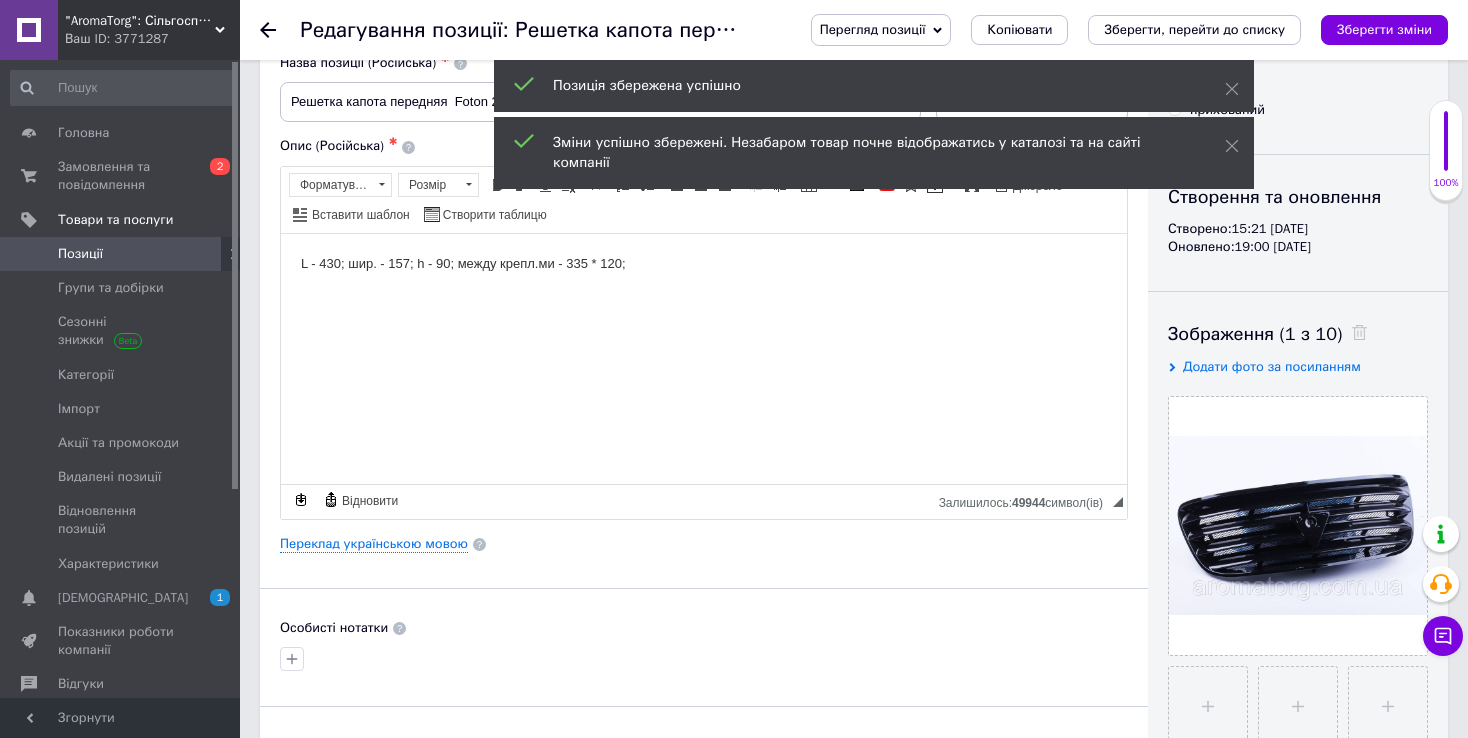 scroll, scrollTop: 100, scrollLeft: 0, axis: vertical 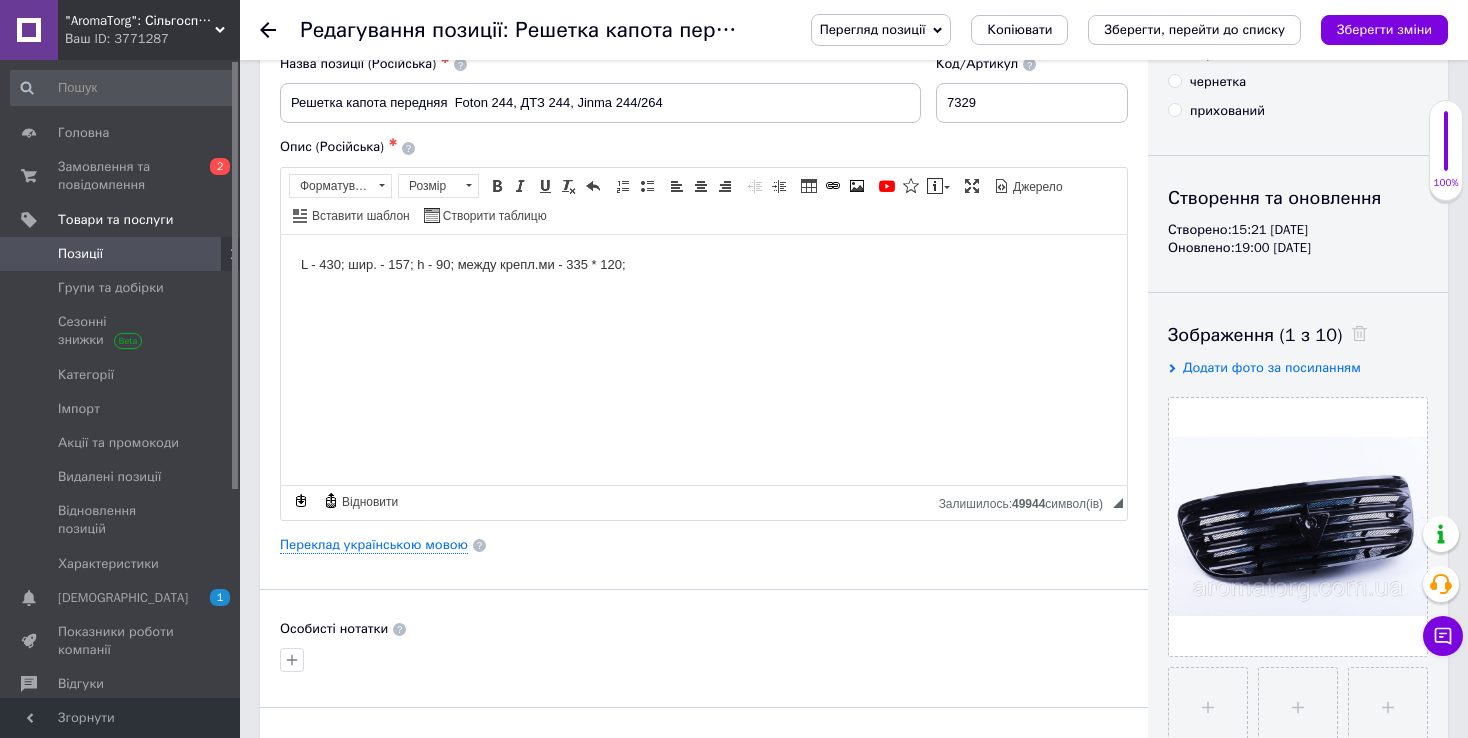 click 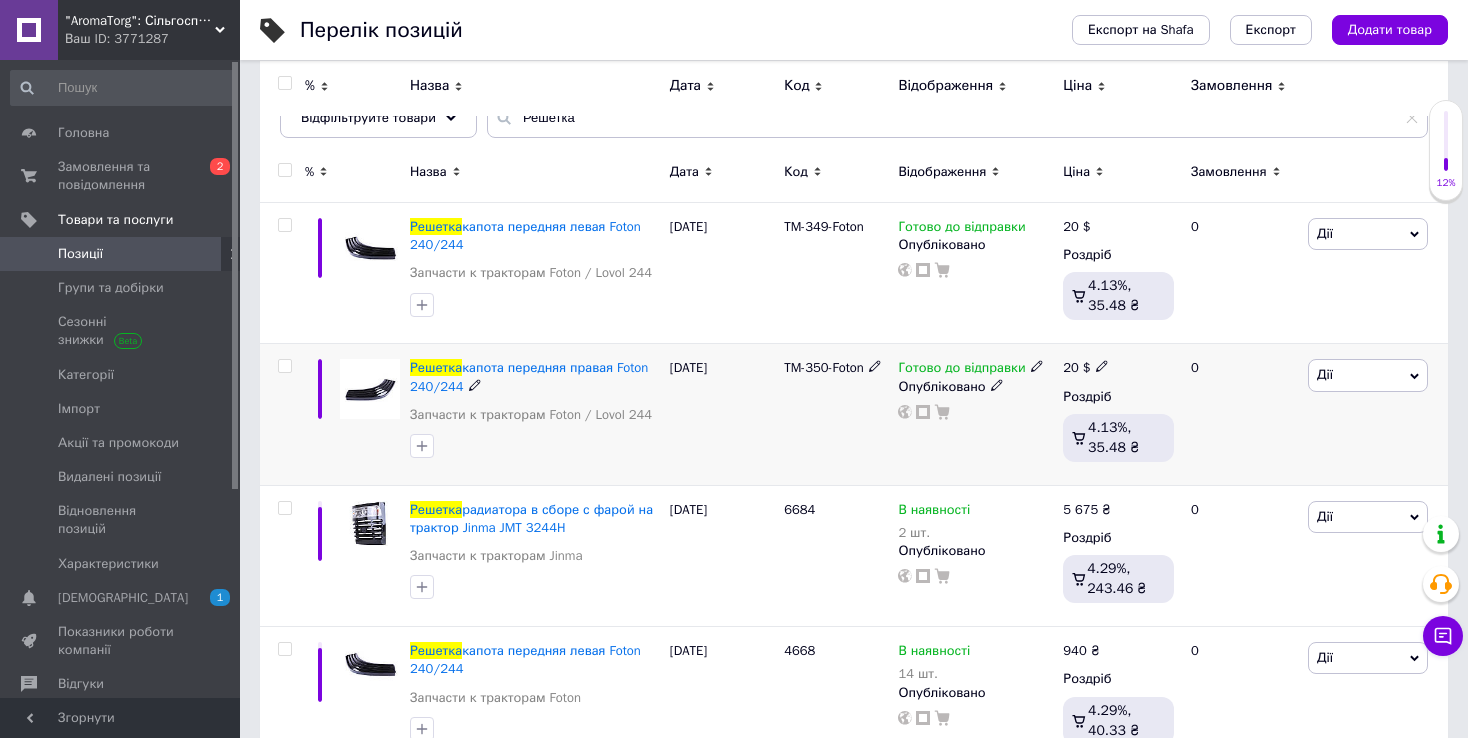 scroll, scrollTop: 300, scrollLeft: 0, axis: vertical 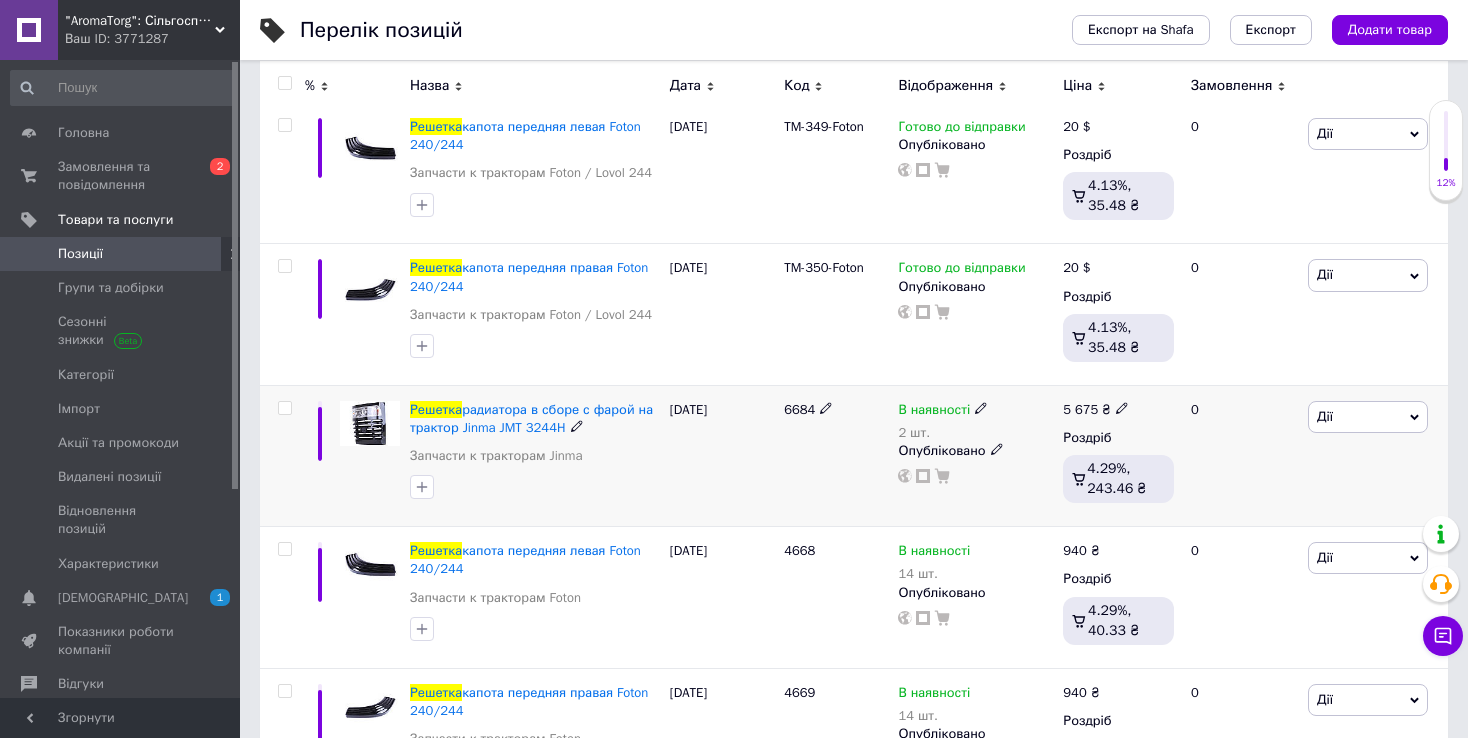 drag, startPoint x: 767, startPoint y: 414, endPoint x: 818, endPoint y: 415, distance: 51.009804 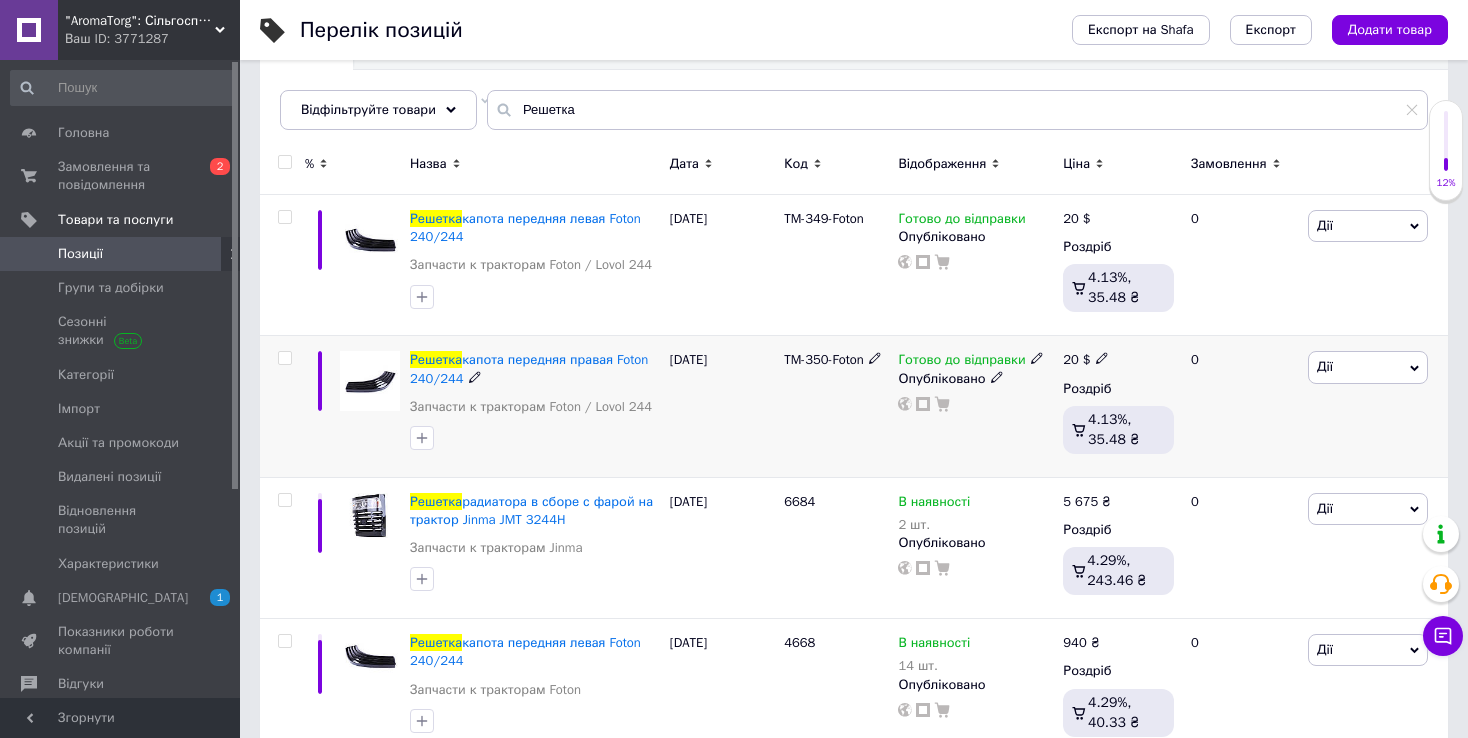 scroll, scrollTop: 300, scrollLeft: 0, axis: vertical 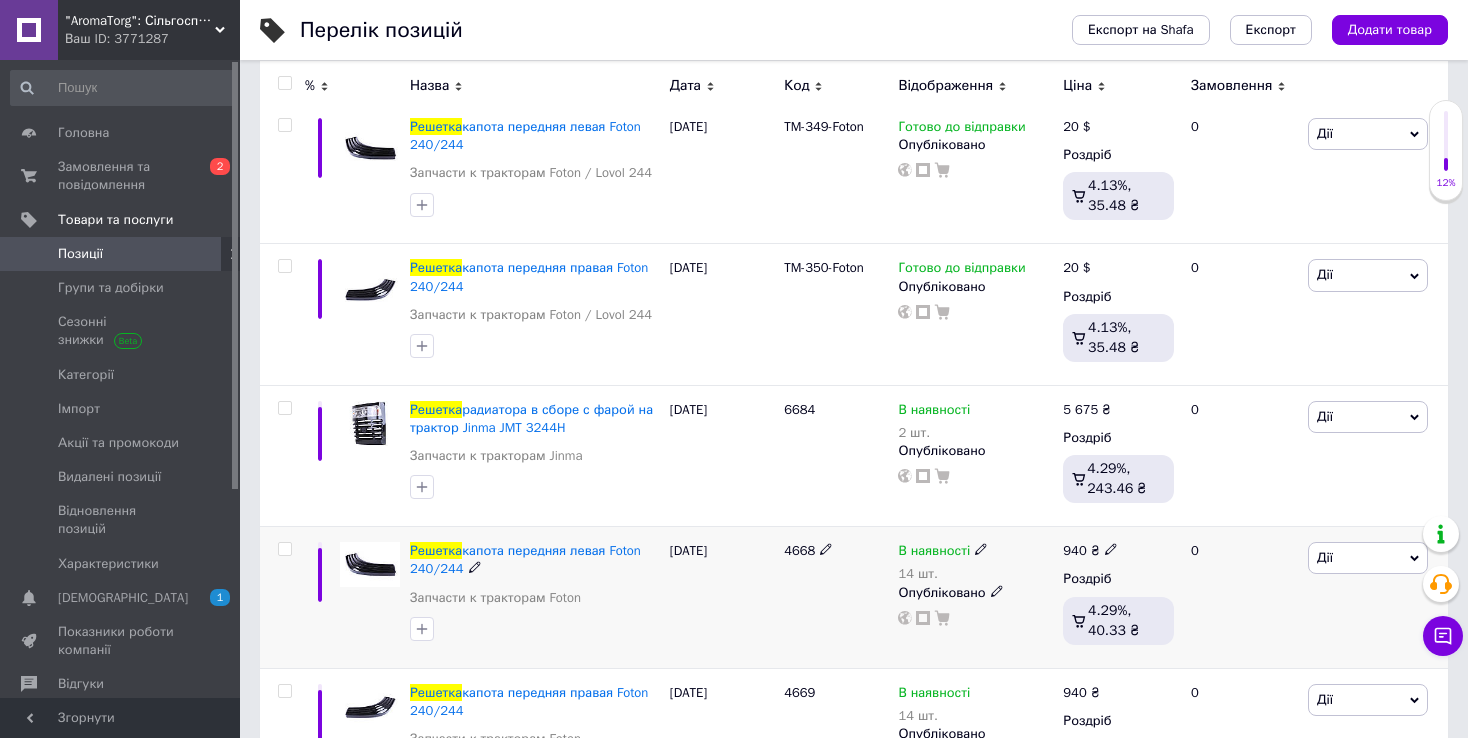 drag, startPoint x: 775, startPoint y: 547, endPoint x: 813, endPoint y: 559, distance: 39.849716 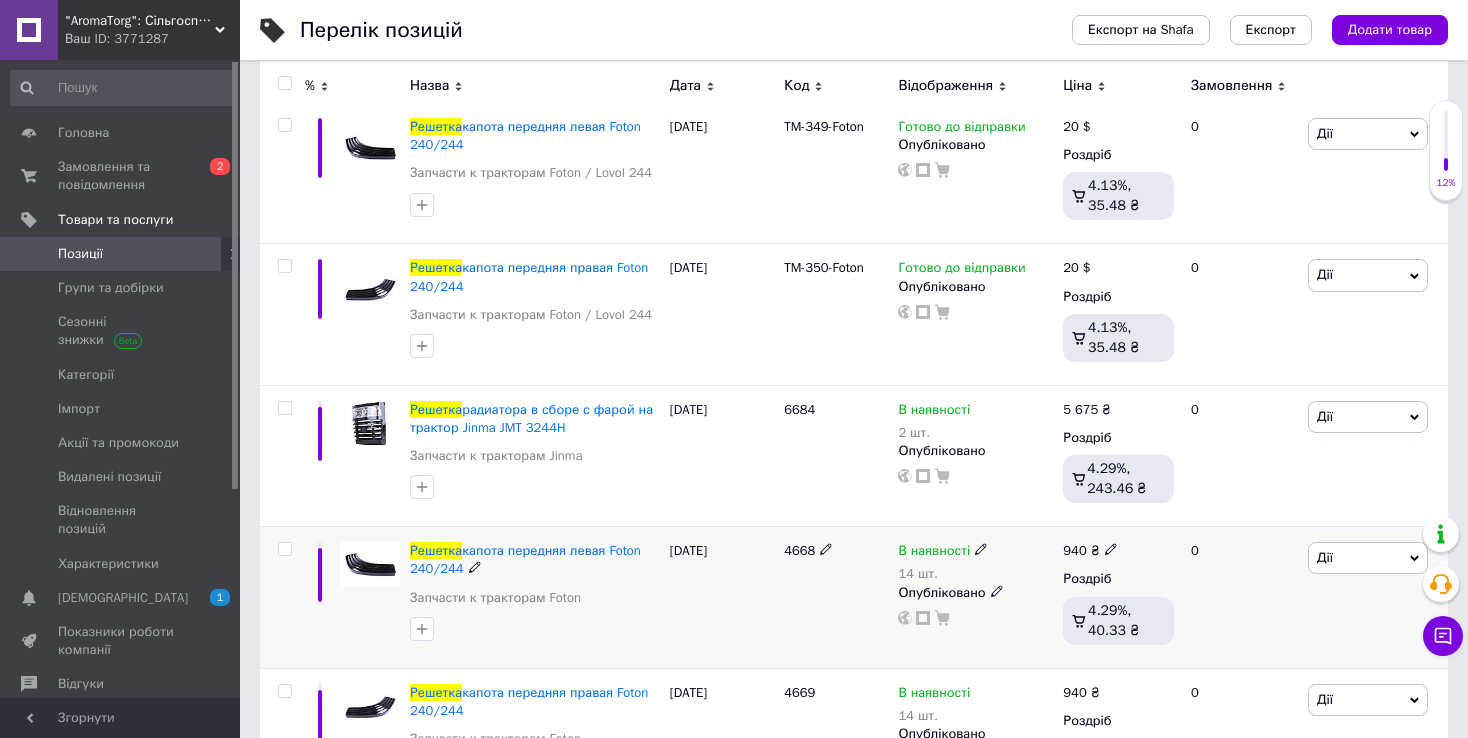 drag, startPoint x: 771, startPoint y: 547, endPoint x: 819, endPoint y: 552, distance: 48.259712 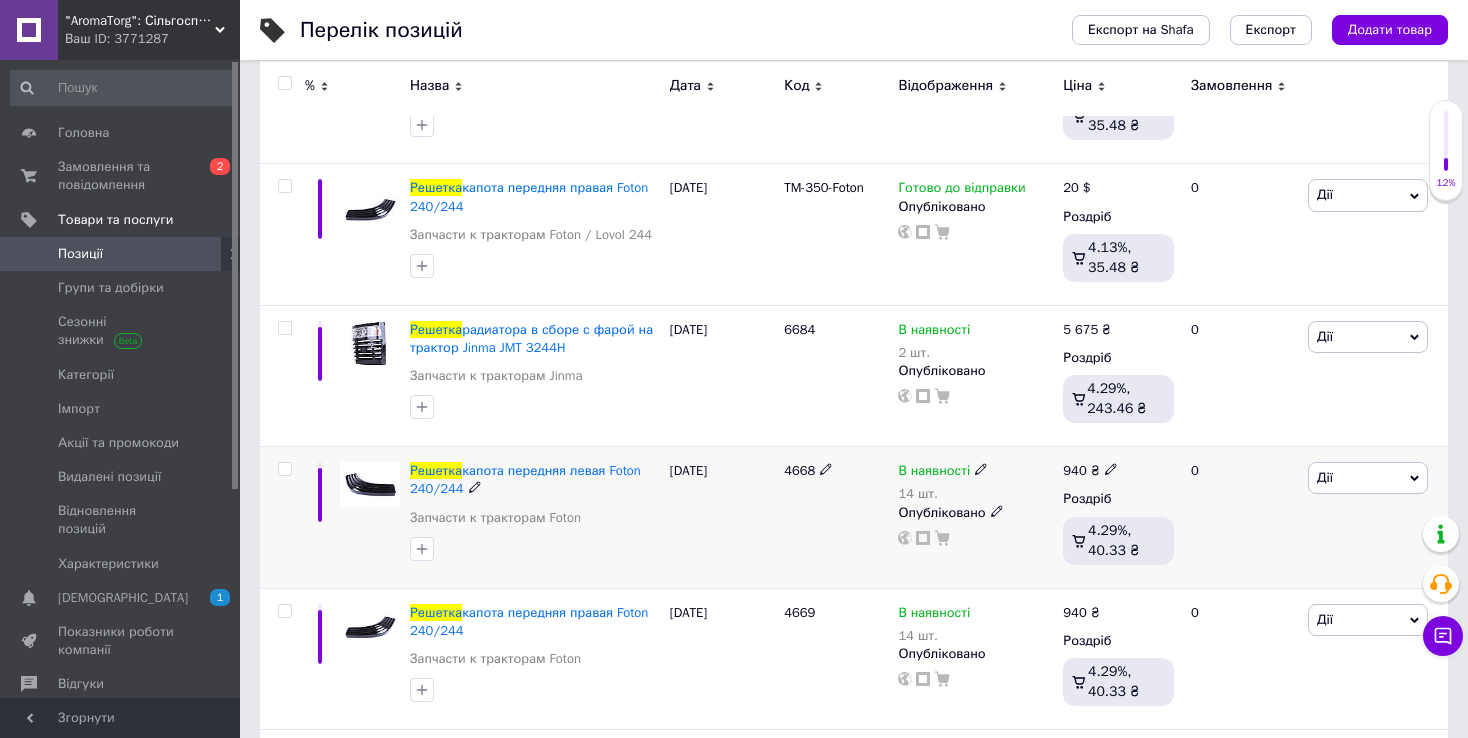 scroll, scrollTop: 500, scrollLeft: 0, axis: vertical 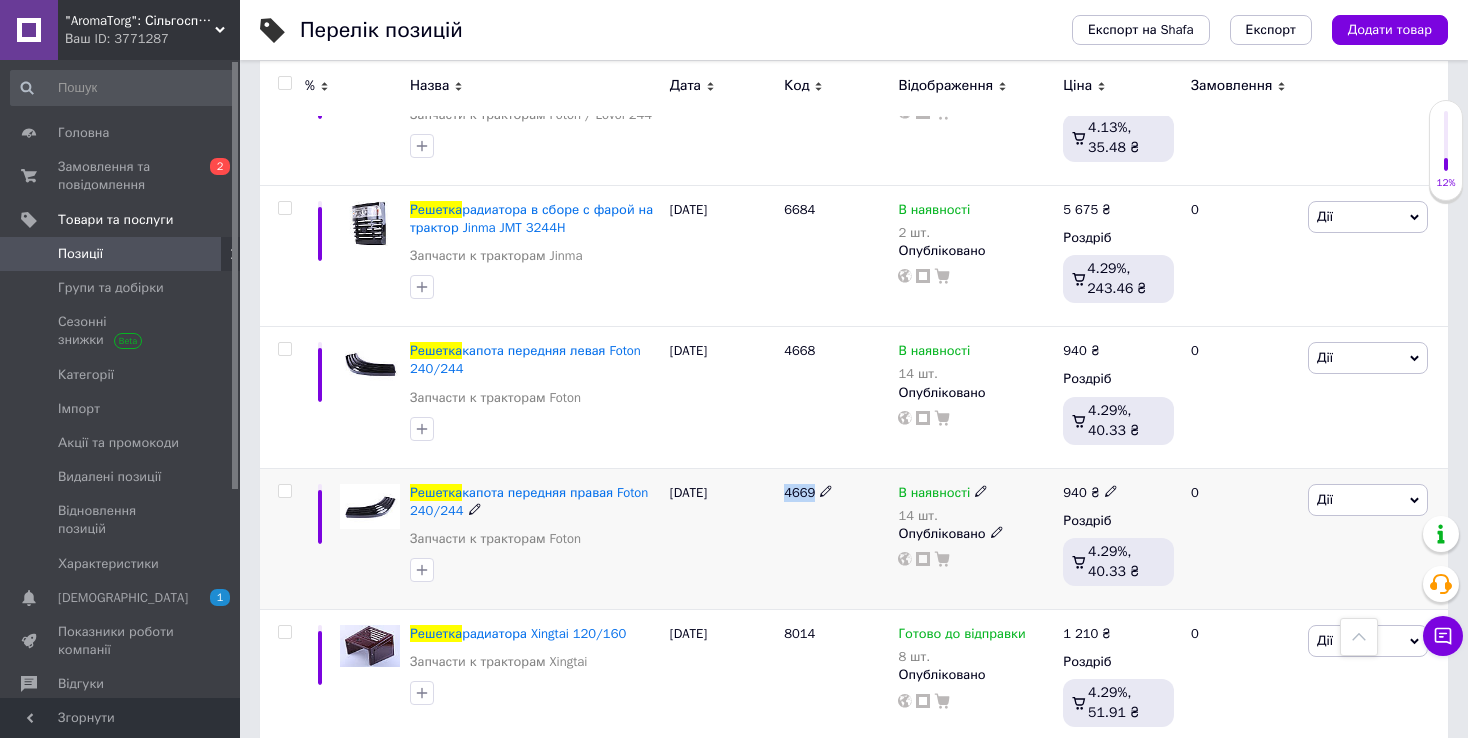 drag, startPoint x: 779, startPoint y: 489, endPoint x: 817, endPoint y: 495, distance: 38.470768 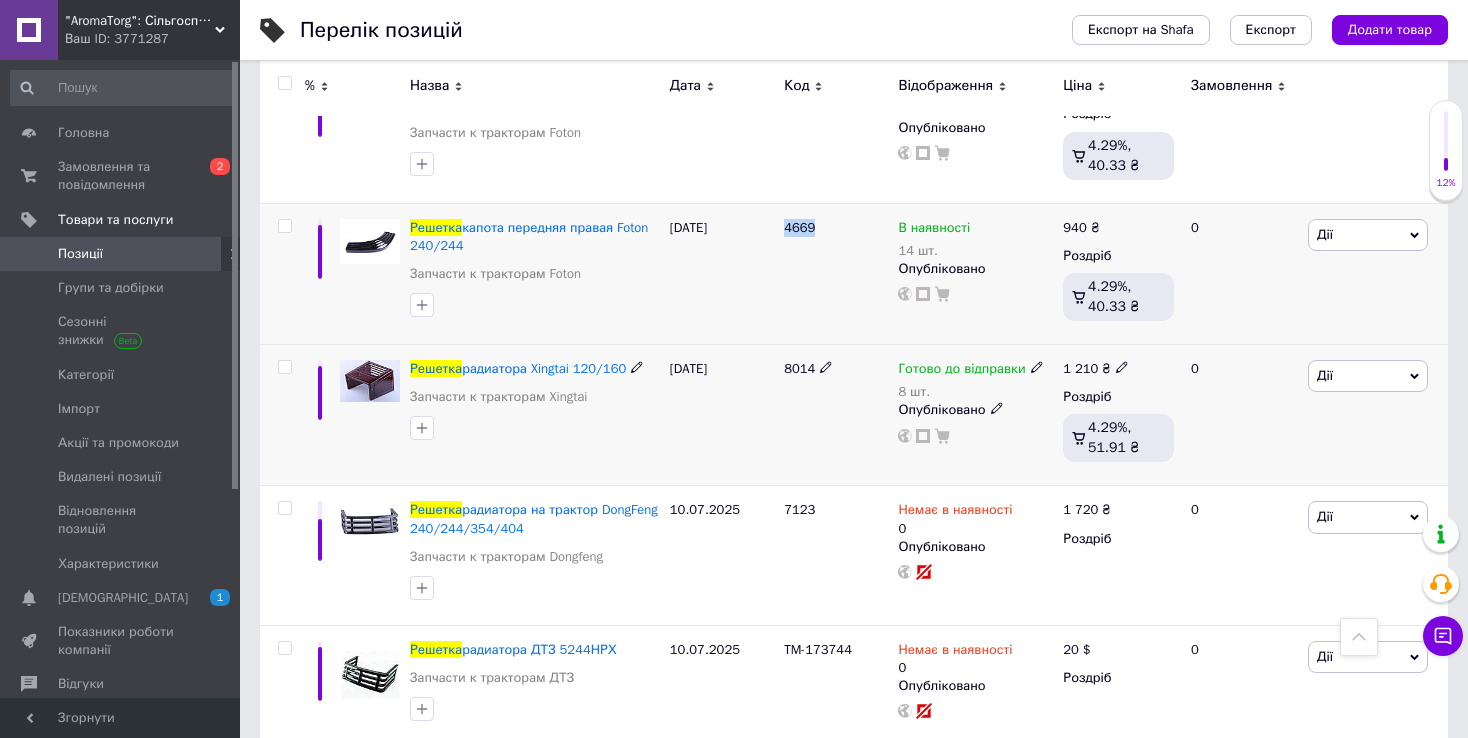scroll, scrollTop: 800, scrollLeft: 0, axis: vertical 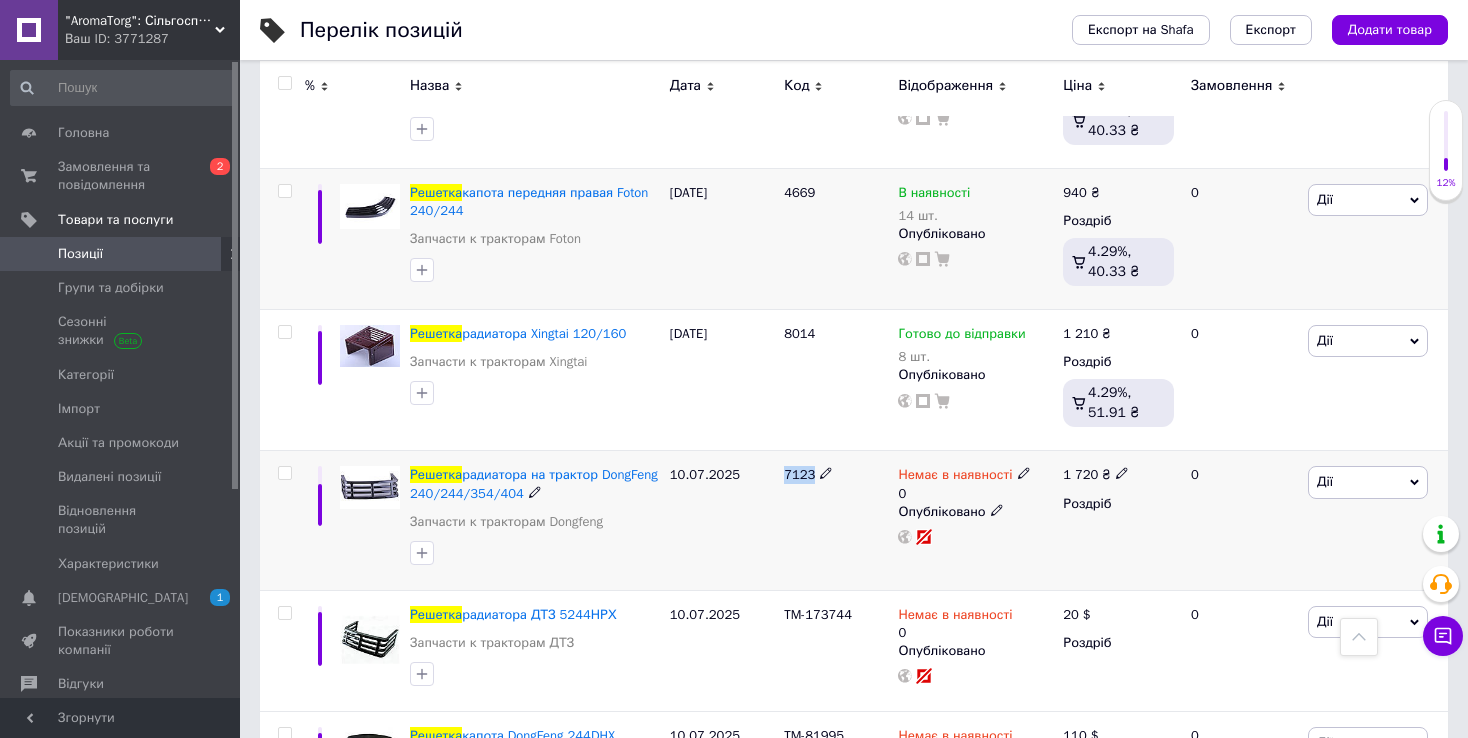 drag, startPoint x: 776, startPoint y: 465, endPoint x: 818, endPoint y: 475, distance: 43.174065 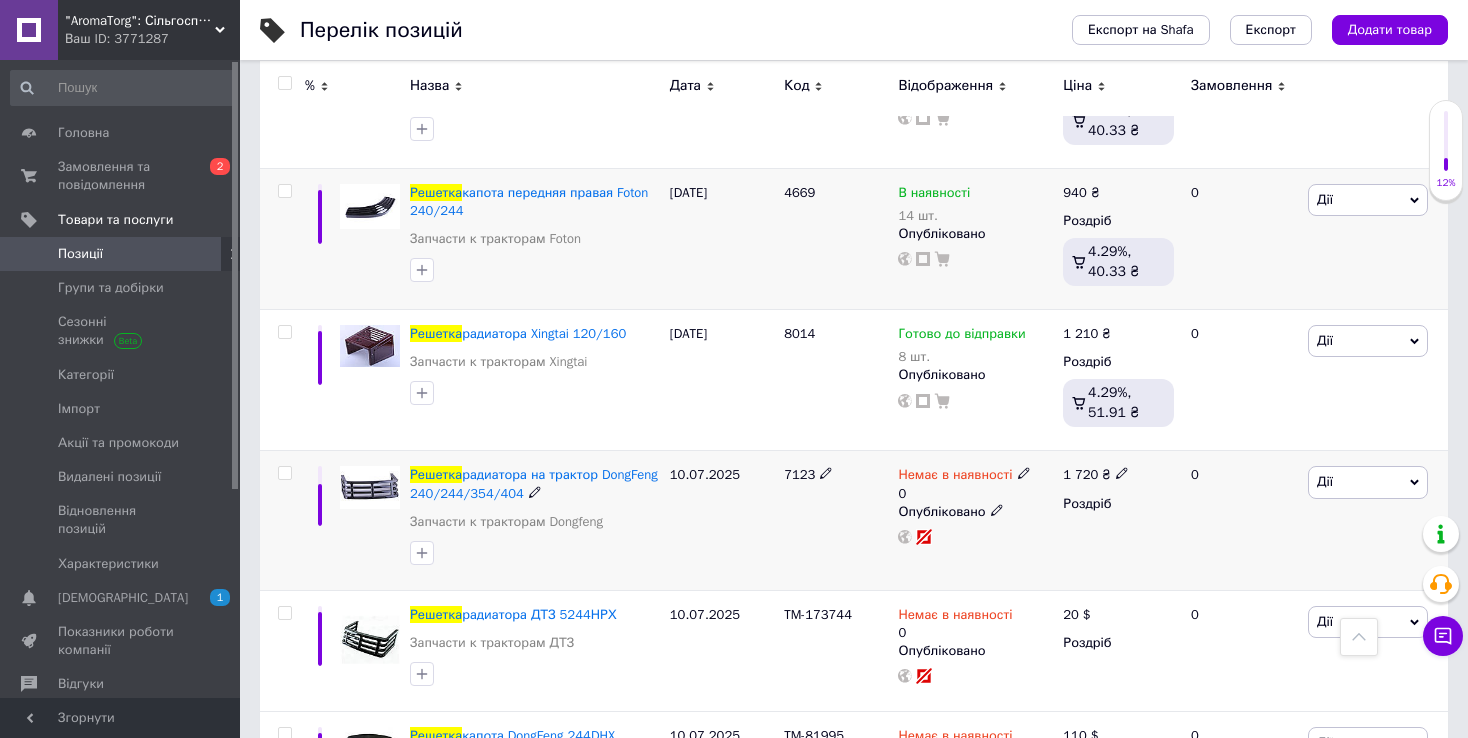 click 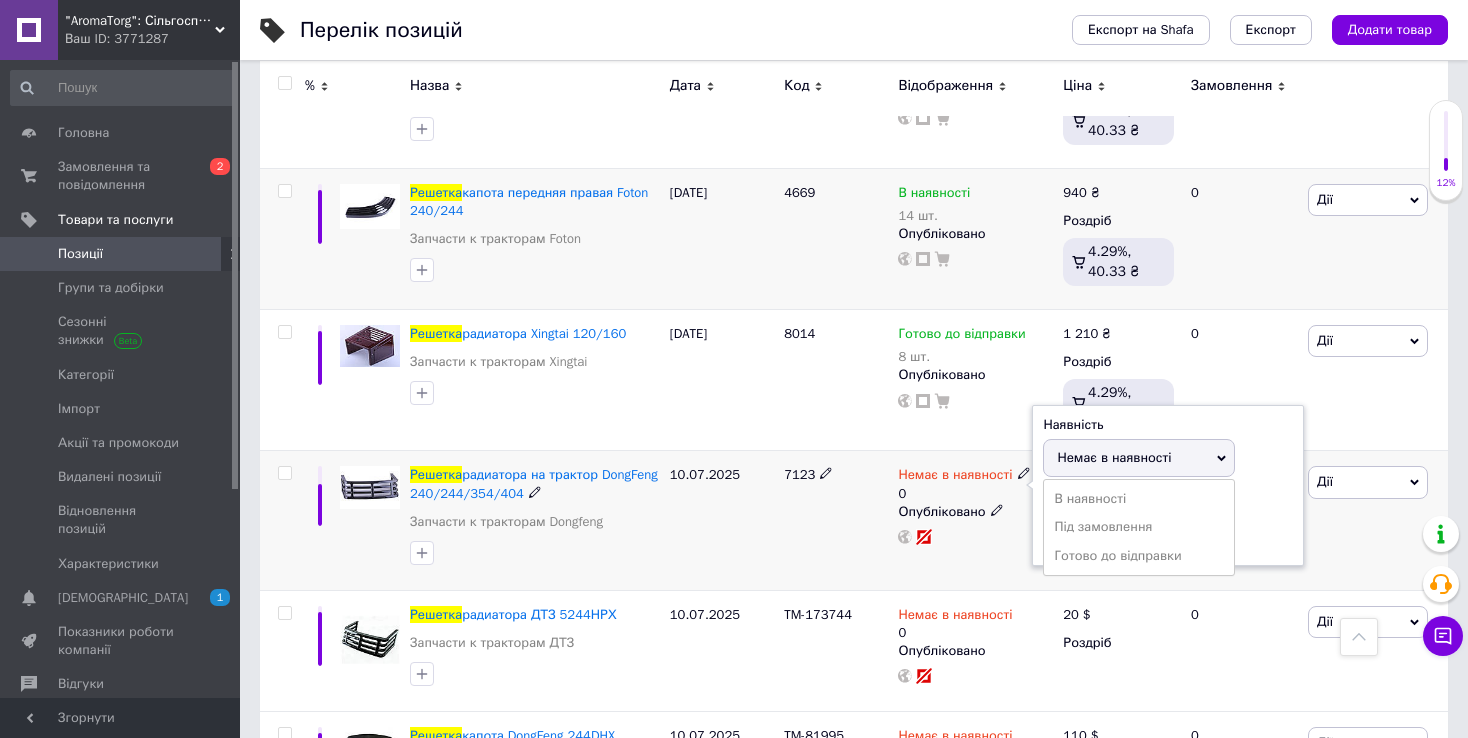 click on "Готово до відправки" at bounding box center [1139, 556] 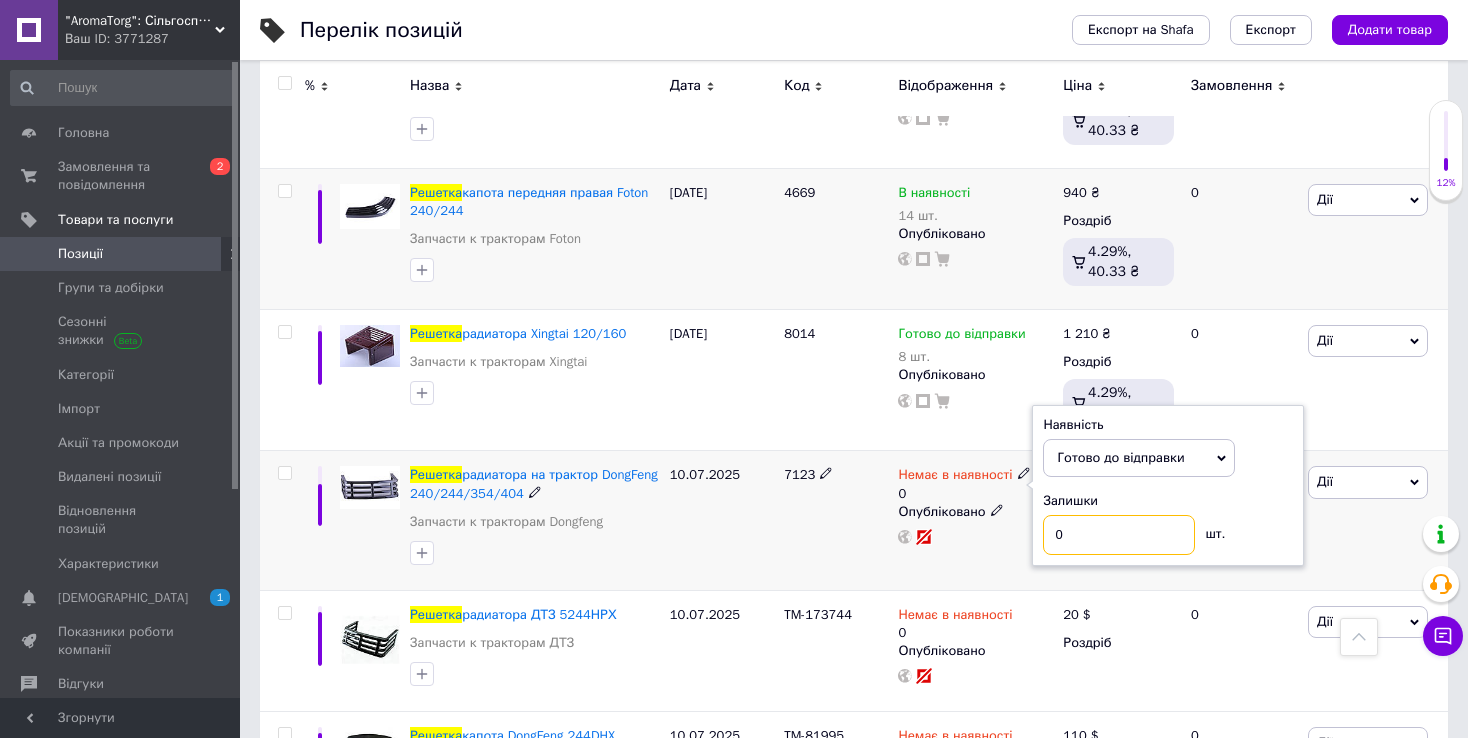 click on "0" at bounding box center [1119, 535] 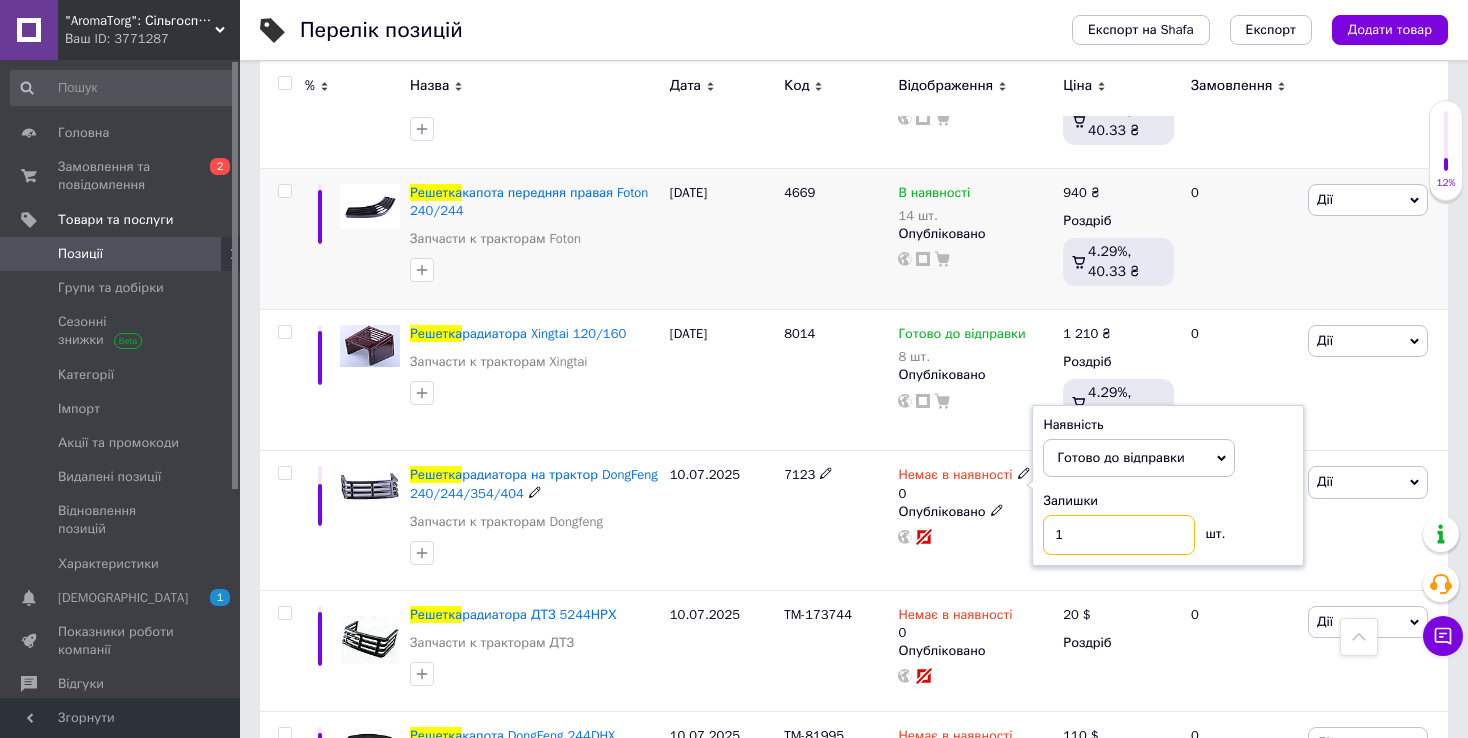 type on "1" 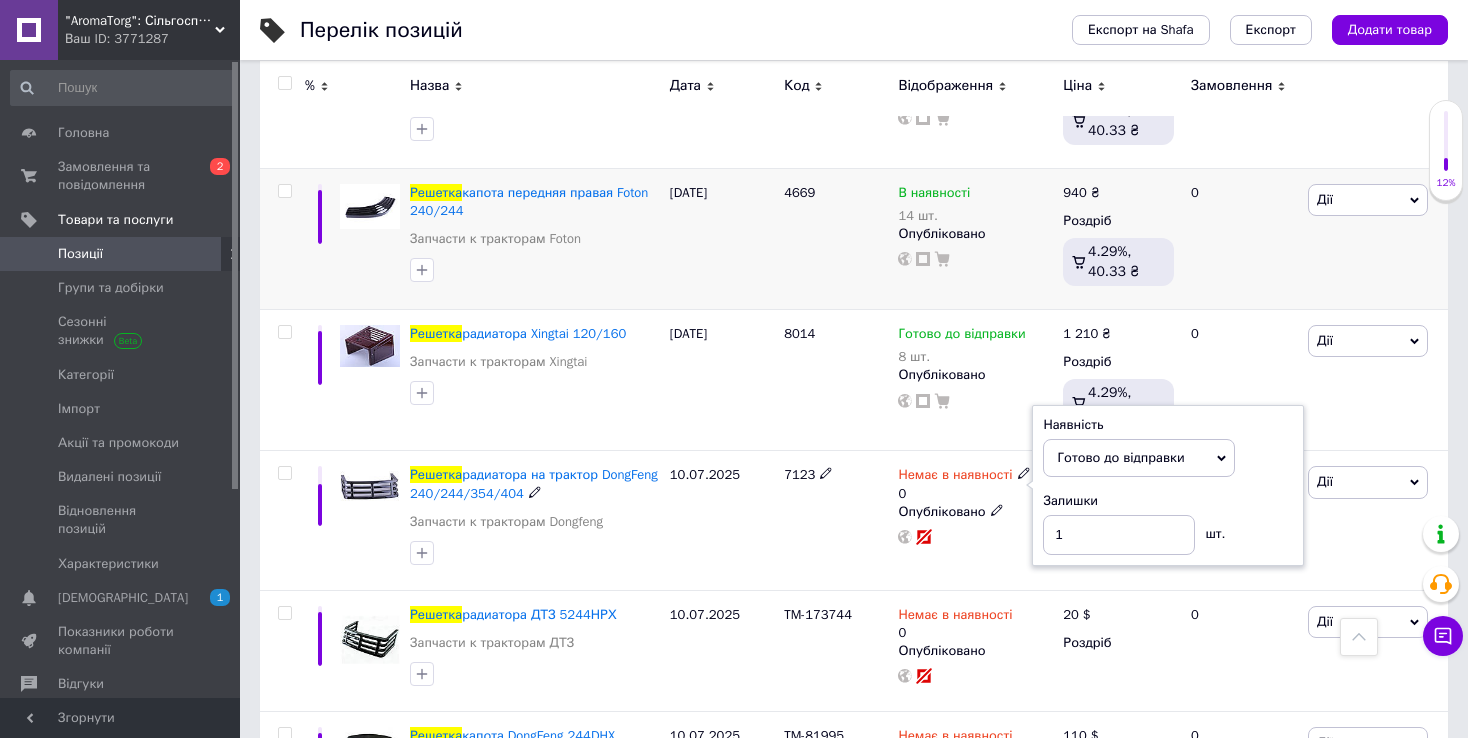 click on "7123" at bounding box center (836, 521) 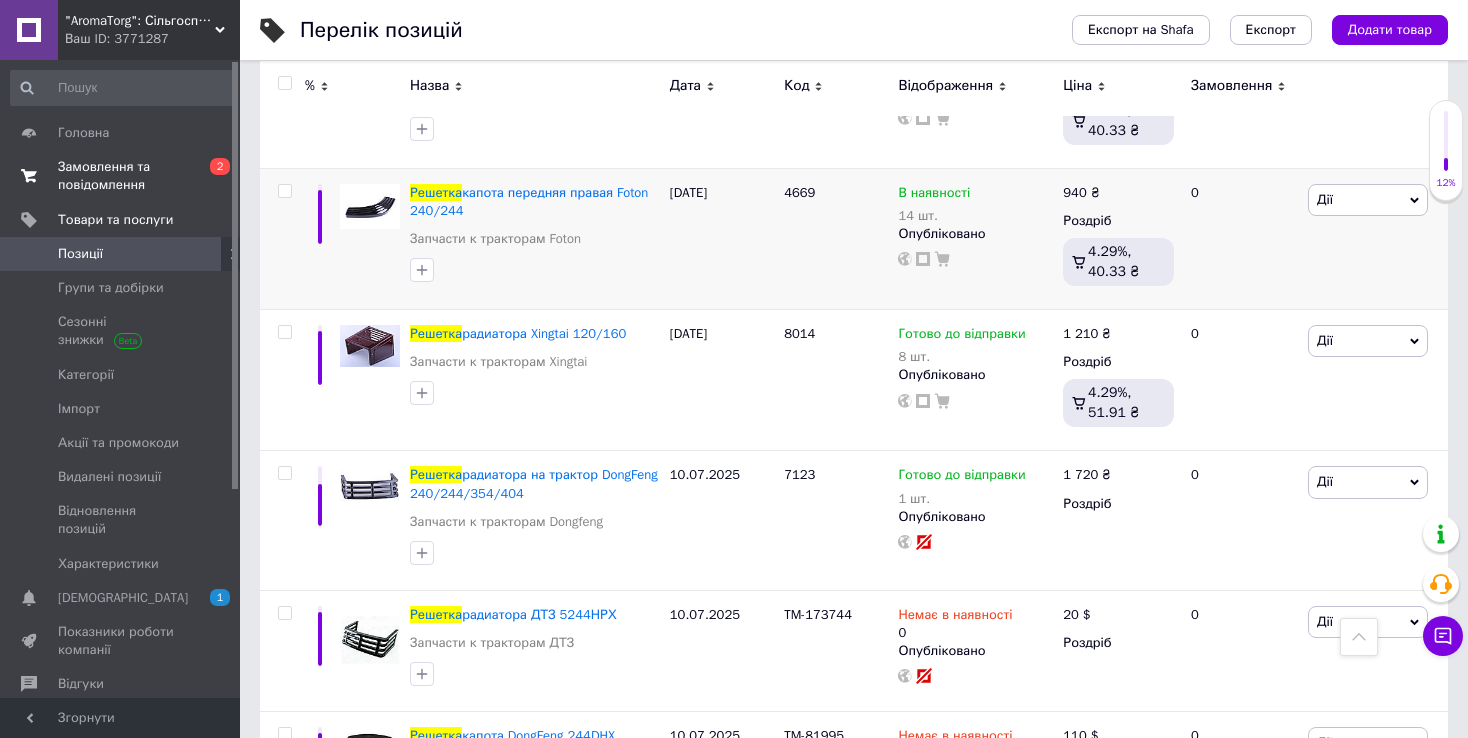 click on "Замовлення та повідомлення 0 2" at bounding box center (123, 176) 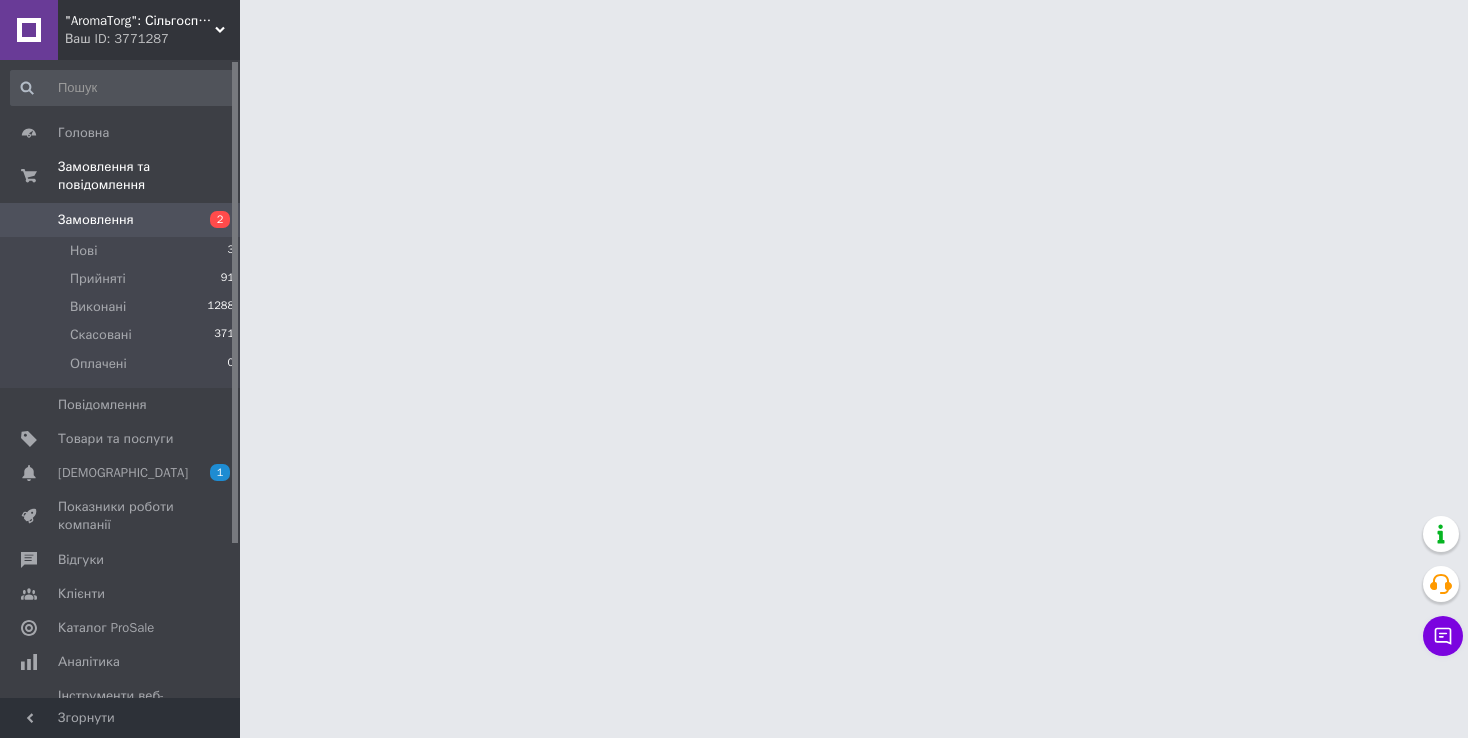 scroll, scrollTop: 0, scrollLeft: 0, axis: both 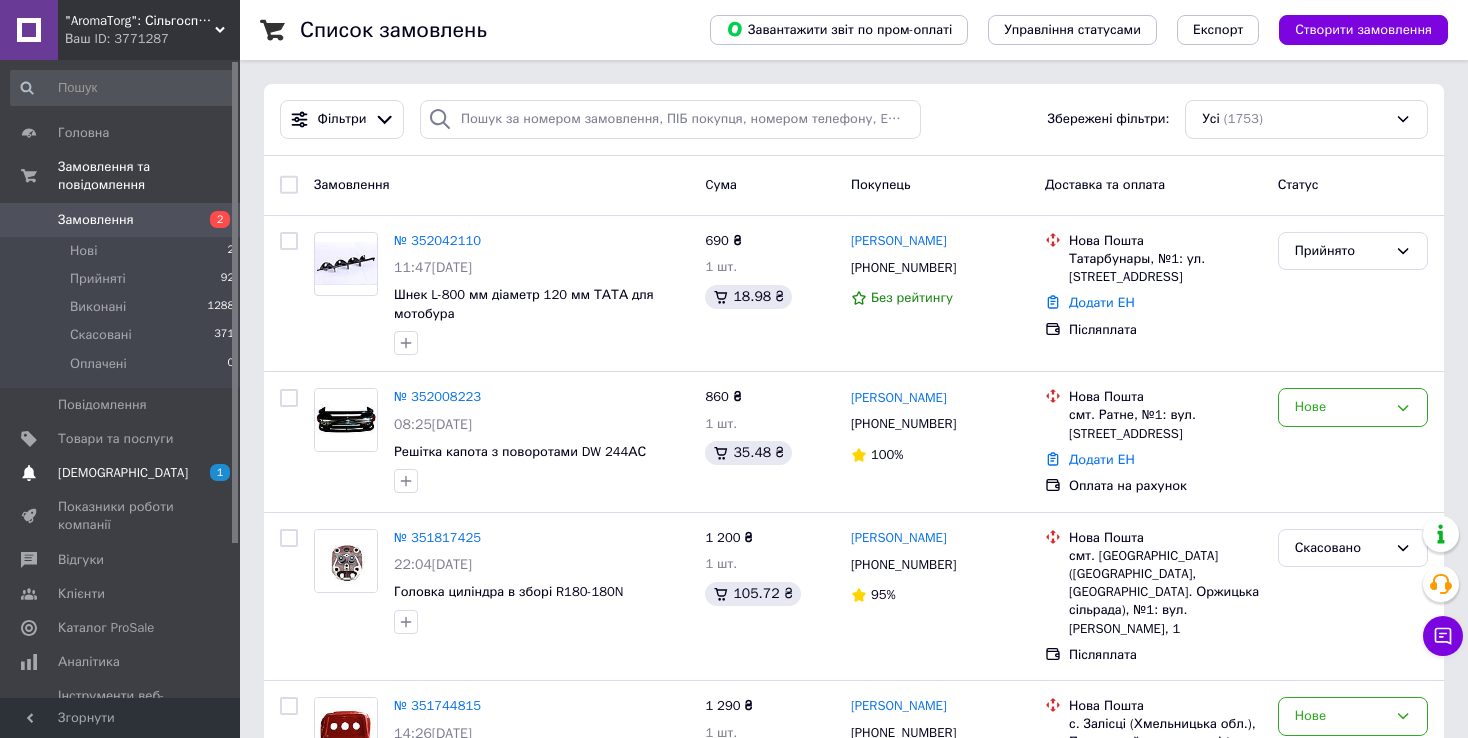 click on "[DEMOGRAPHIC_DATA]" at bounding box center [123, 473] 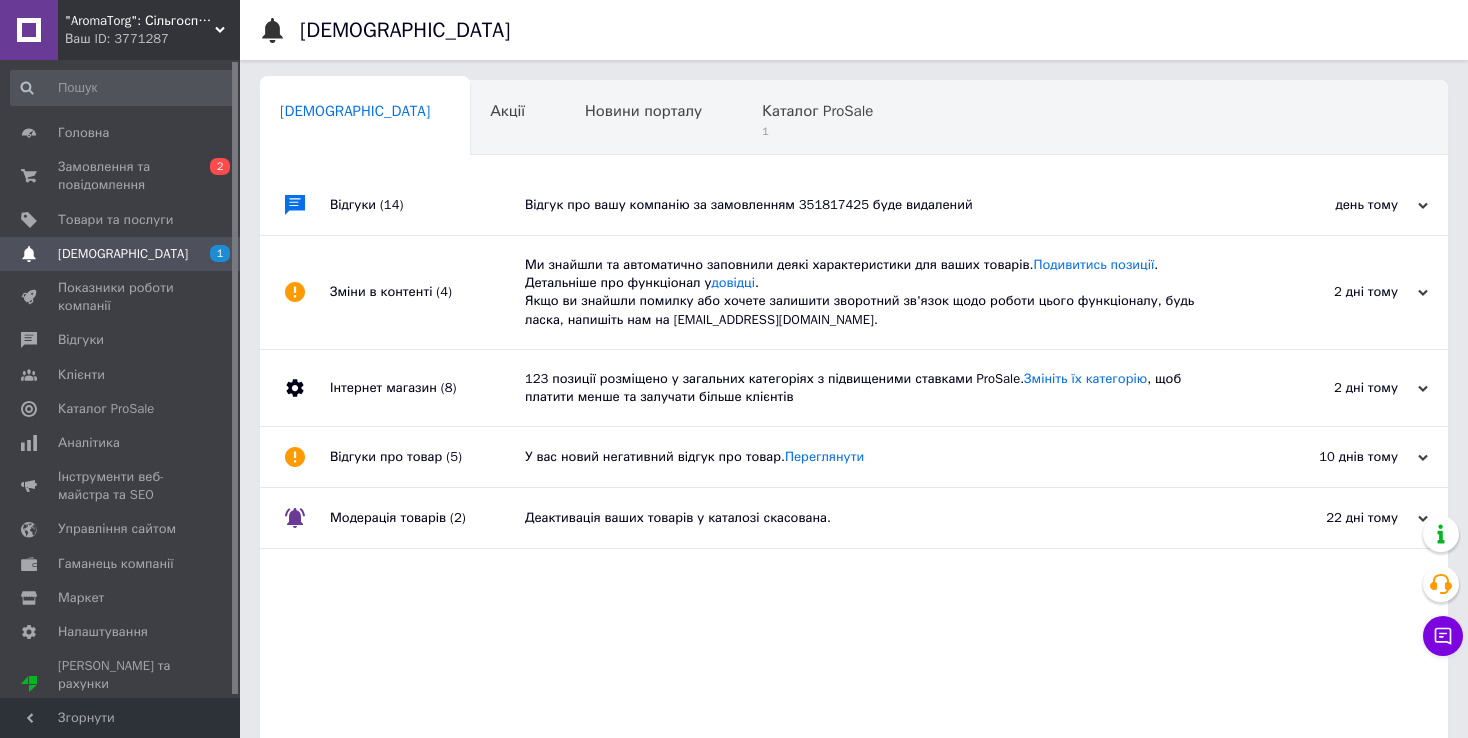 click on "Відгук про вашу компанію  за замовленням 351817425 буде видалений" at bounding box center (876, 205) 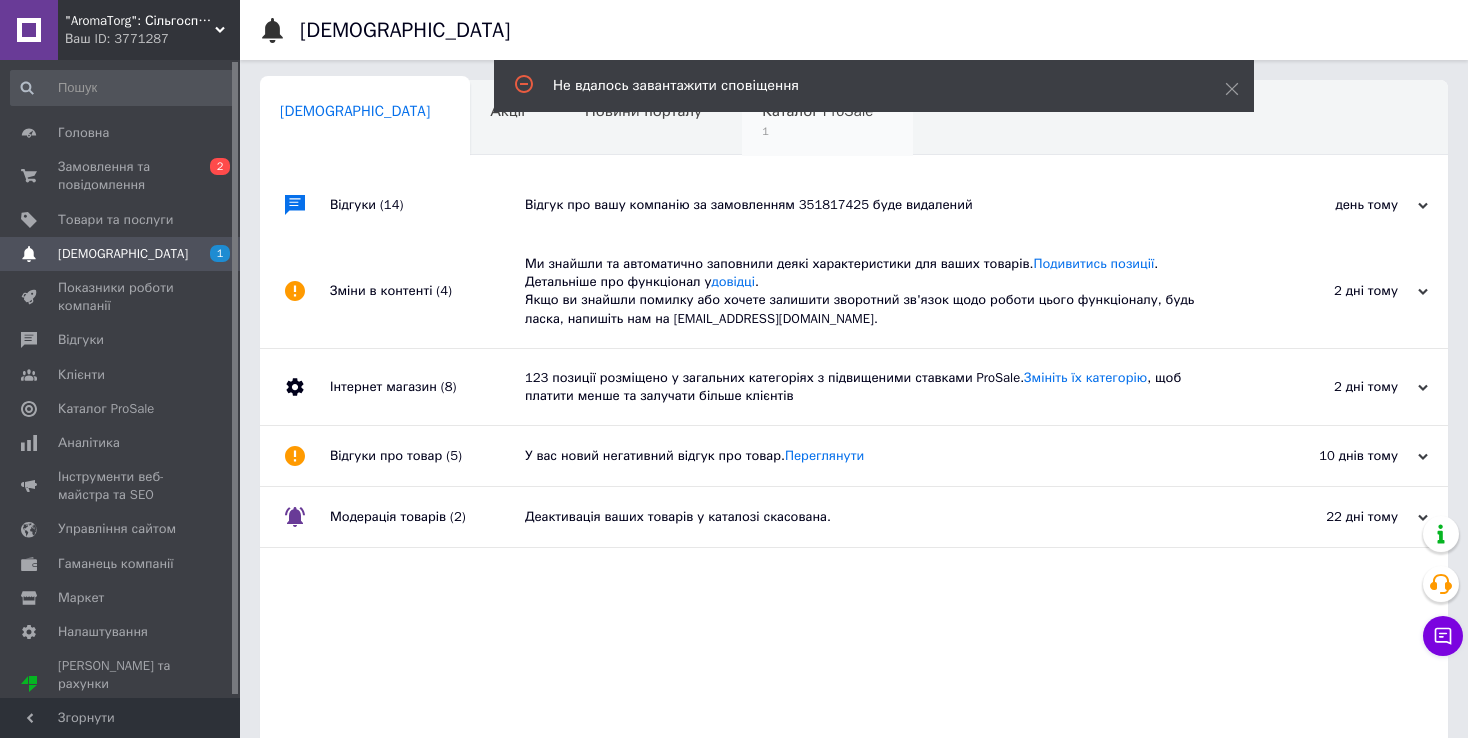 click on "Каталог ProSale" at bounding box center [817, 111] 